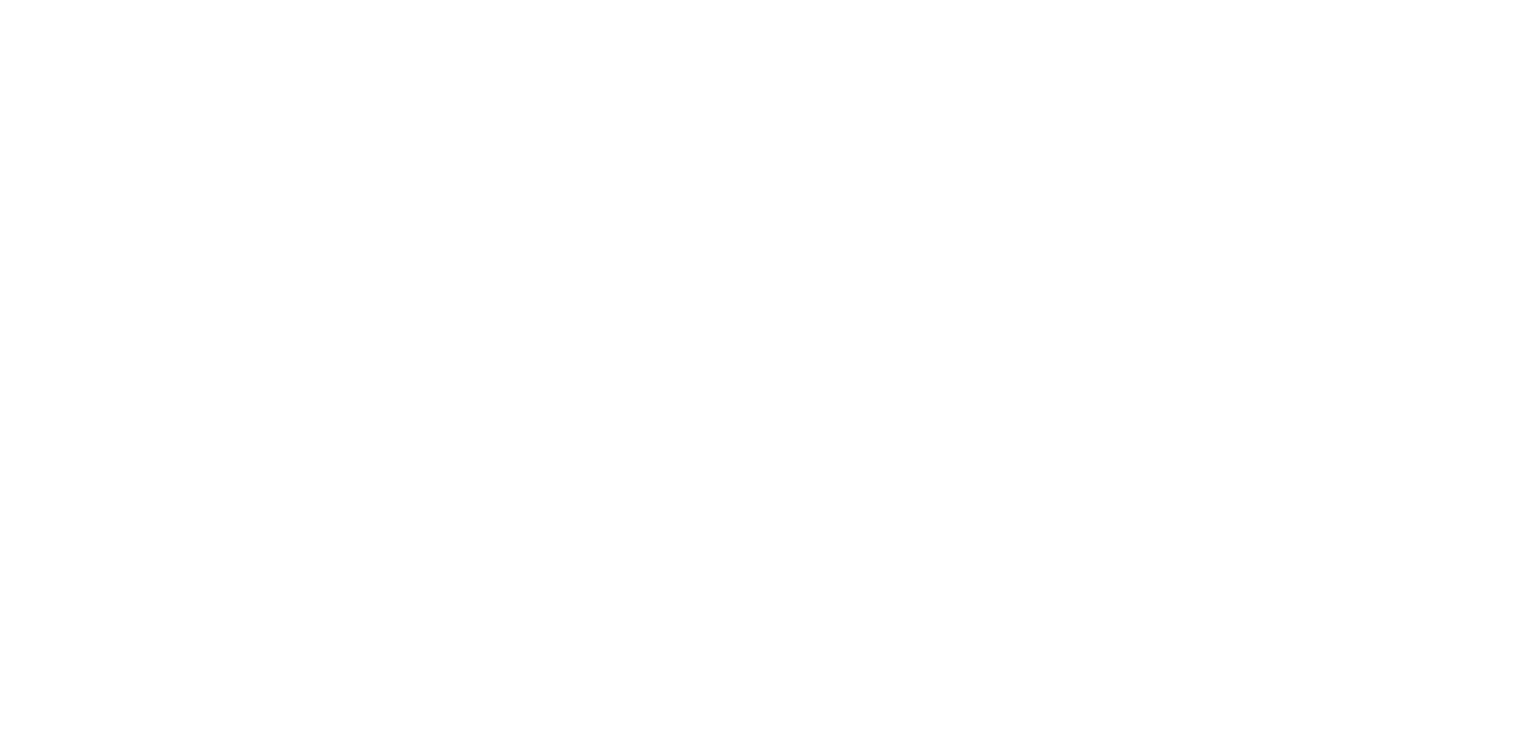 scroll, scrollTop: 0, scrollLeft: 0, axis: both 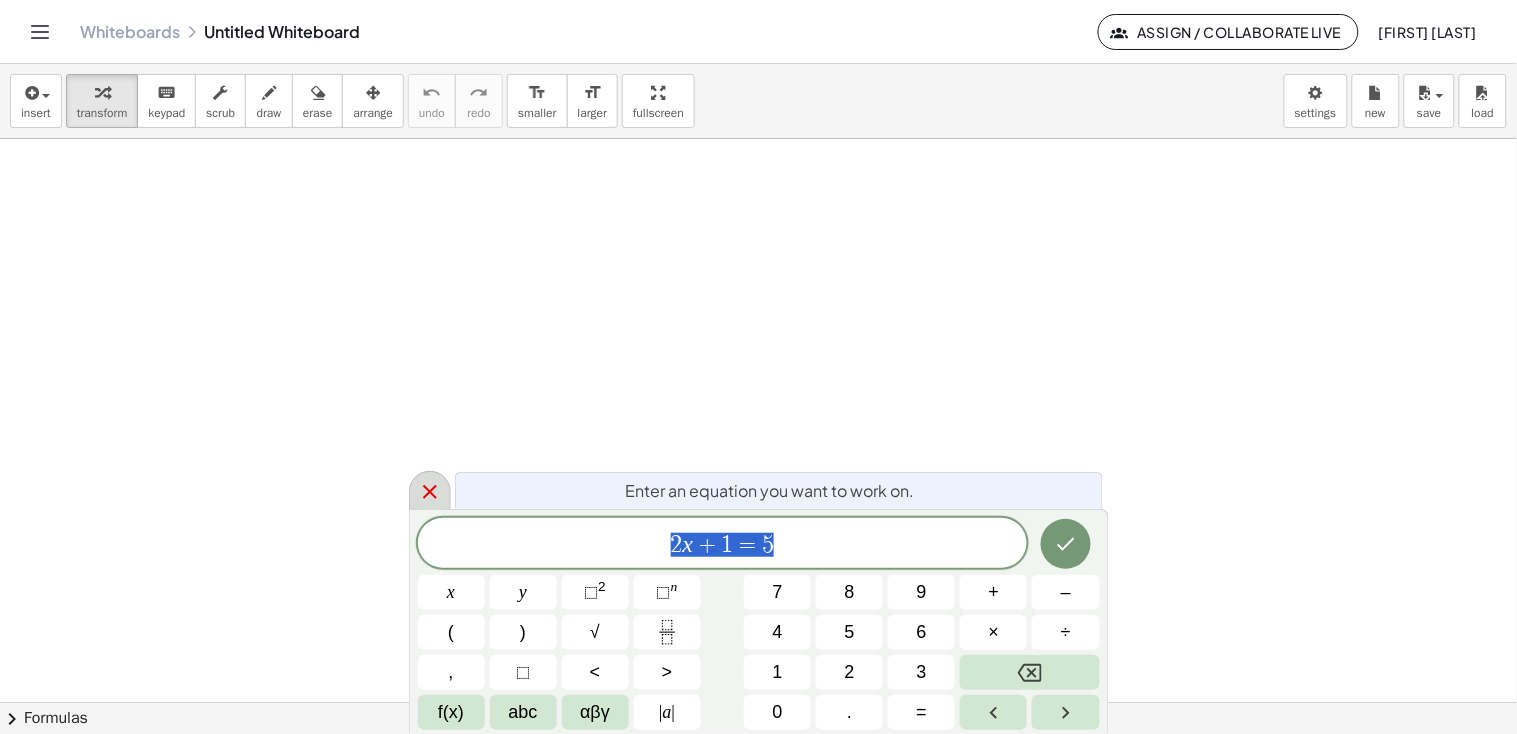 click at bounding box center (430, 490) 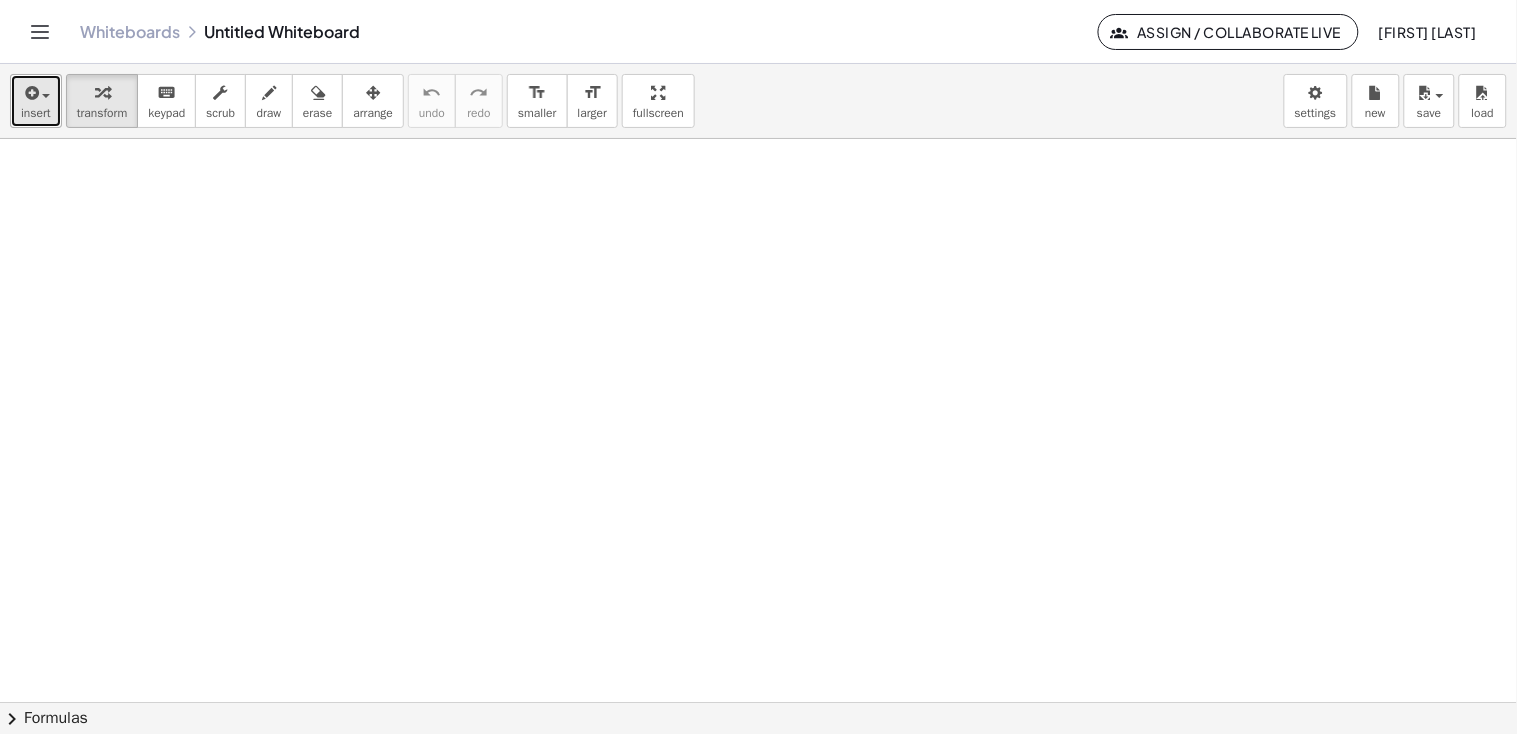 click on "insert" at bounding box center [36, 101] 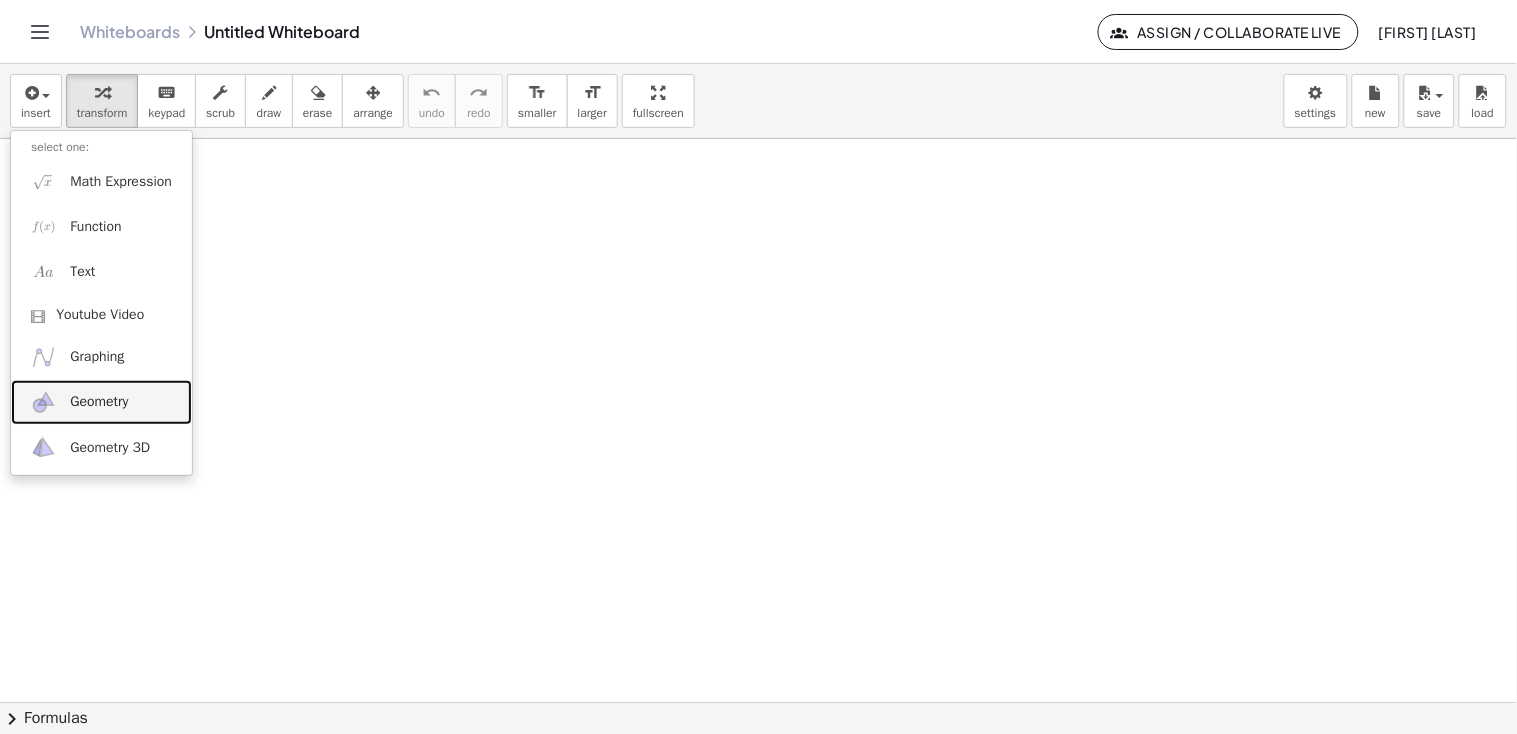click on "Geometry" at bounding box center (99, 402) 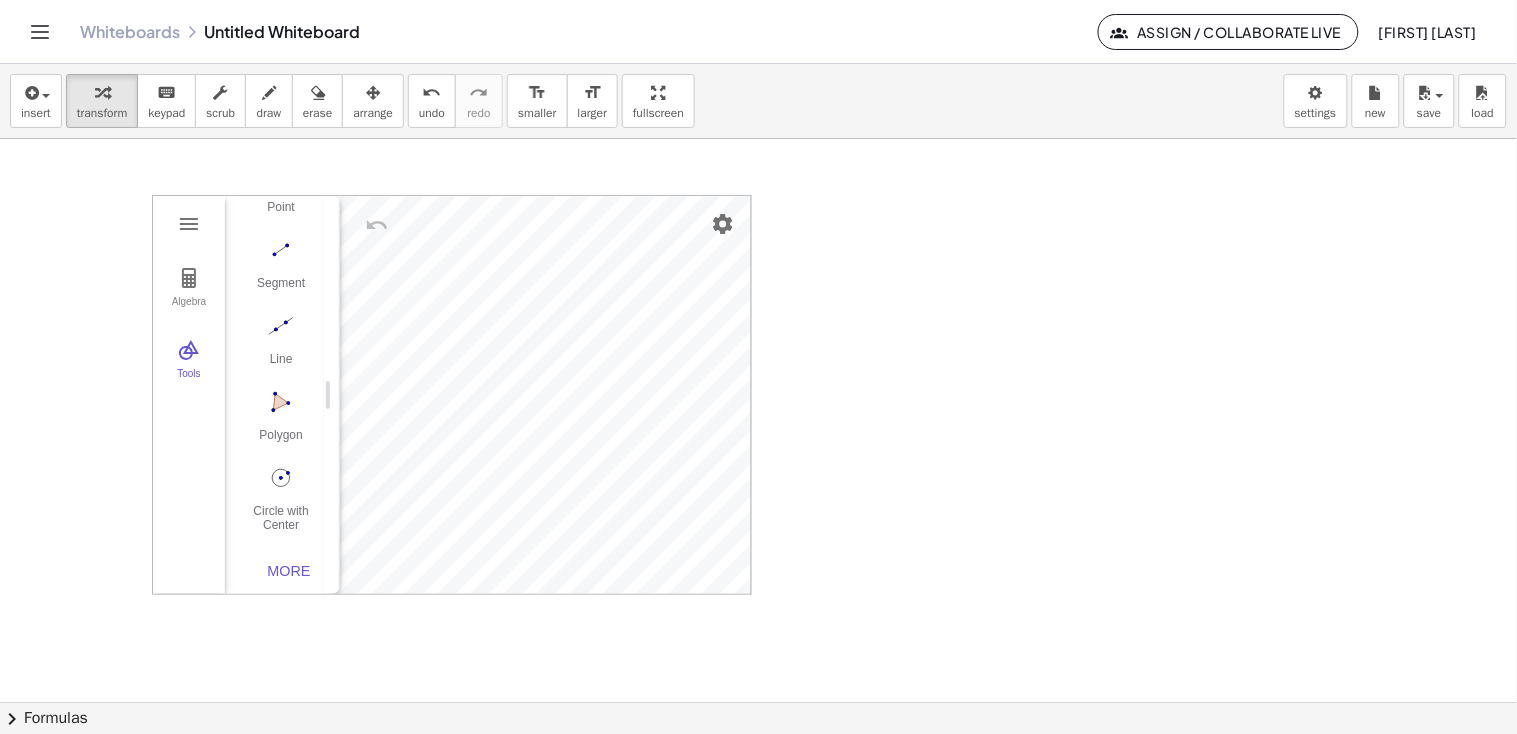 scroll, scrollTop: 198, scrollLeft: 0, axis: vertical 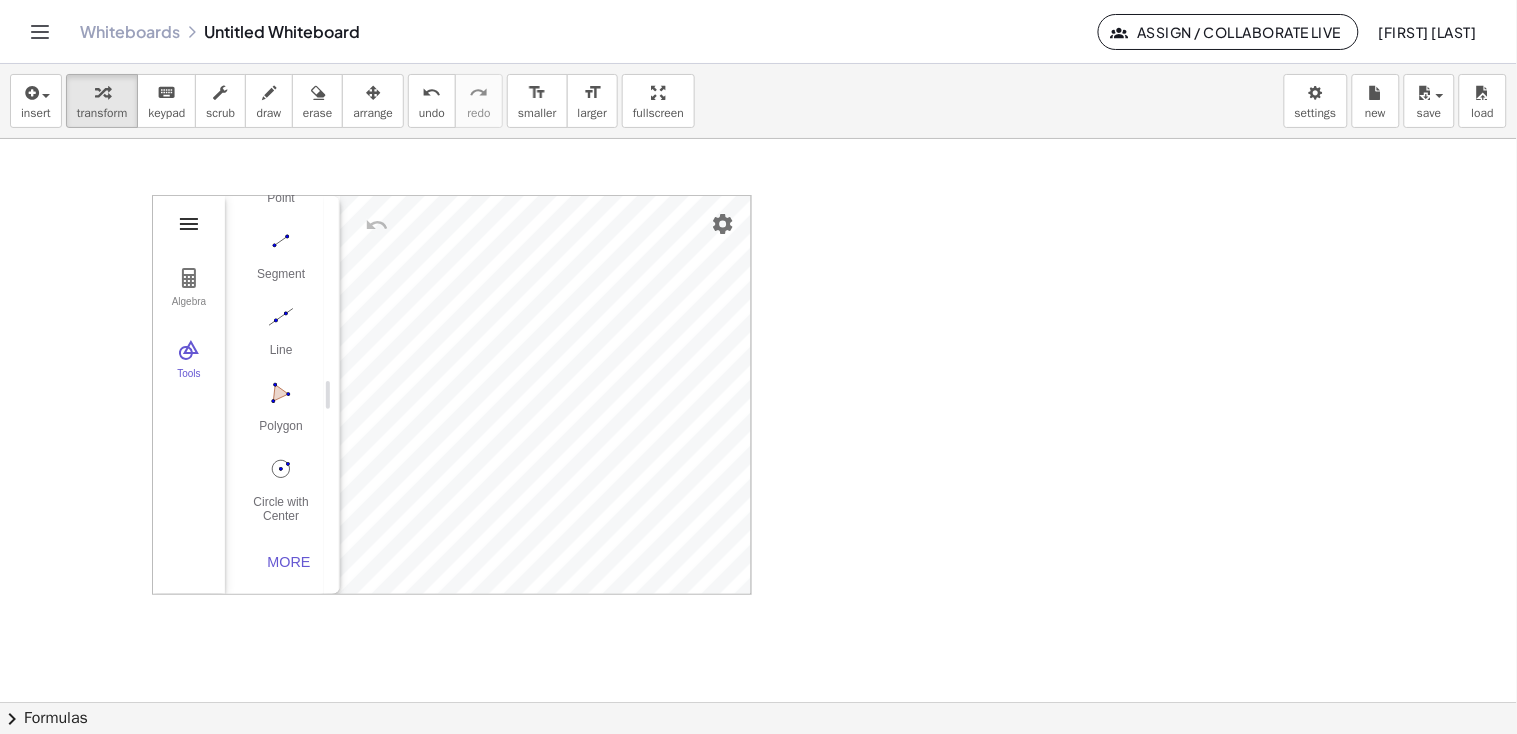 click at bounding box center [189, 224] 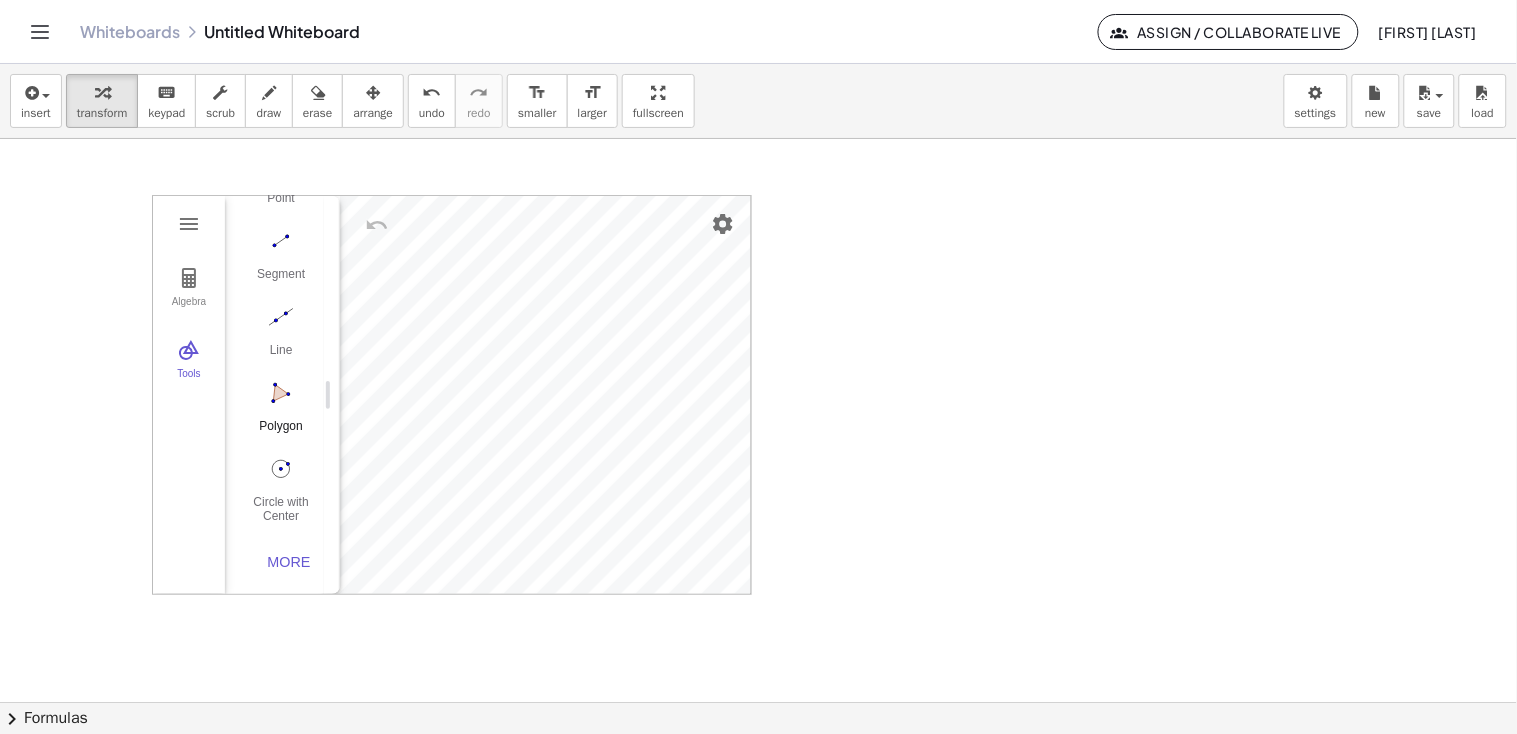 click at bounding box center [281, 393] 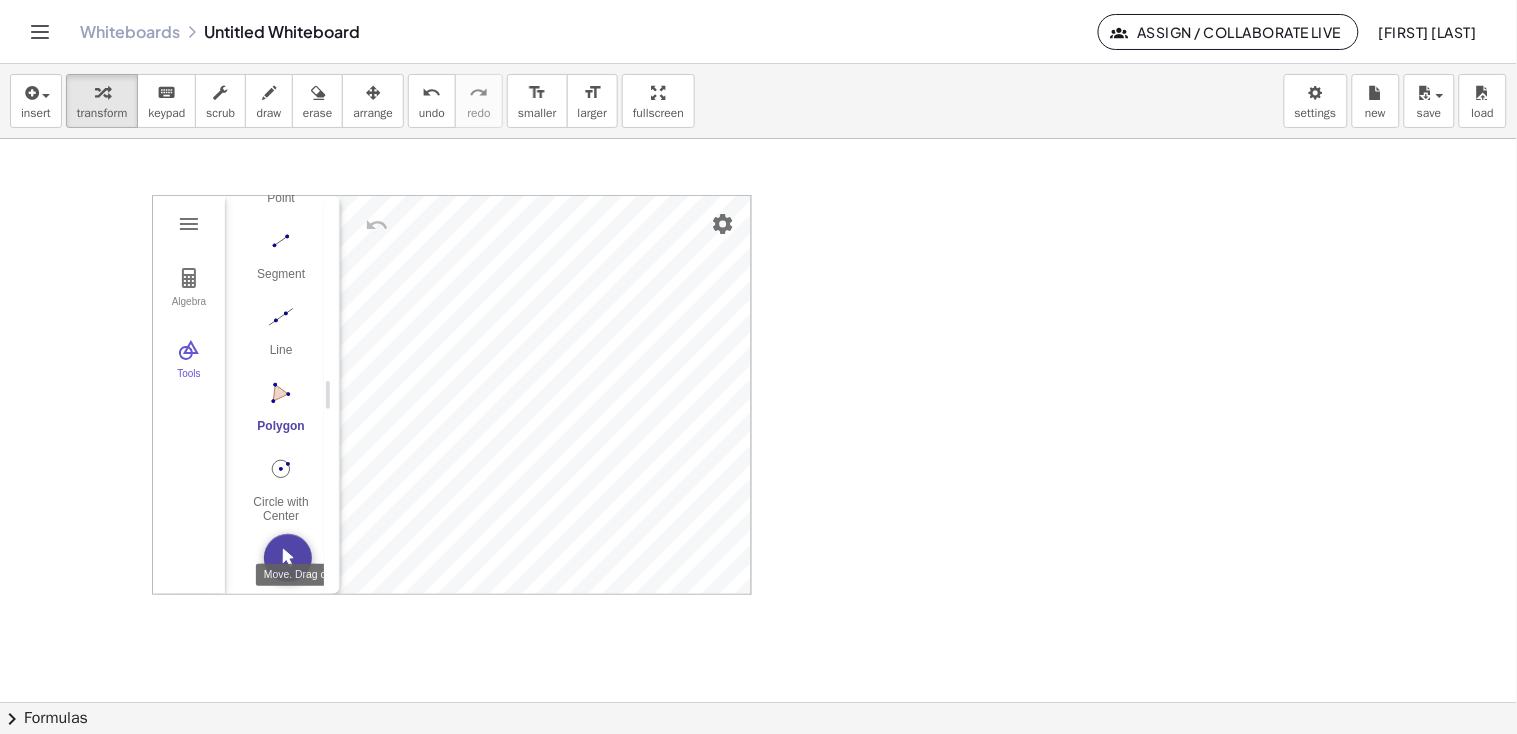 click at bounding box center (288, 558) 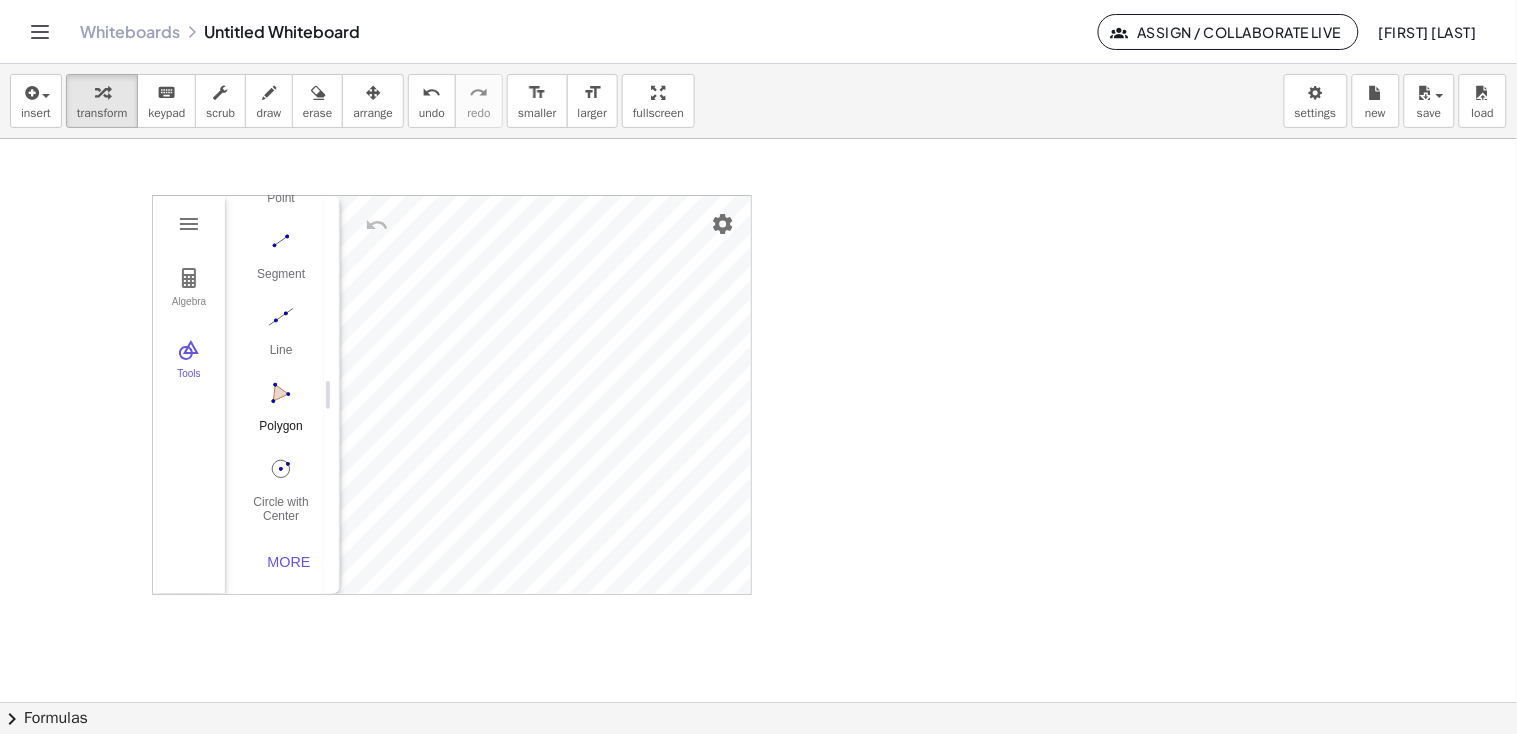 click at bounding box center (281, 393) 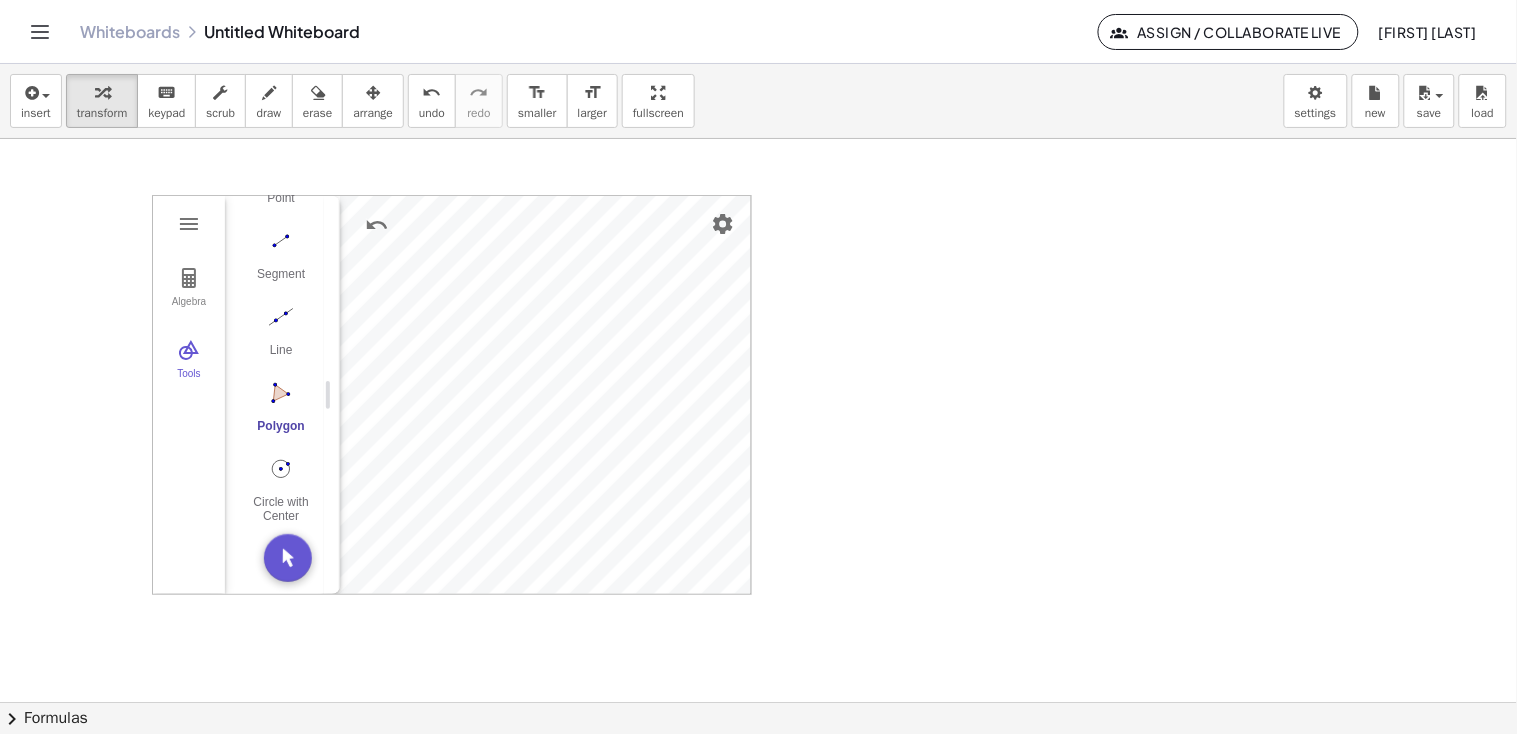 scroll, scrollTop: 0, scrollLeft: 0, axis: both 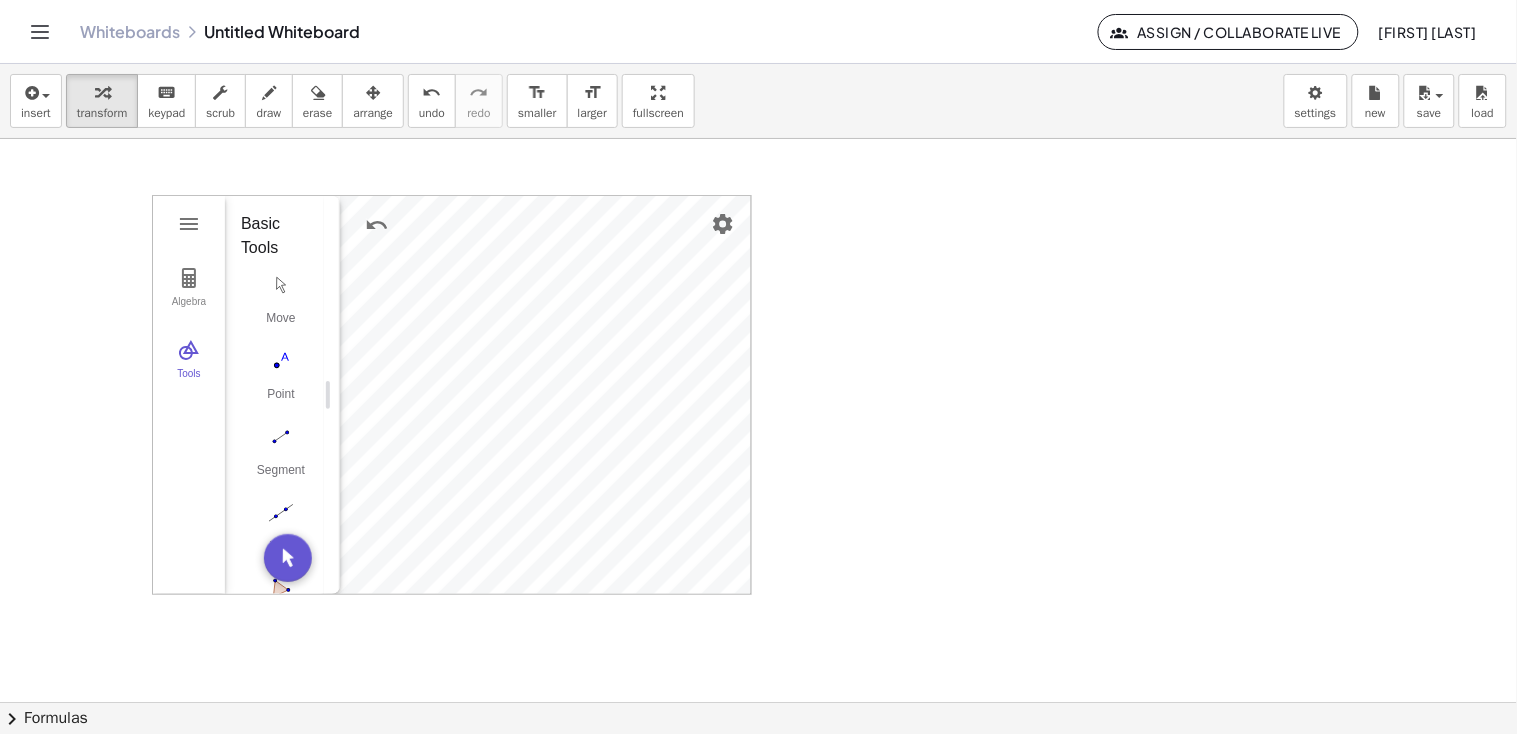drag, startPoint x: 318, startPoint y: 420, endPoint x: 320, endPoint y: 567, distance: 147.01361 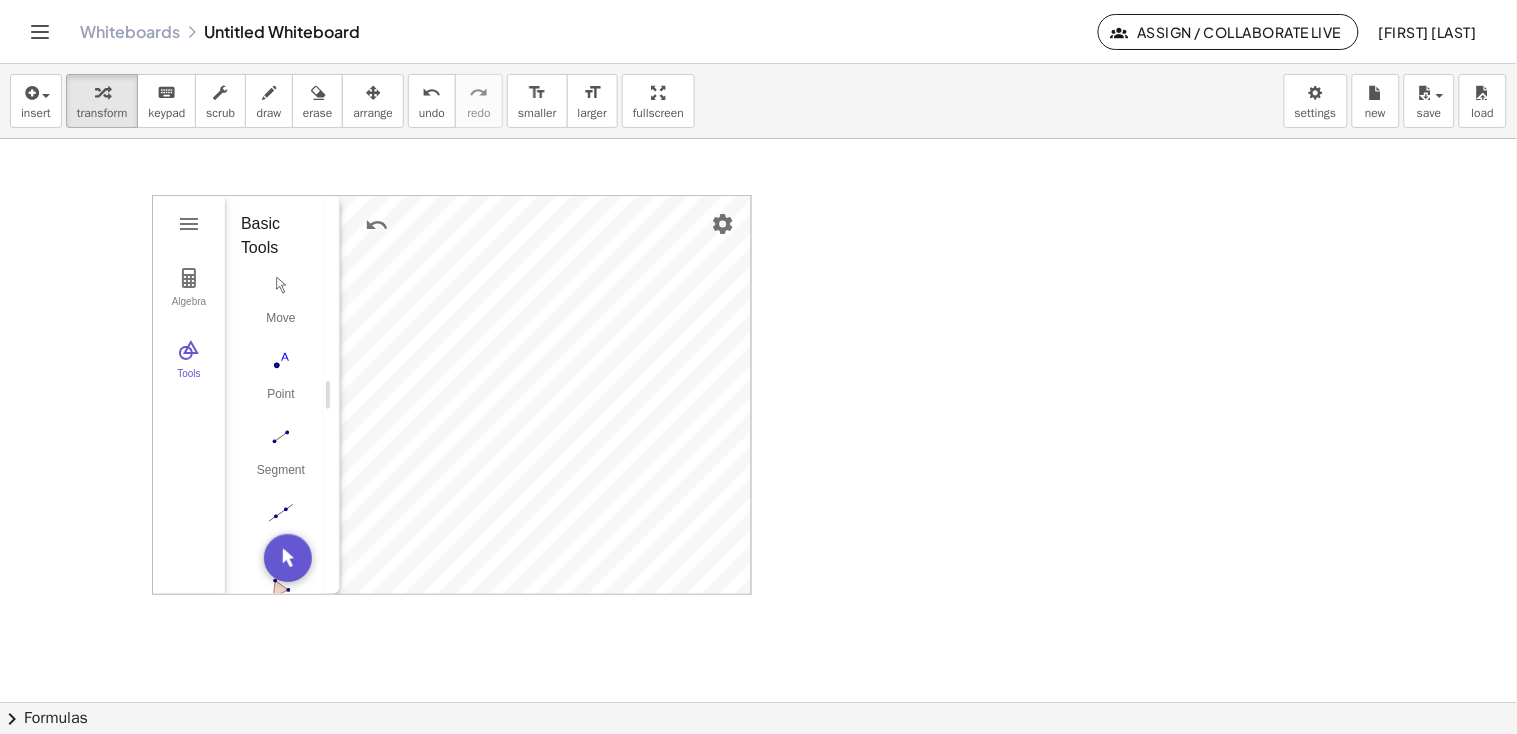 drag, startPoint x: 324, startPoint y: 441, endPoint x: 325, endPoint y: 589, distance: 148.00337 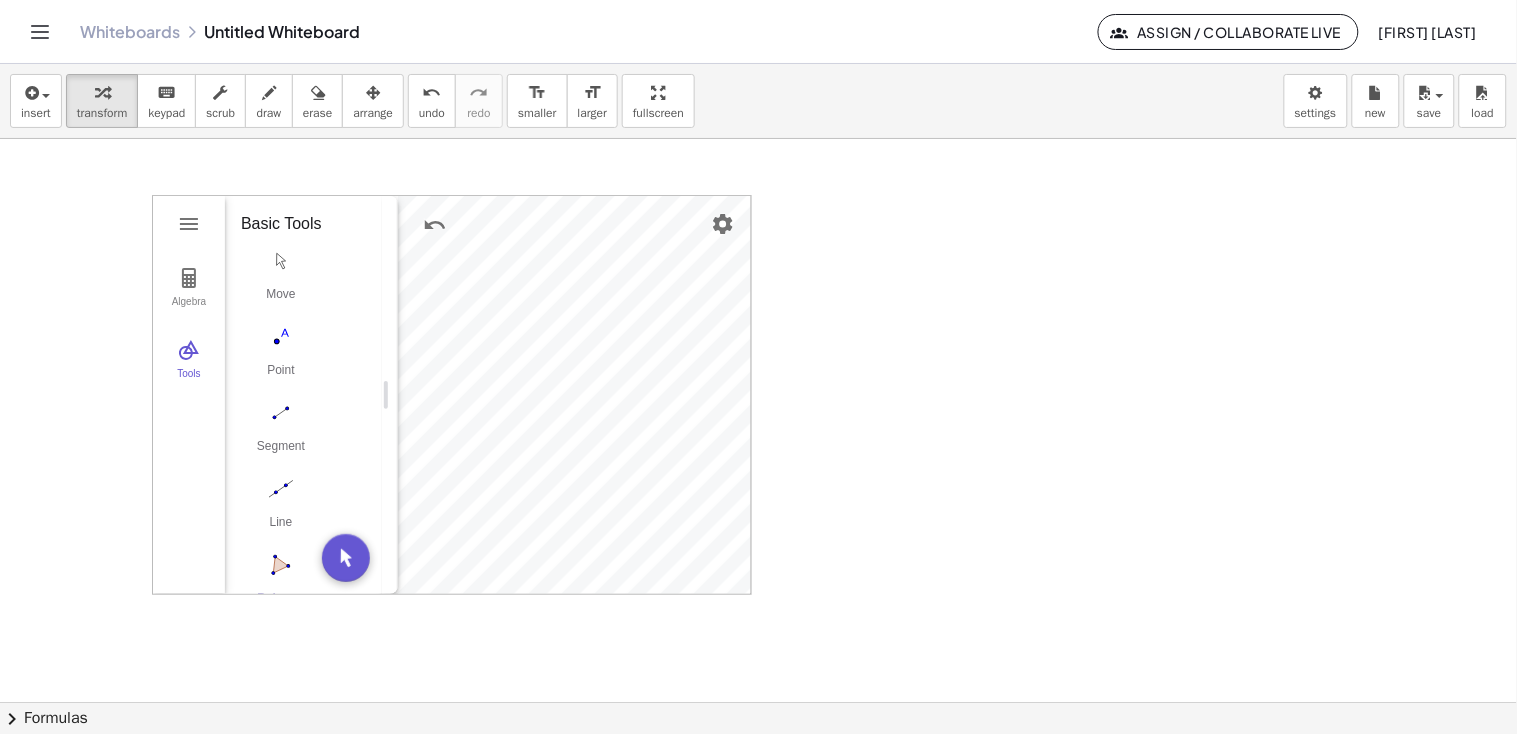 drag, startPoint x: 333, startPoint y: 392, endPoint x: 391, endPoint y: 392, distance: 58 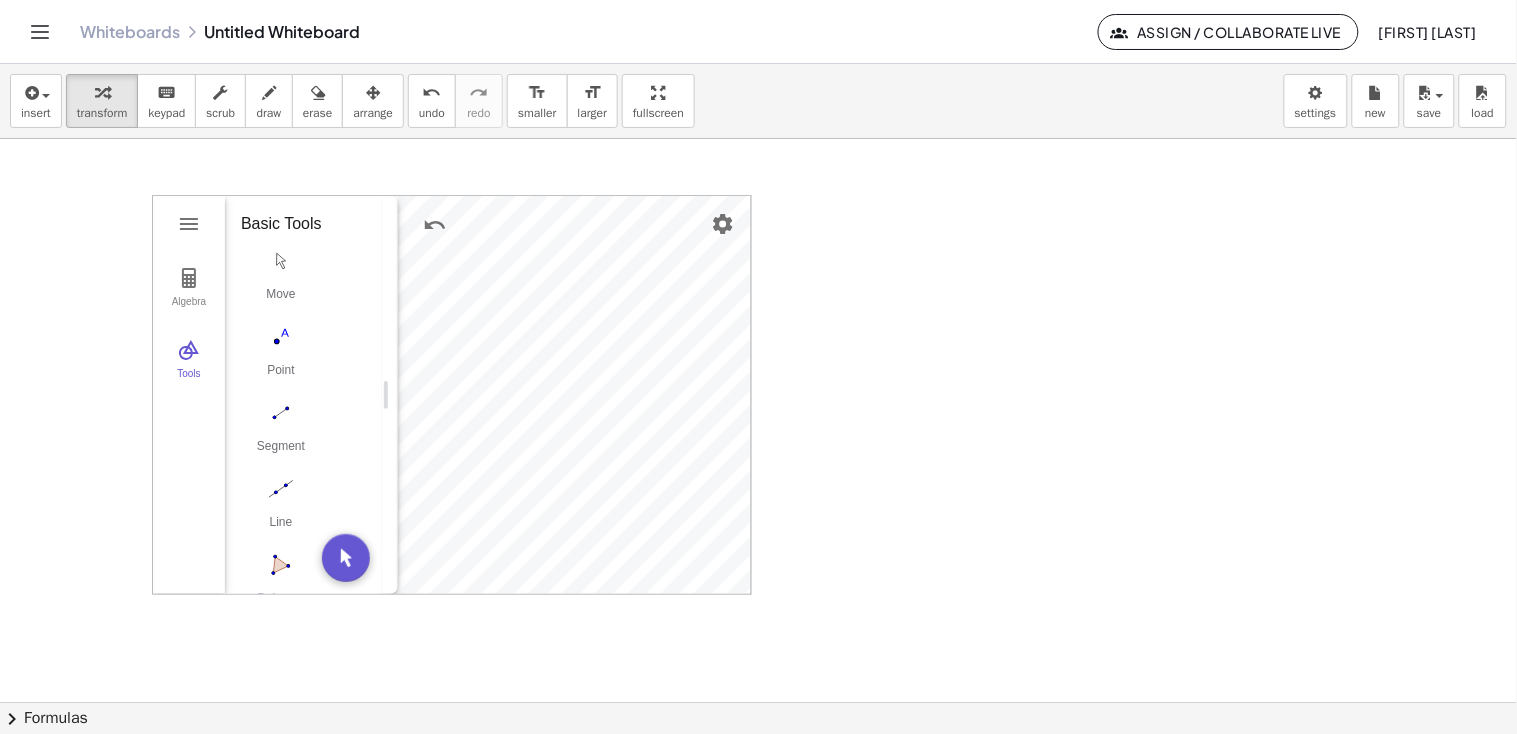drag, startPoint x: 378, startPoint y: 342, endPoint x: 377, endPoint y: 533, distance: 191.00262 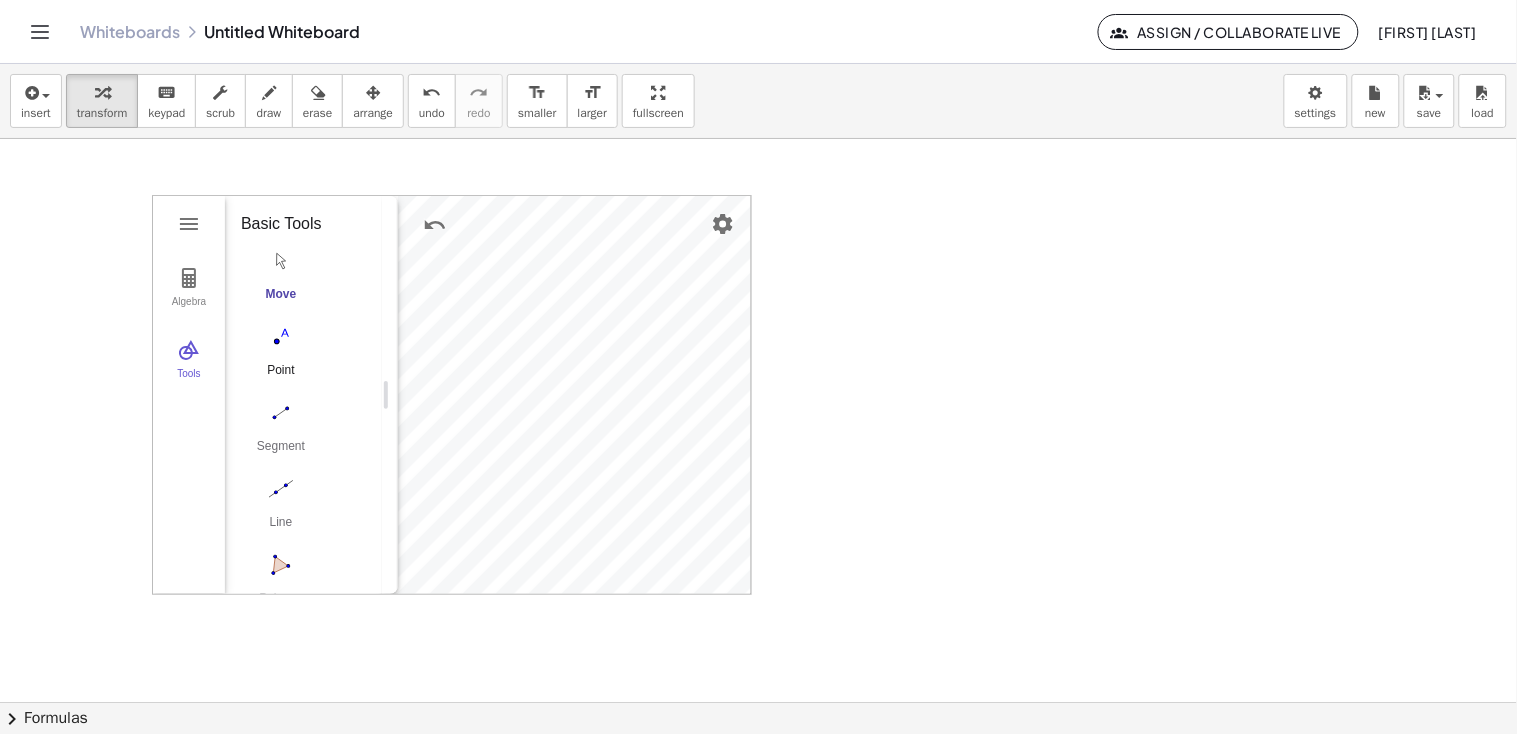 click at bounding box center (281, 337) 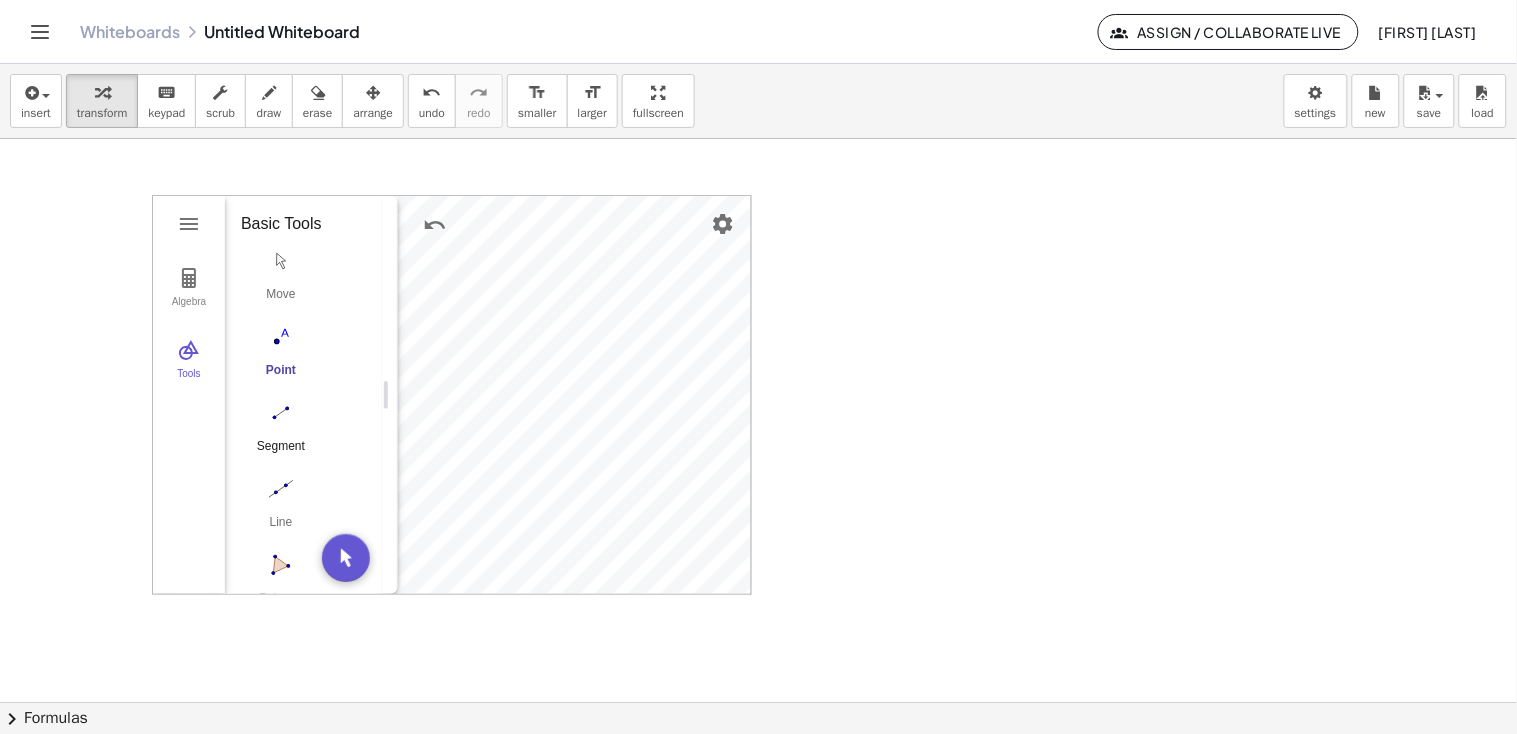 click at bounding box center [281, 413] 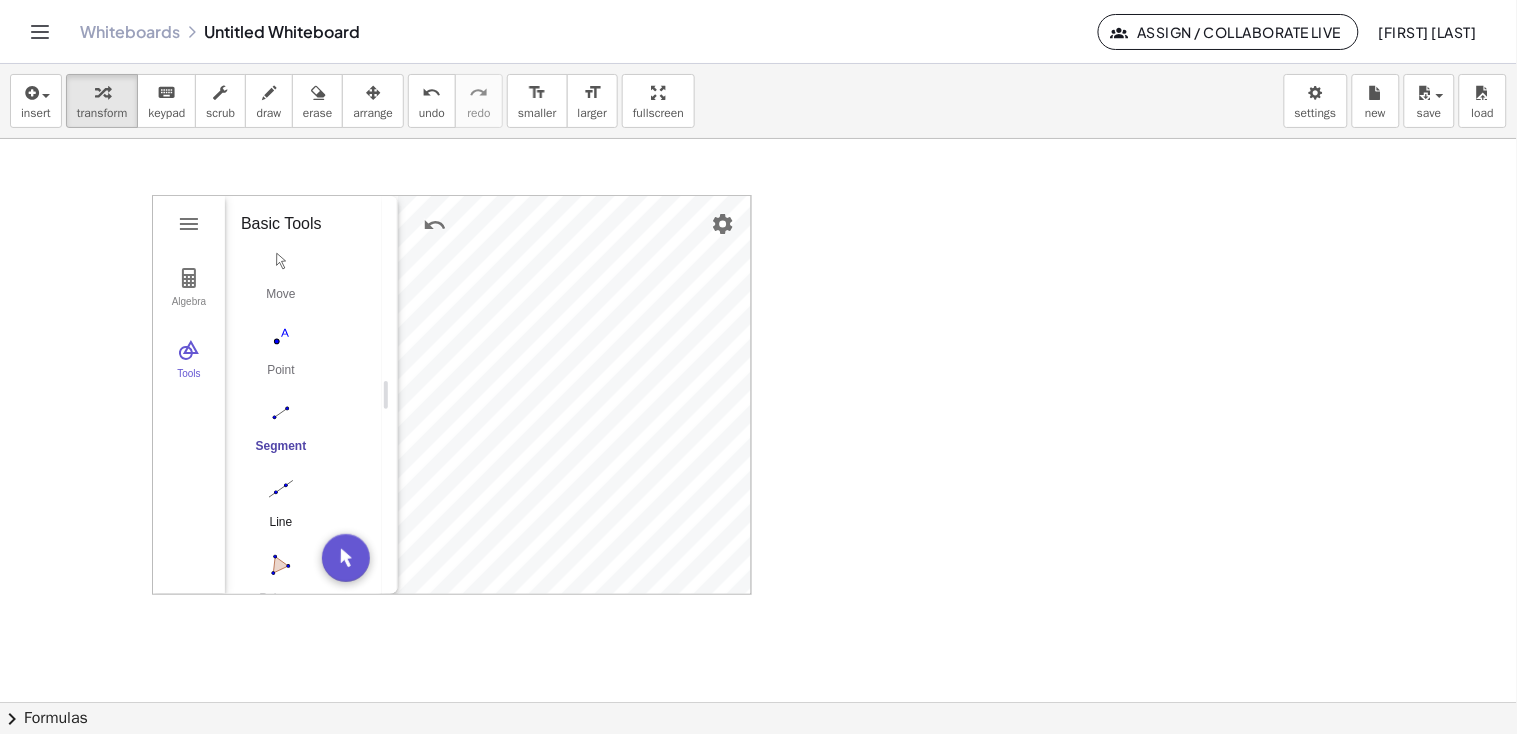 click at bounding box center [281, 489] 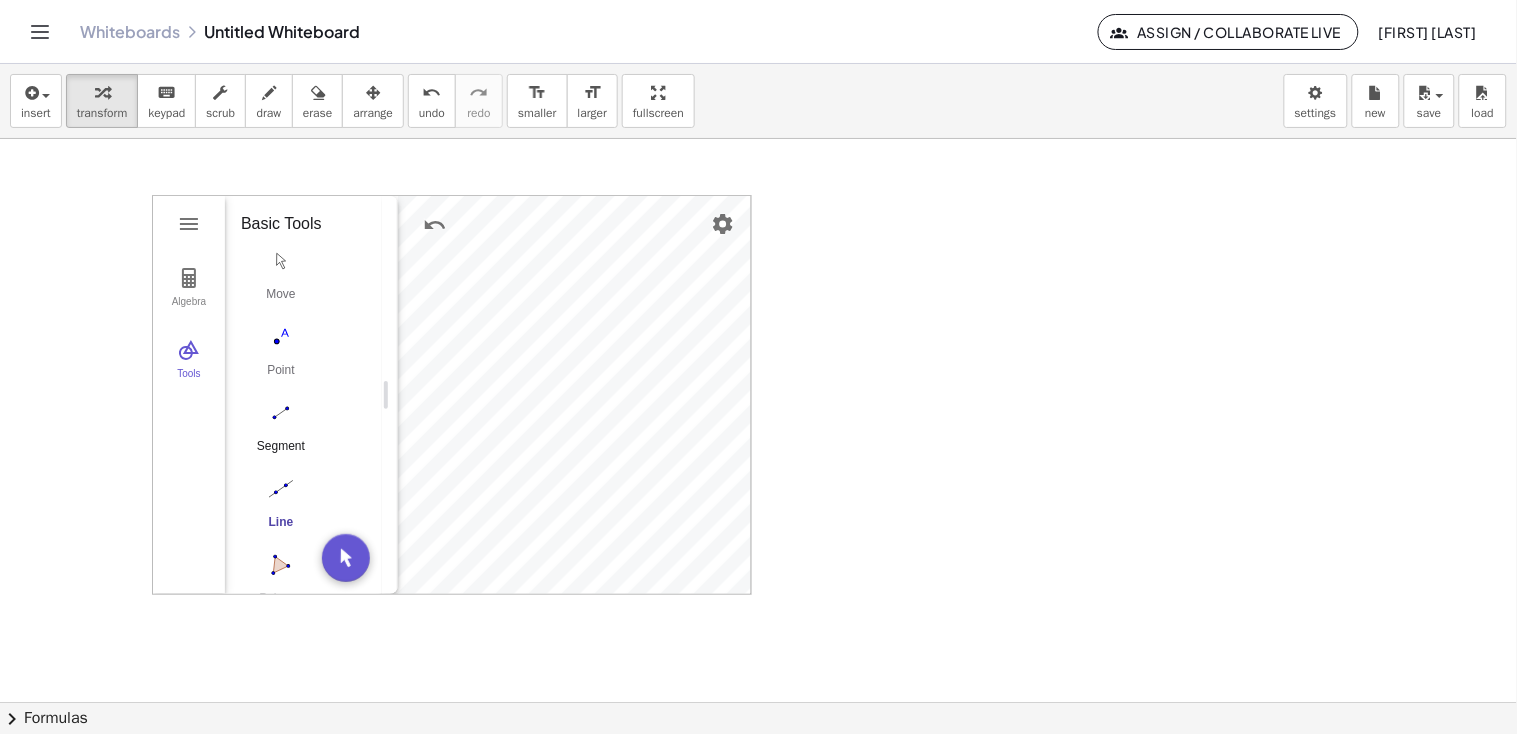 click at bounding box center (281, 413) 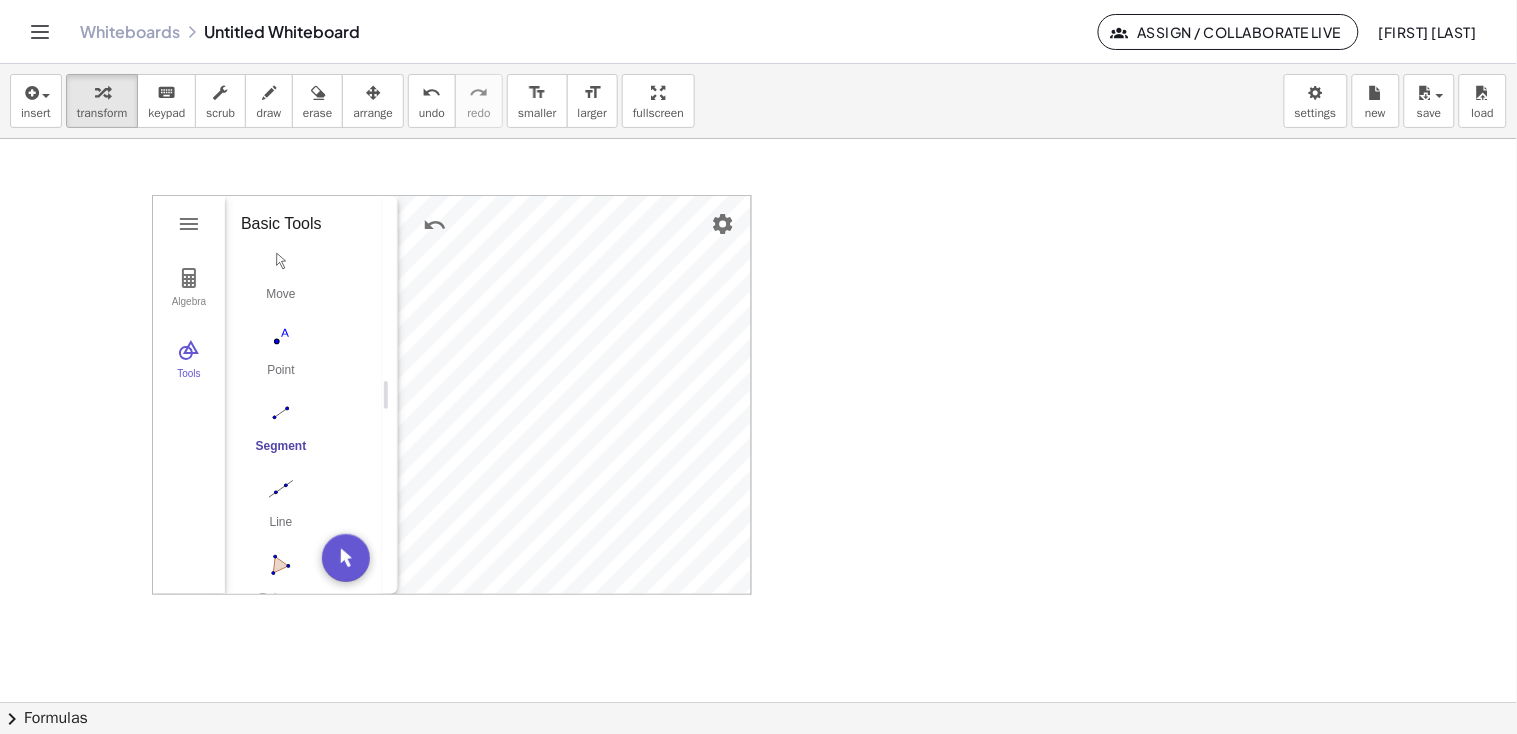 click at bounding box center (281, 565) 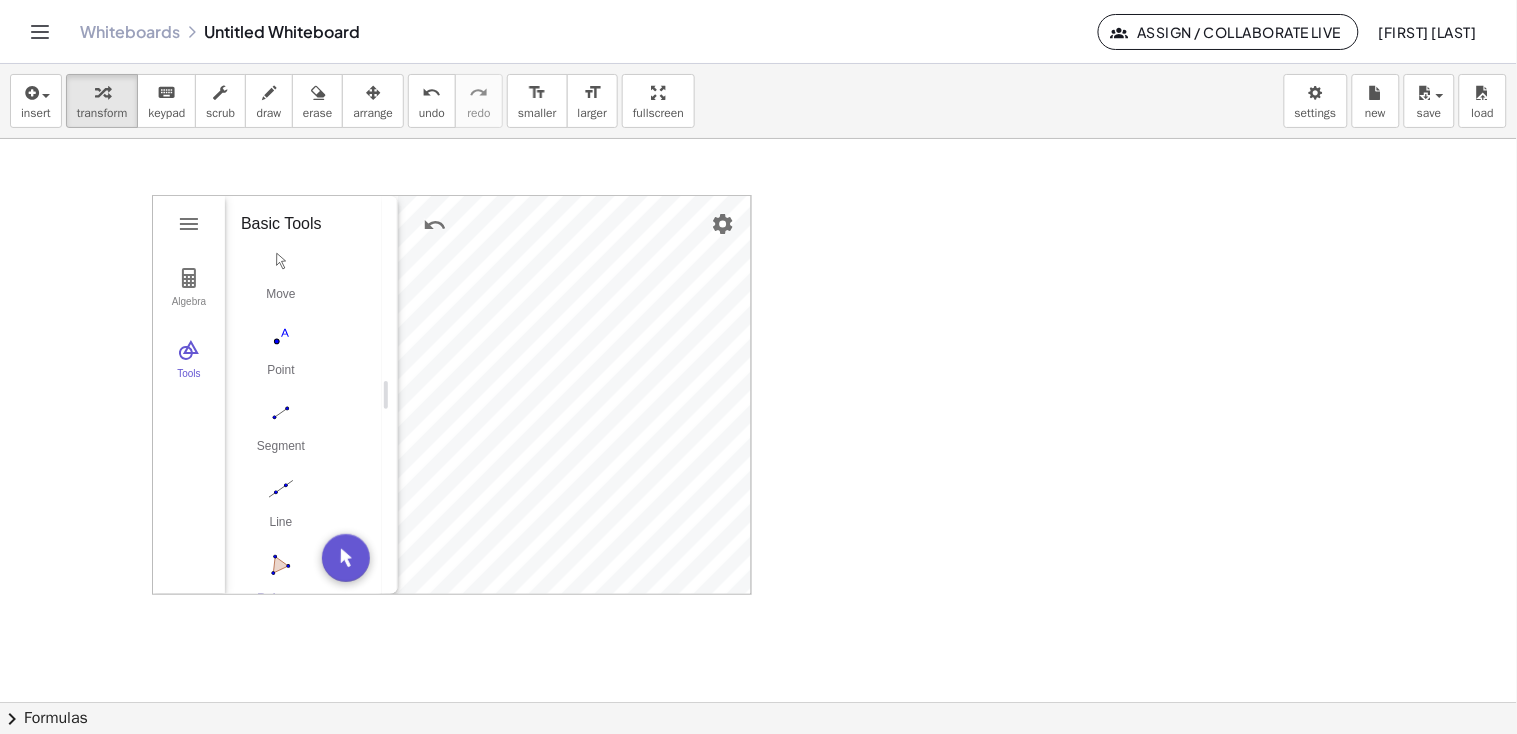 click at bounding box center [281, 565] 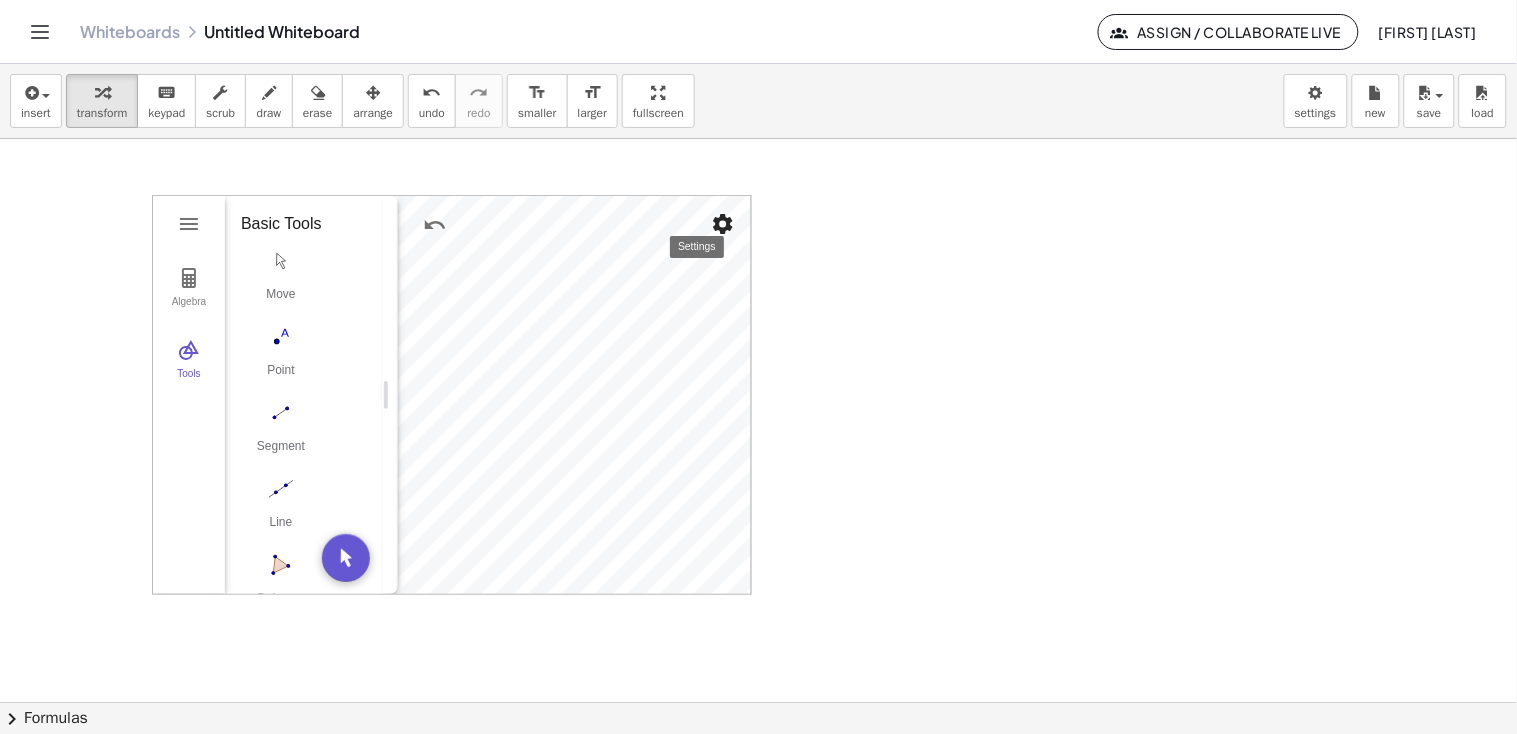 click at bounding box center (723, 224) 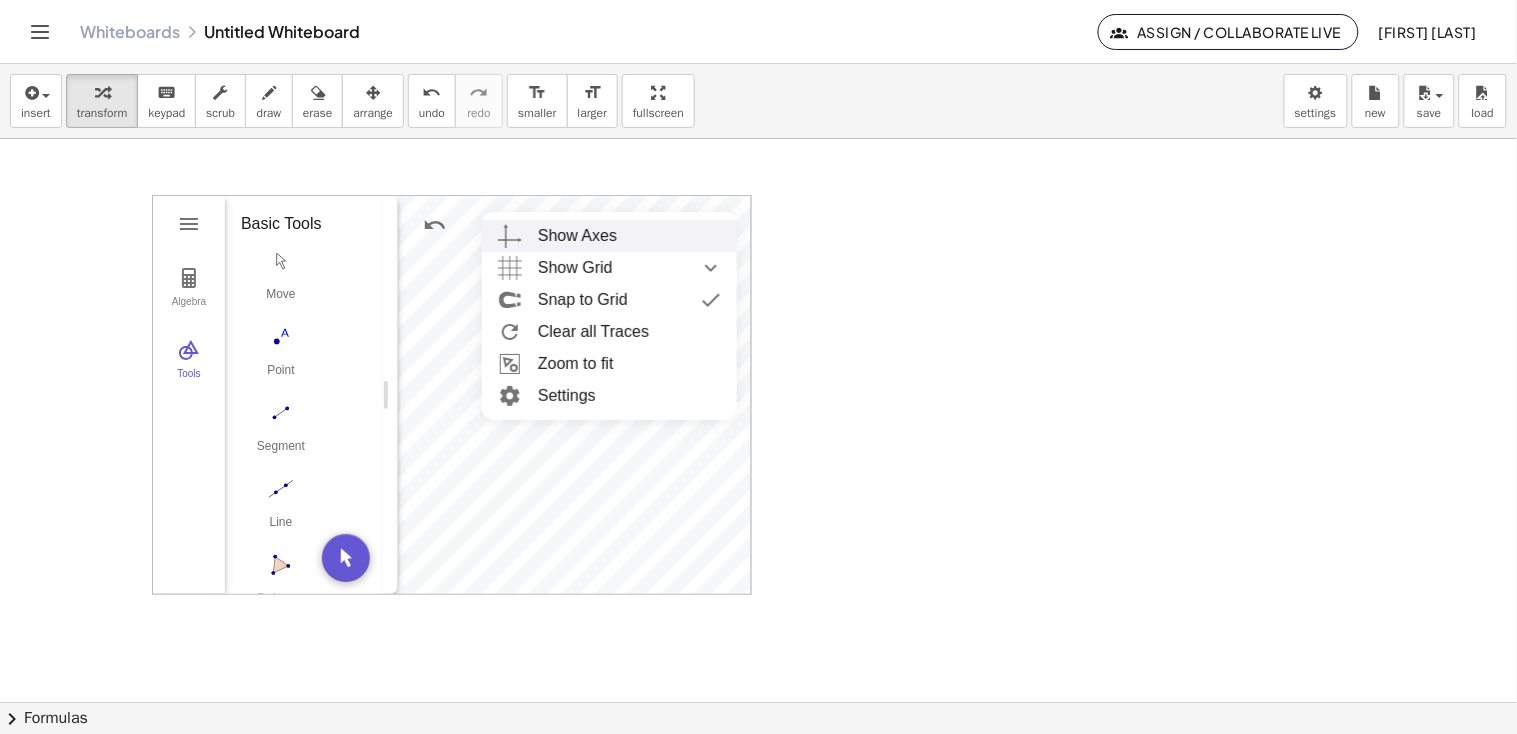 click on "Show Axes" at bounding box center [629, 236] 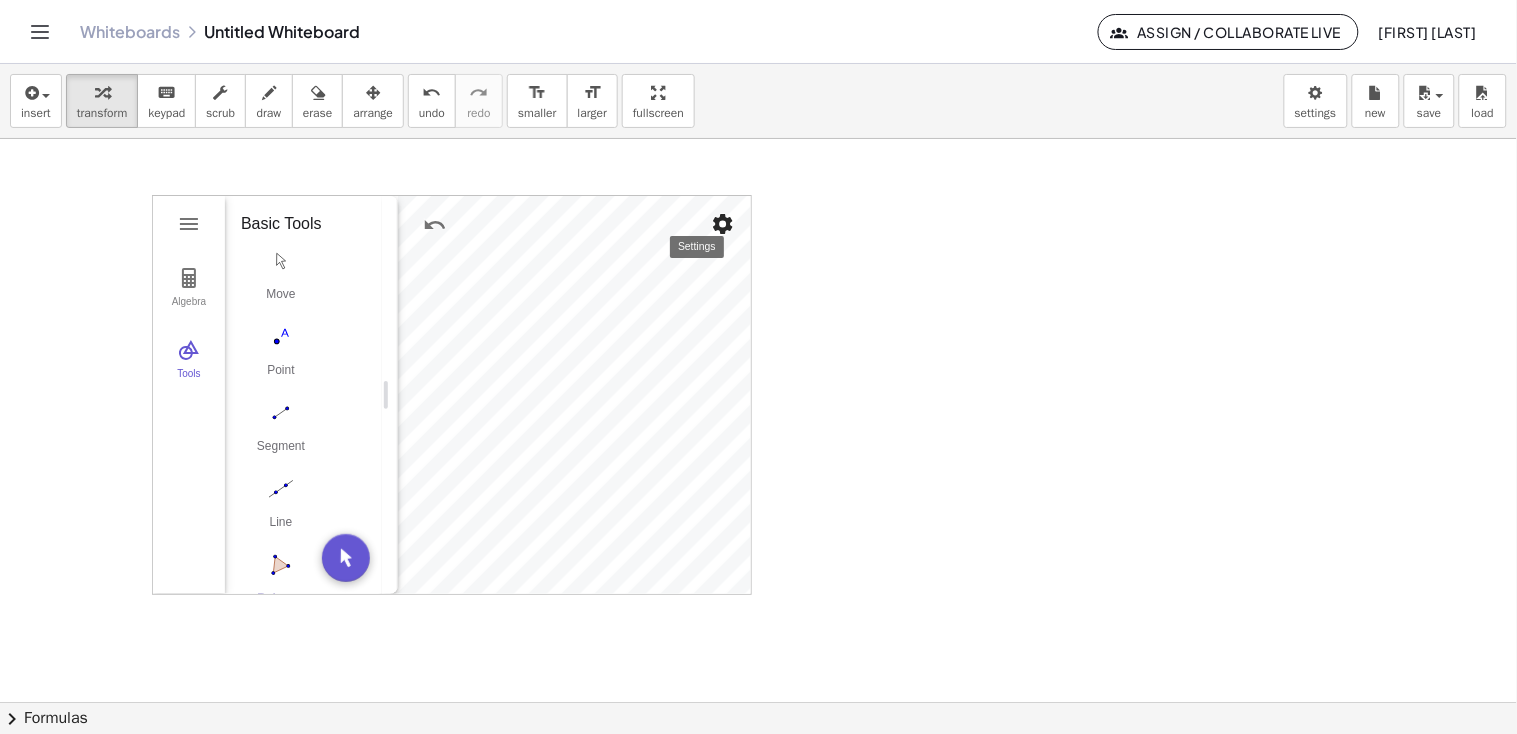 click at bounding box center (723, 224) 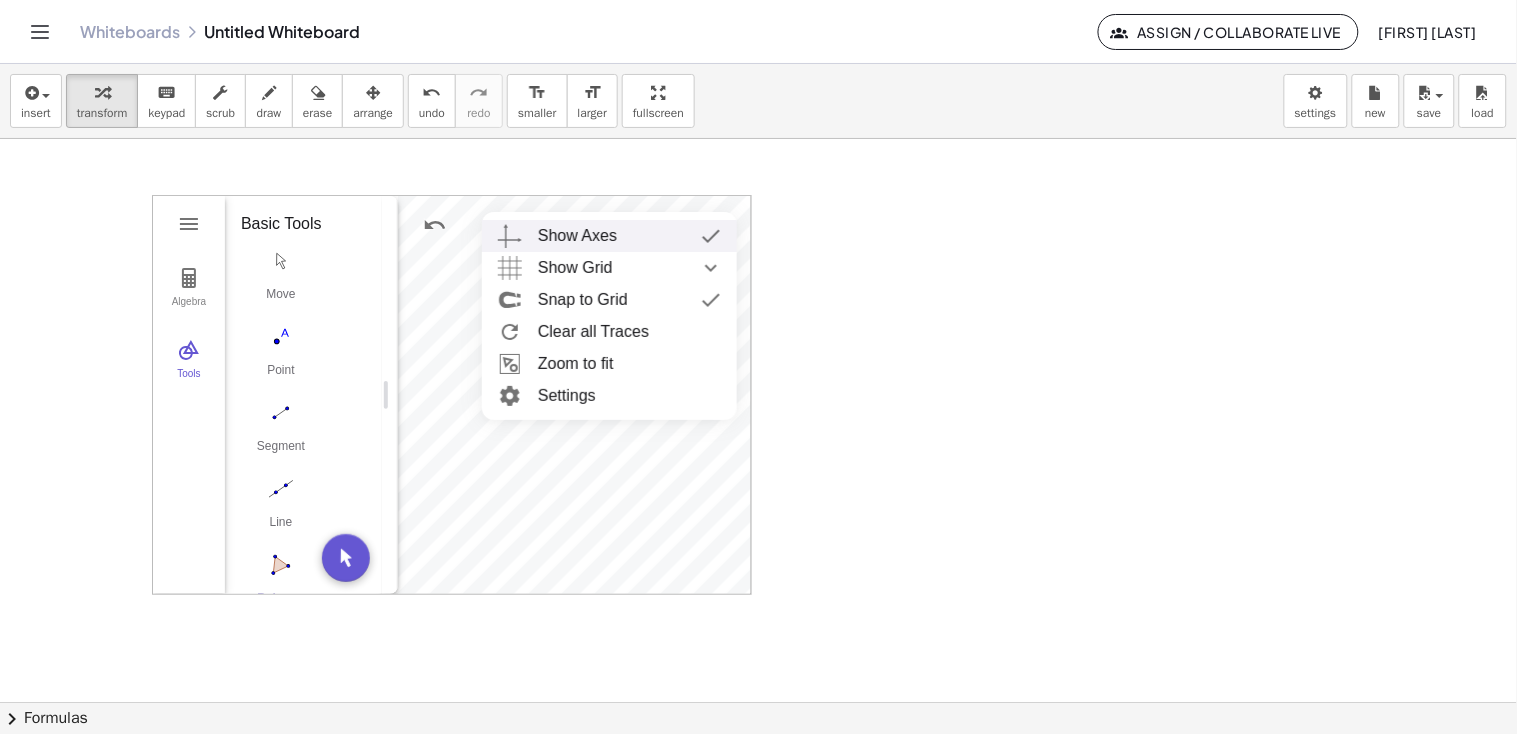 click on "Show Axes" at bounding box center [629, 236] 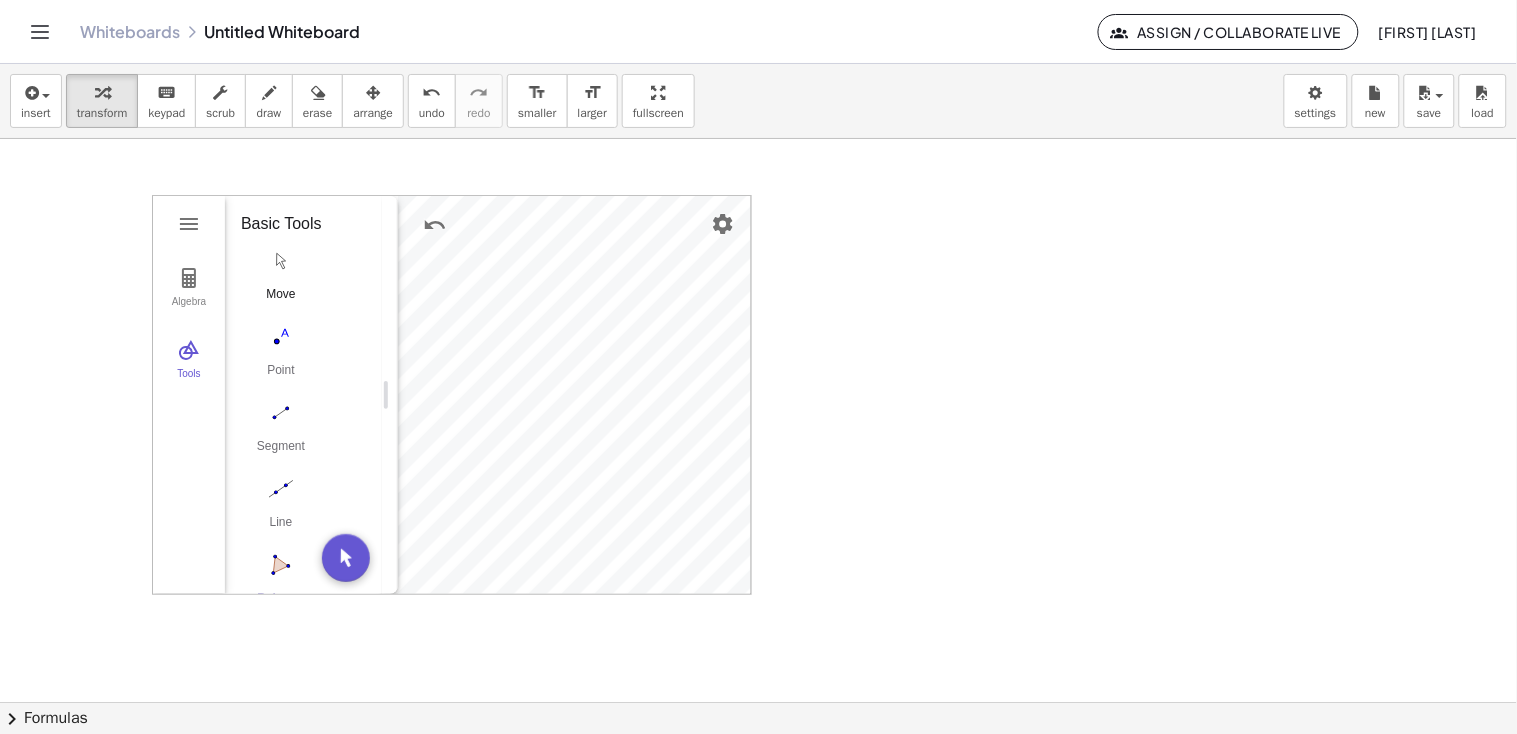 click at bounding box center (281, 261) 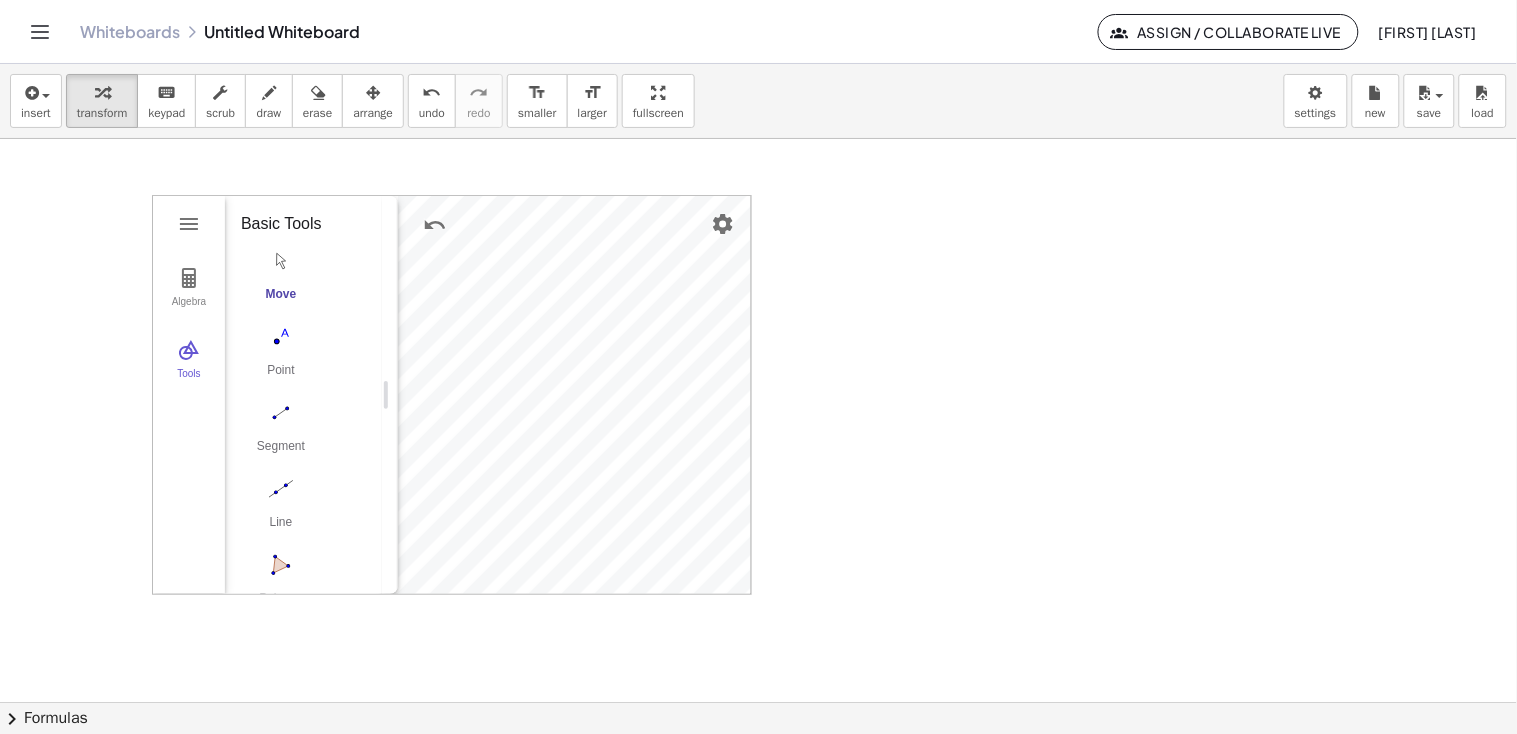 click at bounding box center [758, 702] 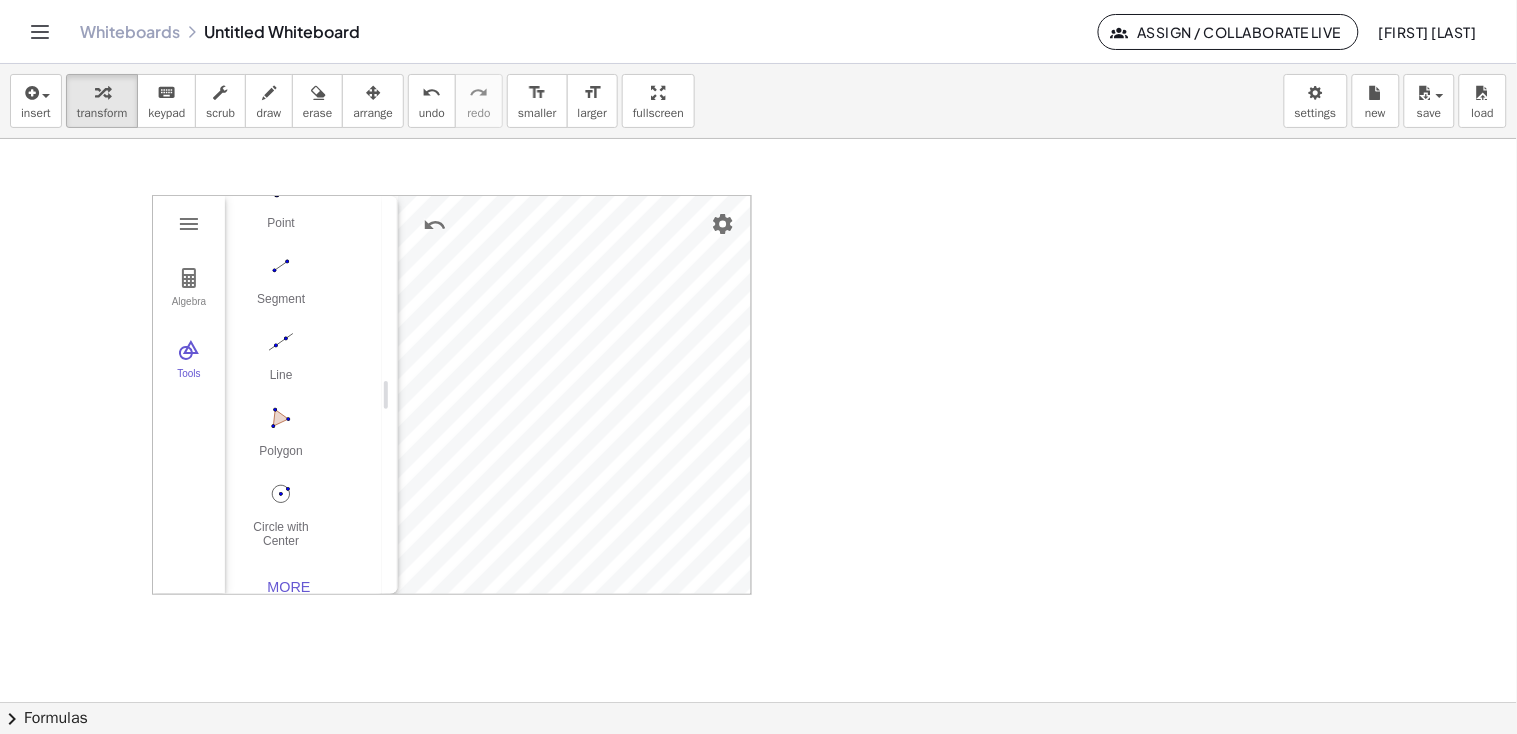 scroll, scrollTop: 154, scrollLeft: 0, axis: vertical 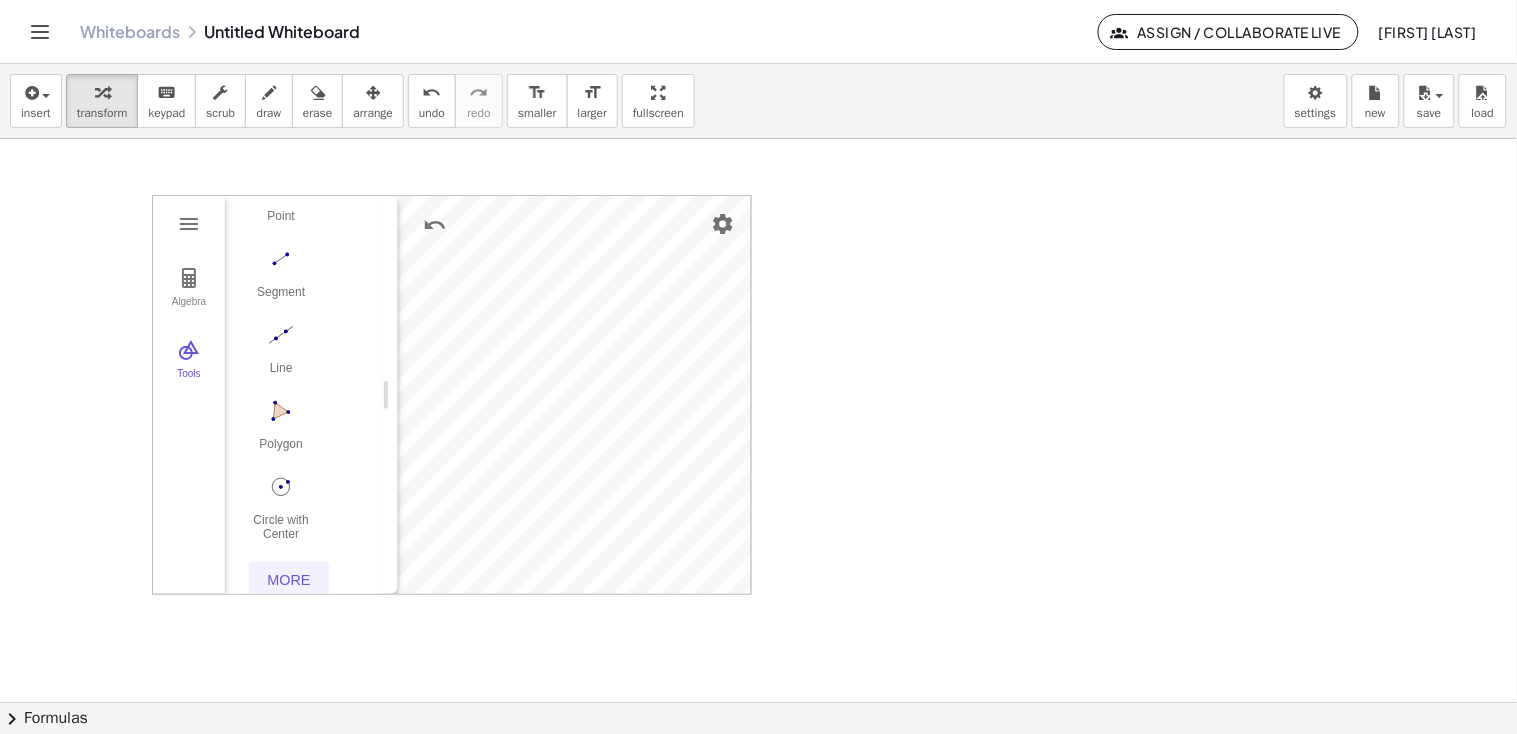 click on "More" at bounding box center (289, 580) 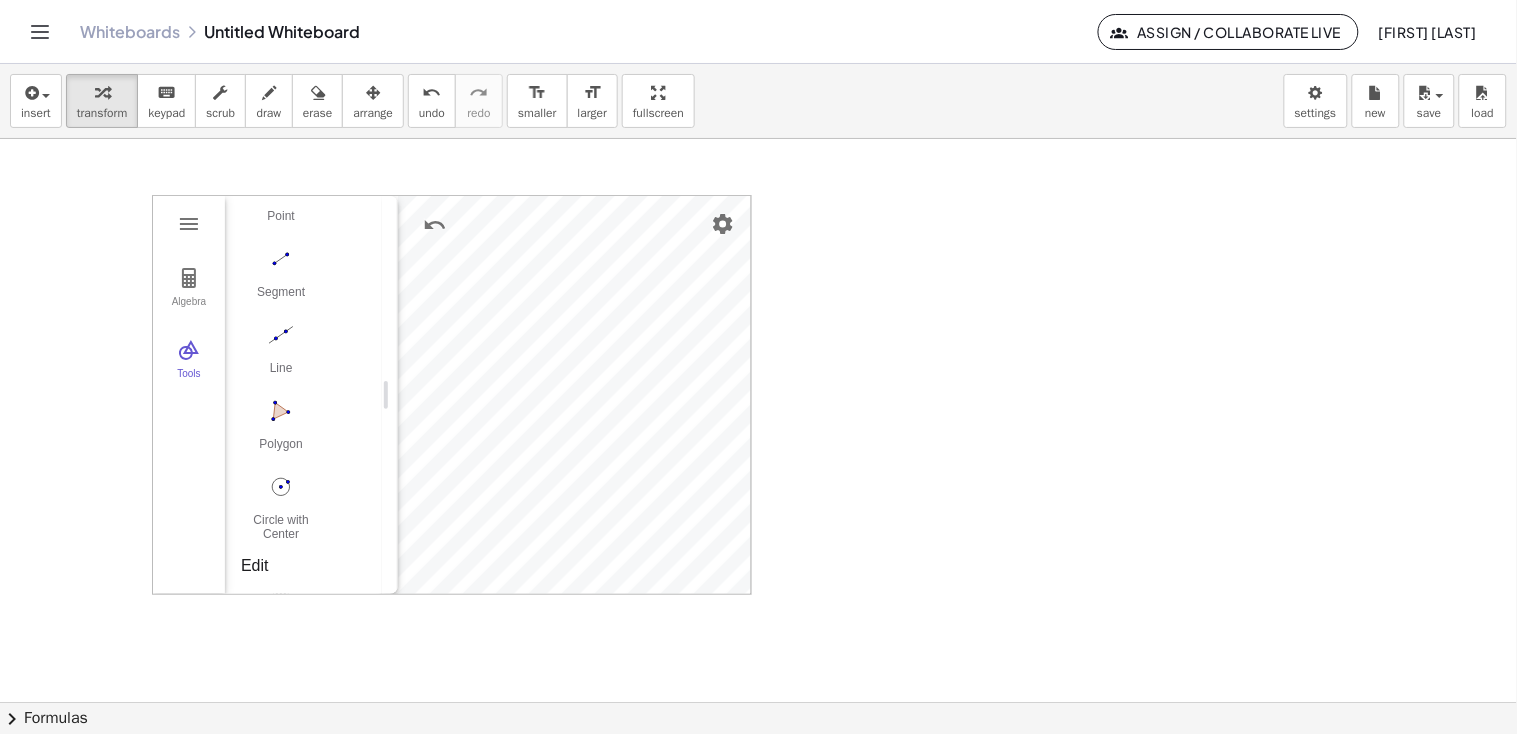 drag, startPoint x: 383, startPoint y: 245, endPoint x: 384, endPoint y: 286, distance: 41.01219 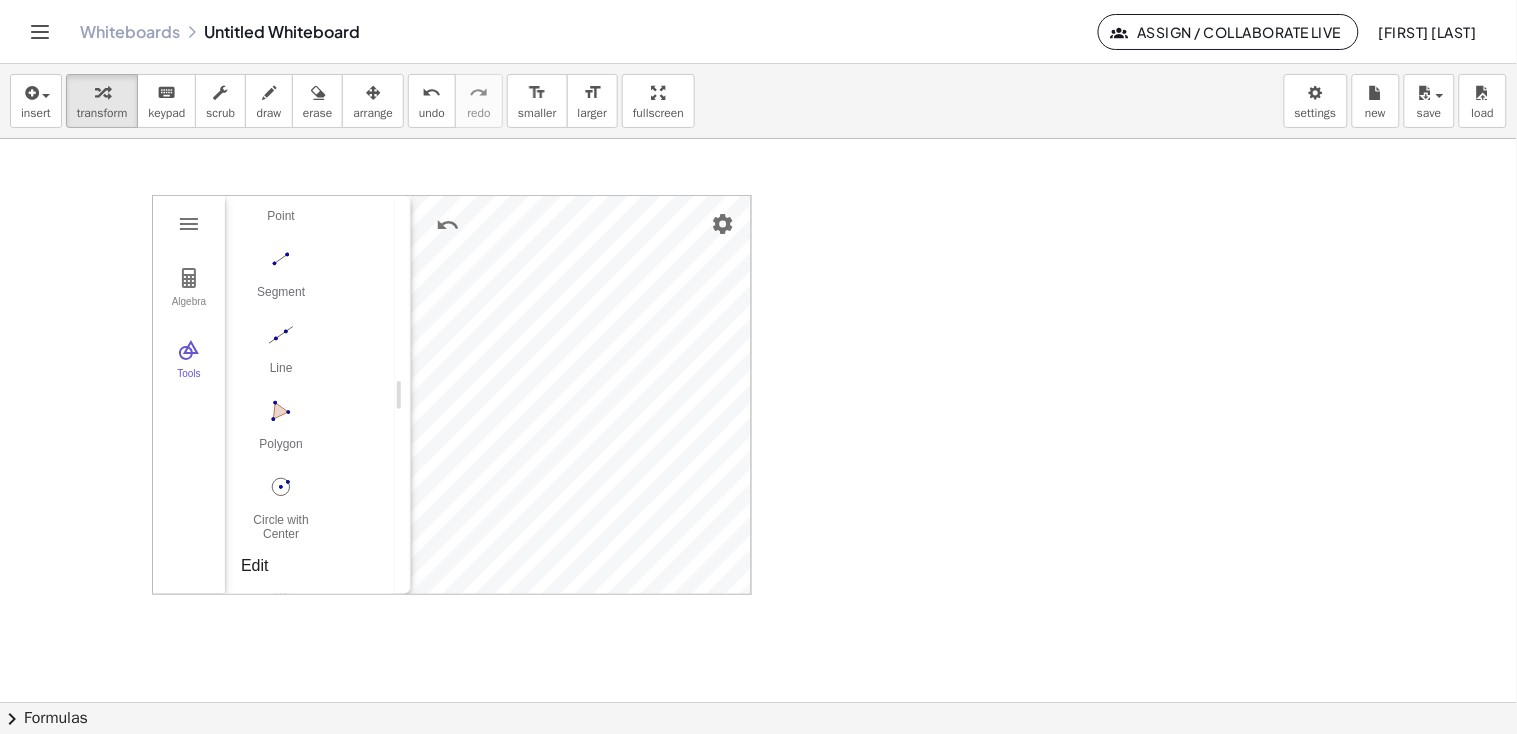 drag, startPoint x: 383, startPoint y: 400, endPoint x: 462, endPoint y: 405, distance: 79.15807 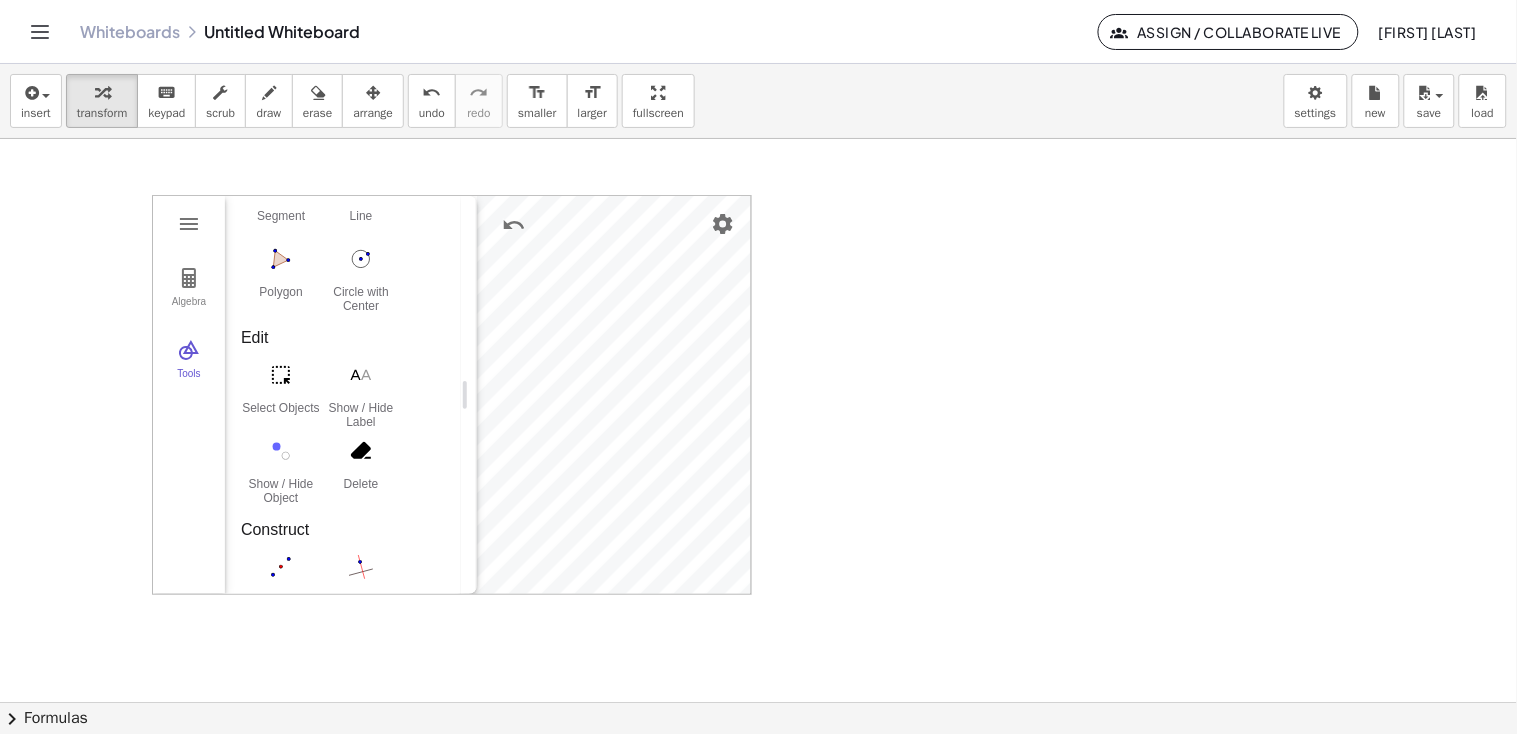 drag, startPoint x: 457, startPoint y: 276, endPoint x: 459, endPoint y: 375, distance: 99.0202 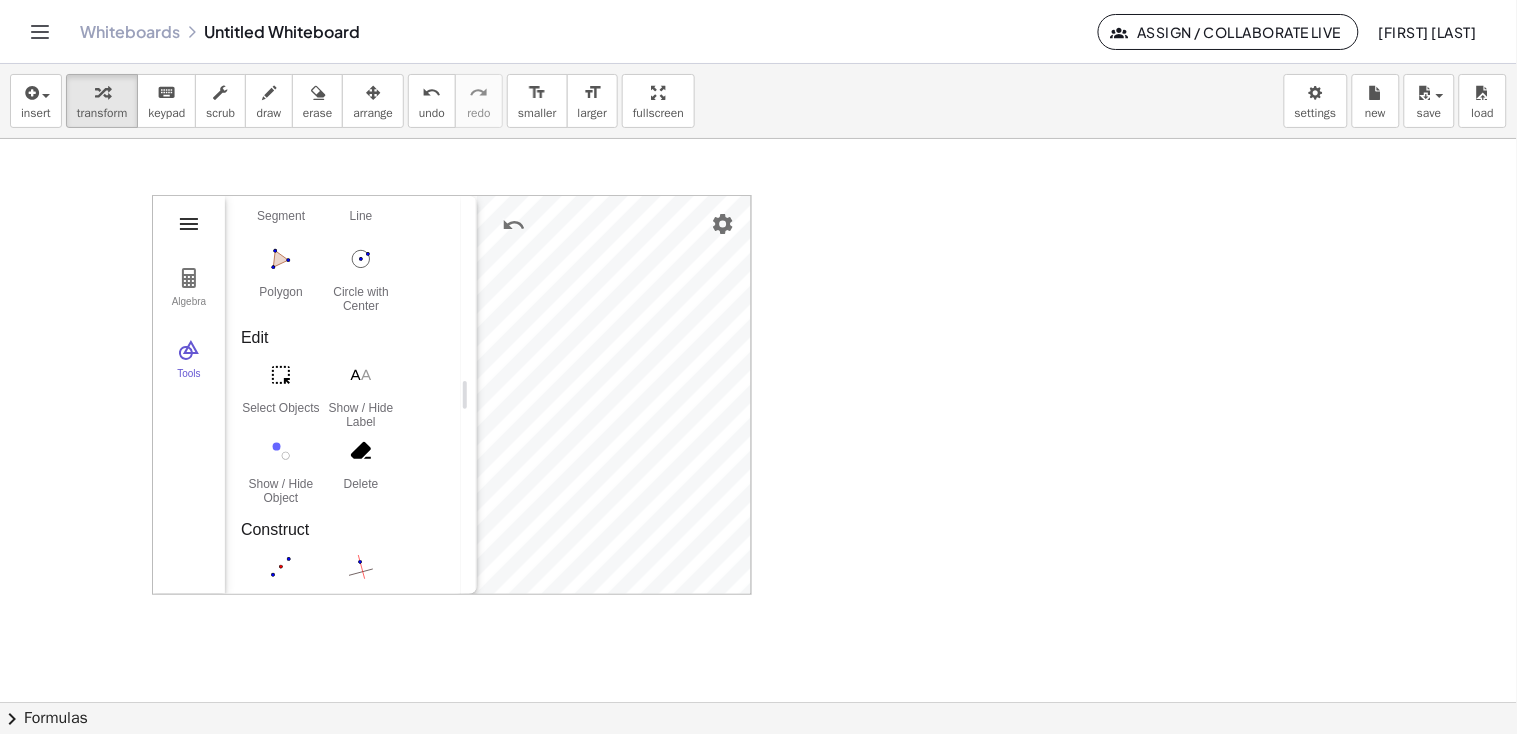 click at bounding box center [189, 224] 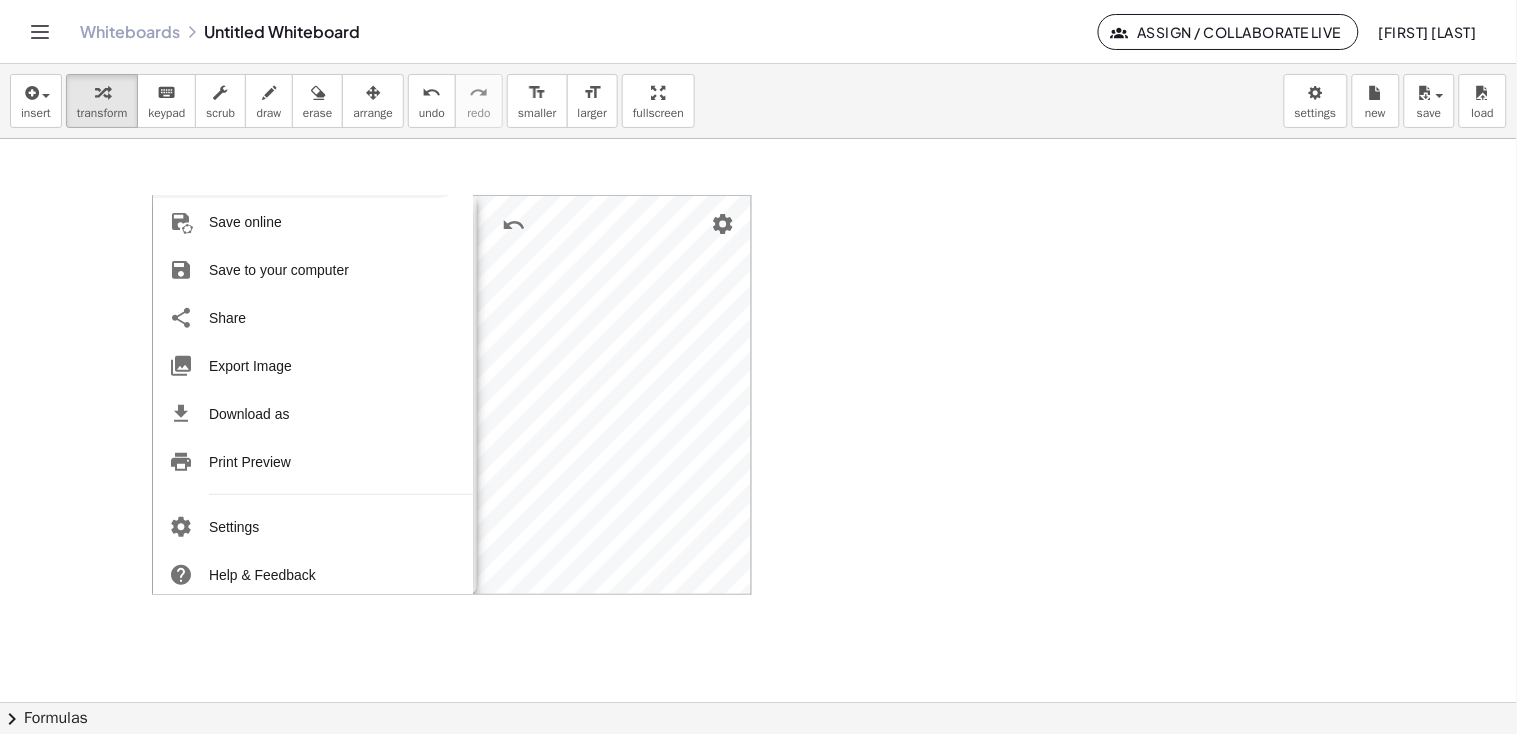 scroll, scrollTop: 164, scrollLeft: 0, axis: vertical 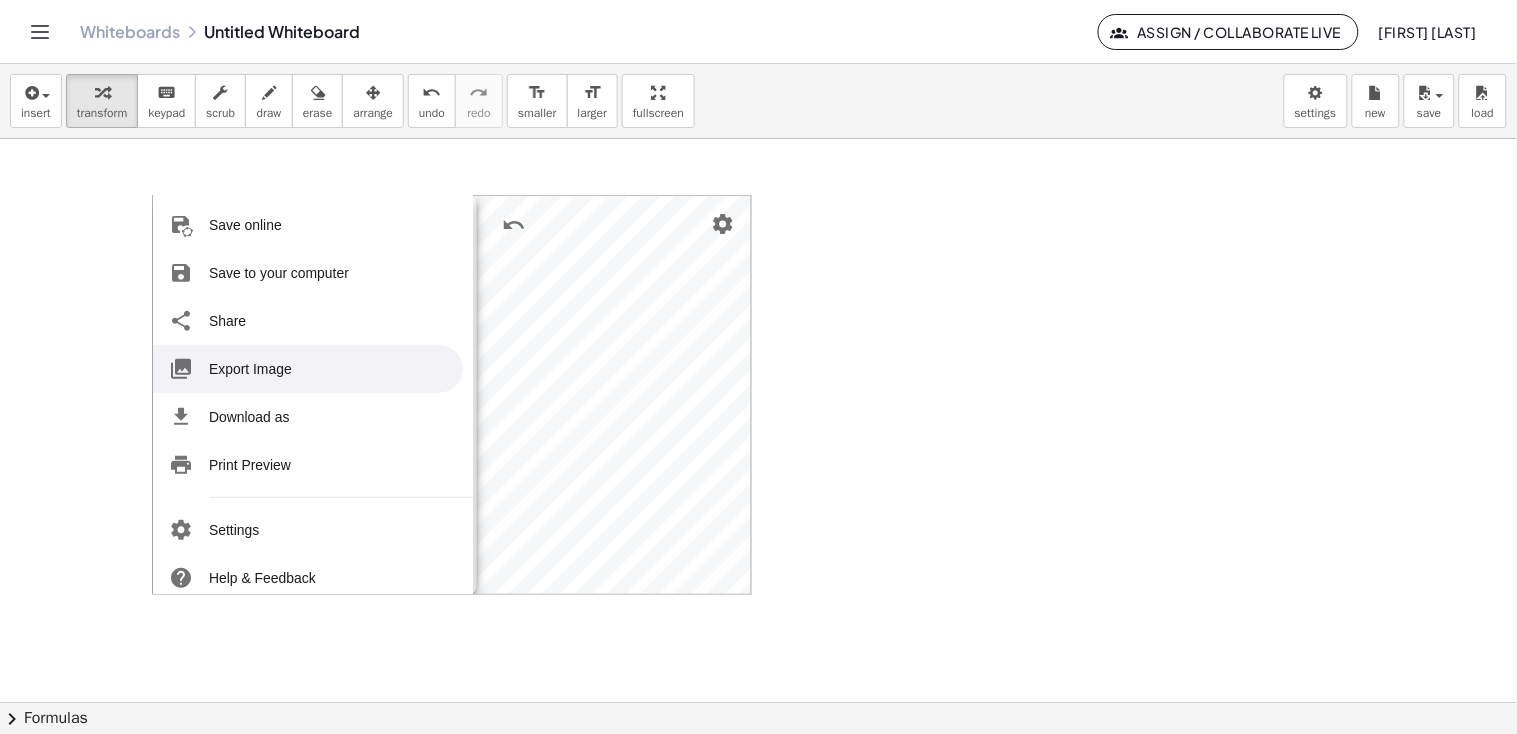 click on "Export Image" at bounding box center [308, 369] 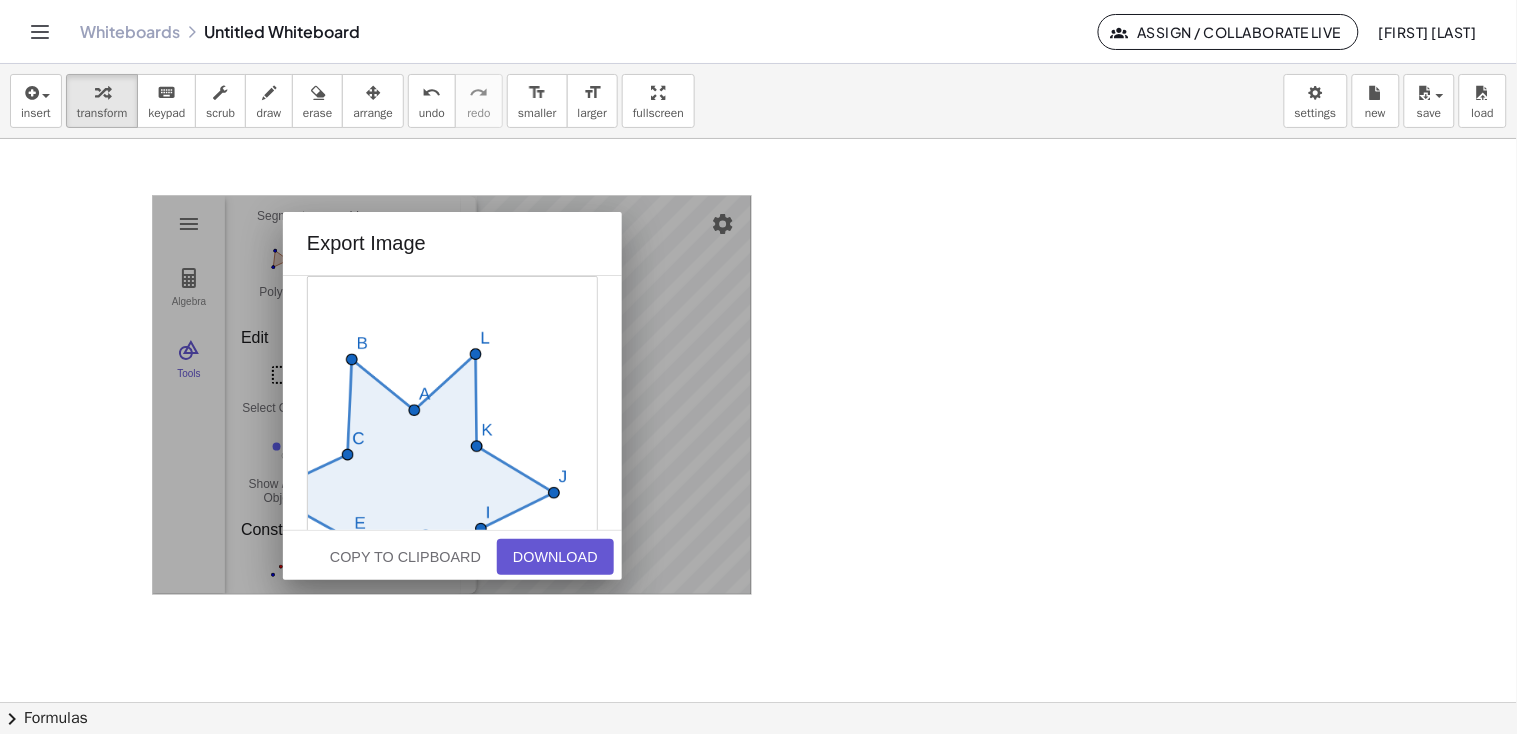 drag, startPoint x: 472, startPoint y: 417, endPoint x: 480, endPoint y: 398, distance: 20.615528 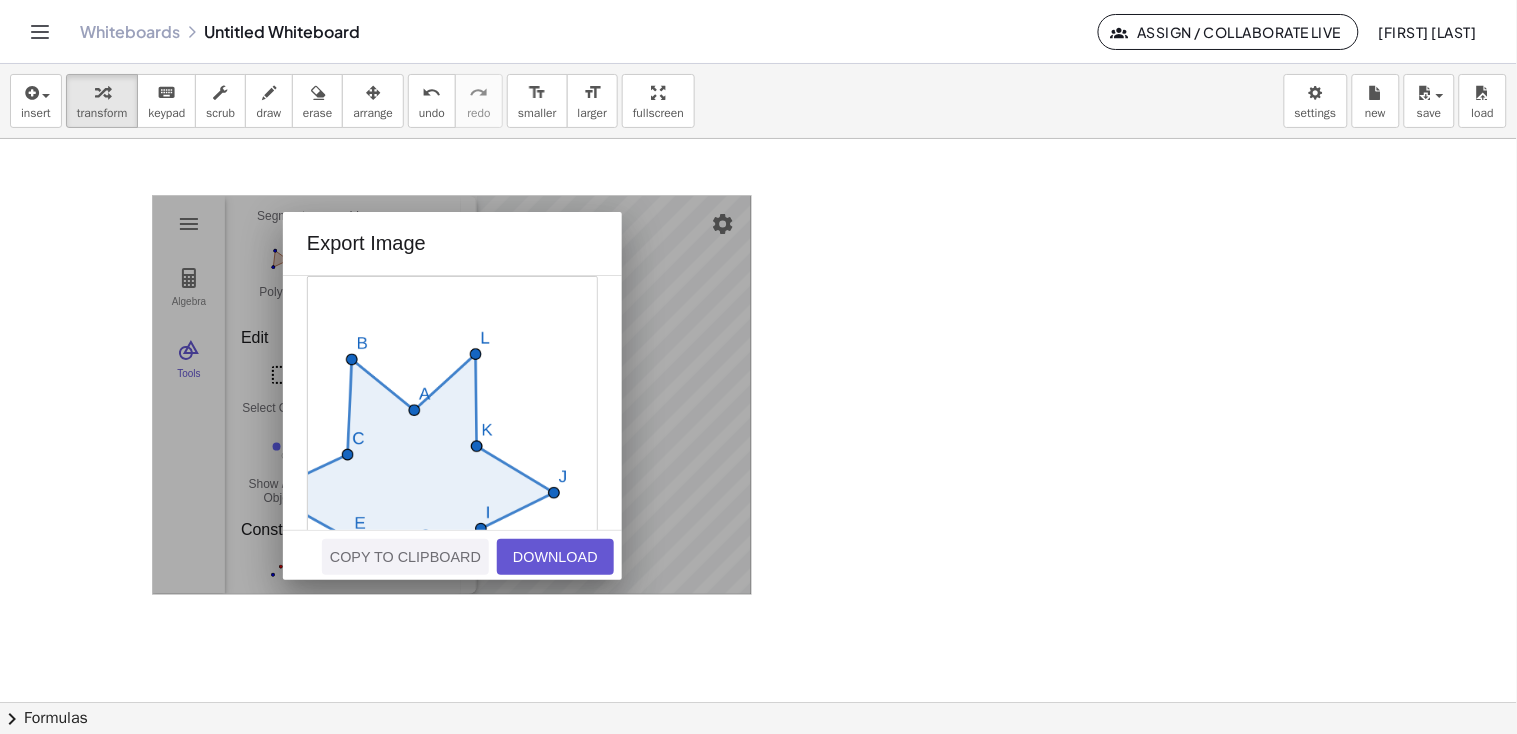 click on "Copy to Clipboard" at bounding box center [405, 557] 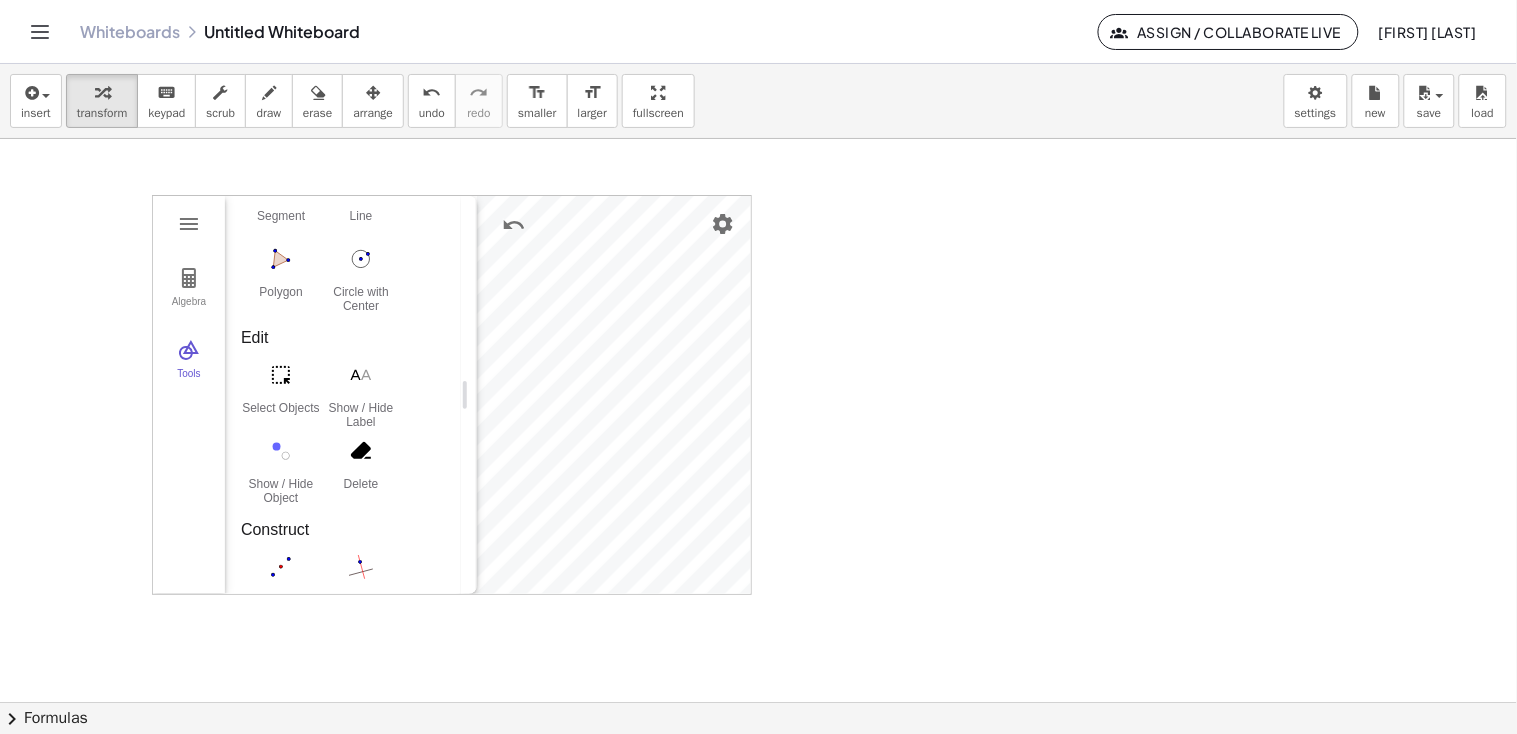 click at bounding box center [758, 702] 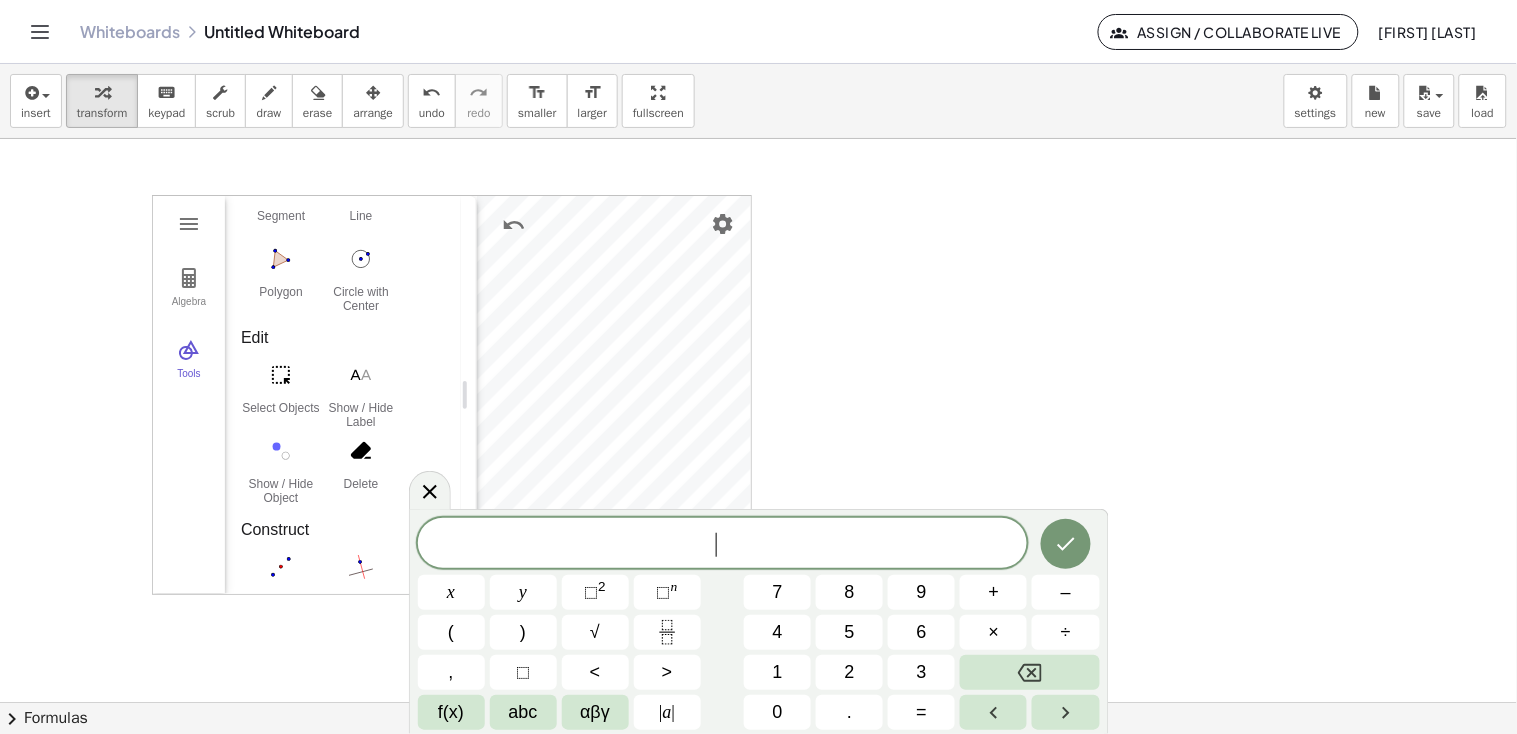 click at bounding box center [758, 702] 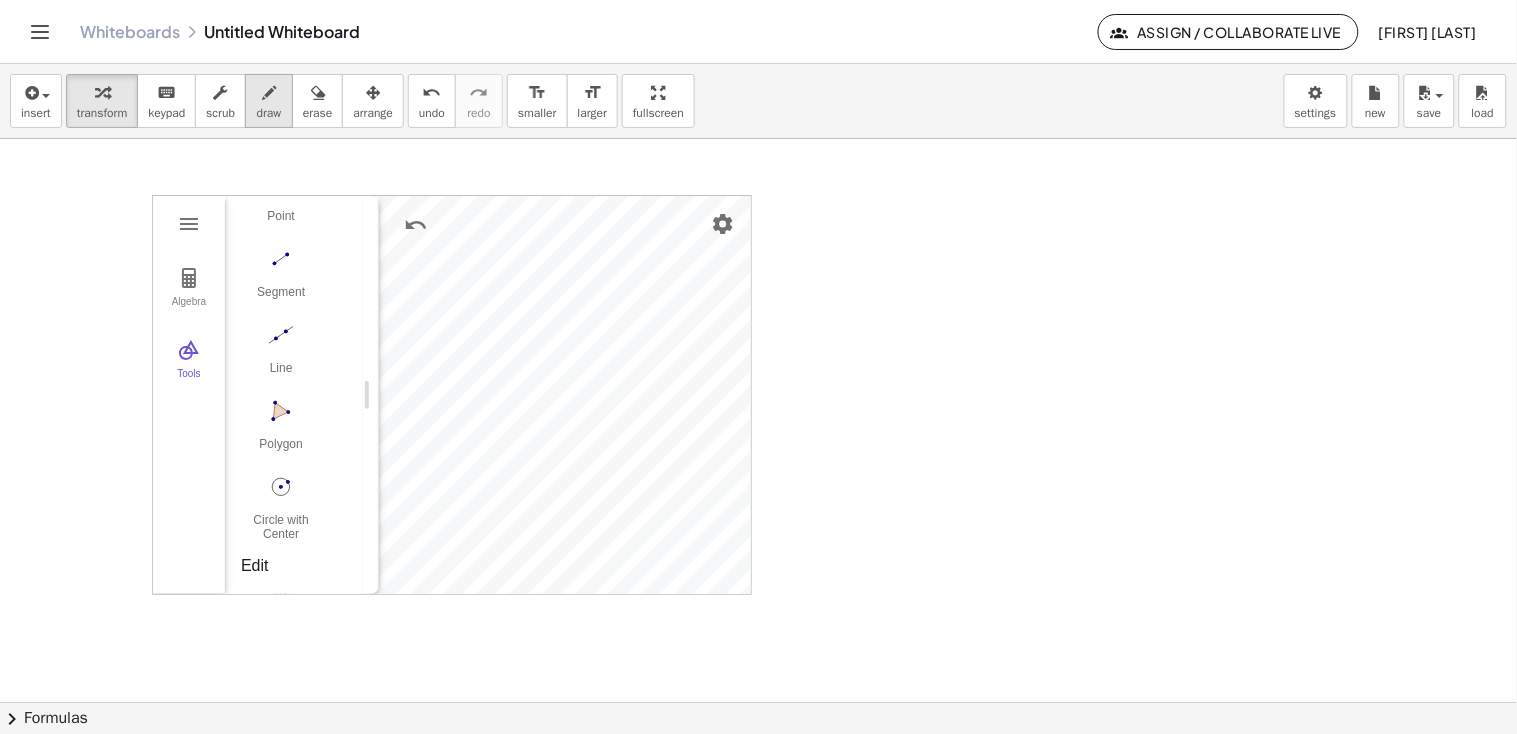 click on "draw" at bounding box center (269, 113) 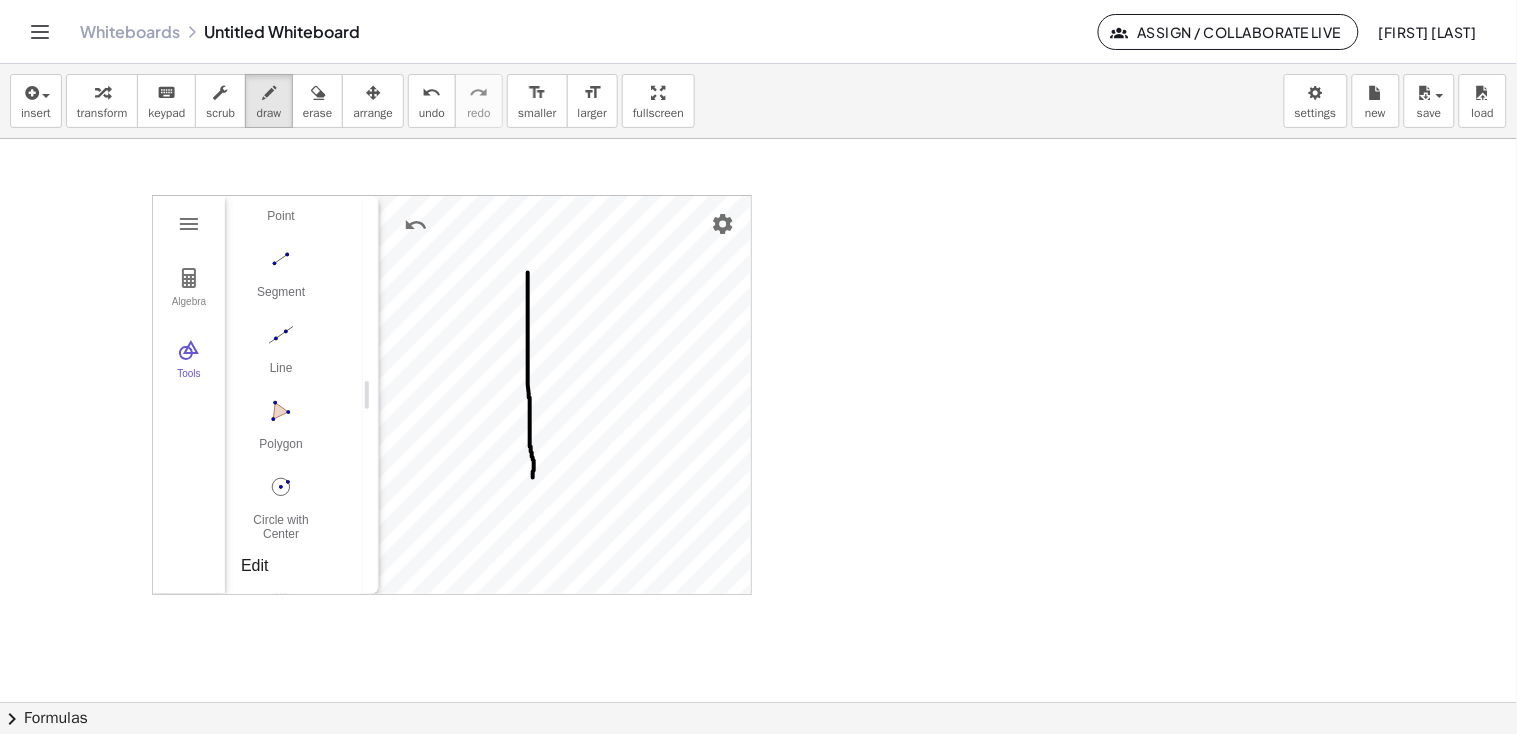 drag, startPoint x: 528, startPoint y: 273, endPoint x: 531, endPoint y: 500, distance: 227.01982 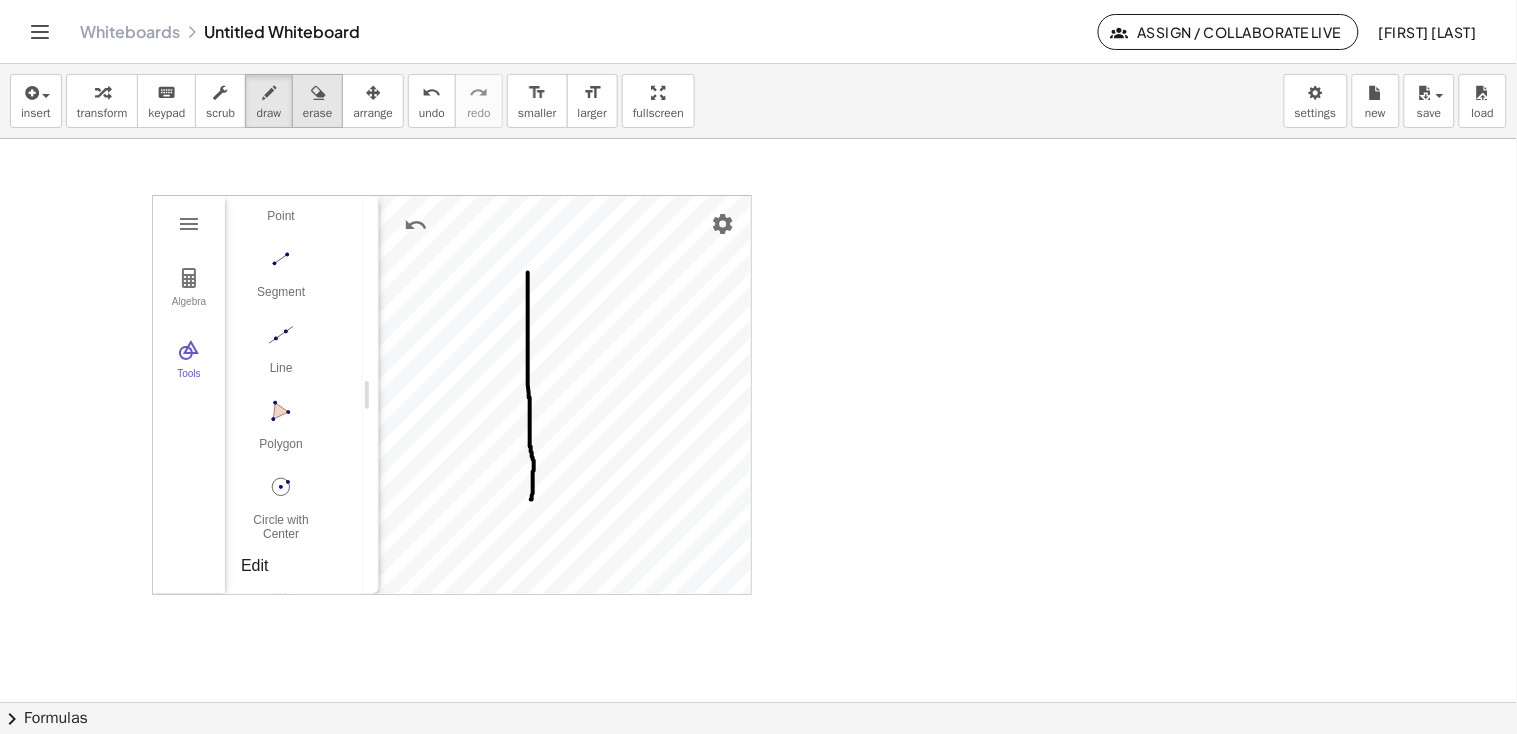 click at bounding box center (317, 92) 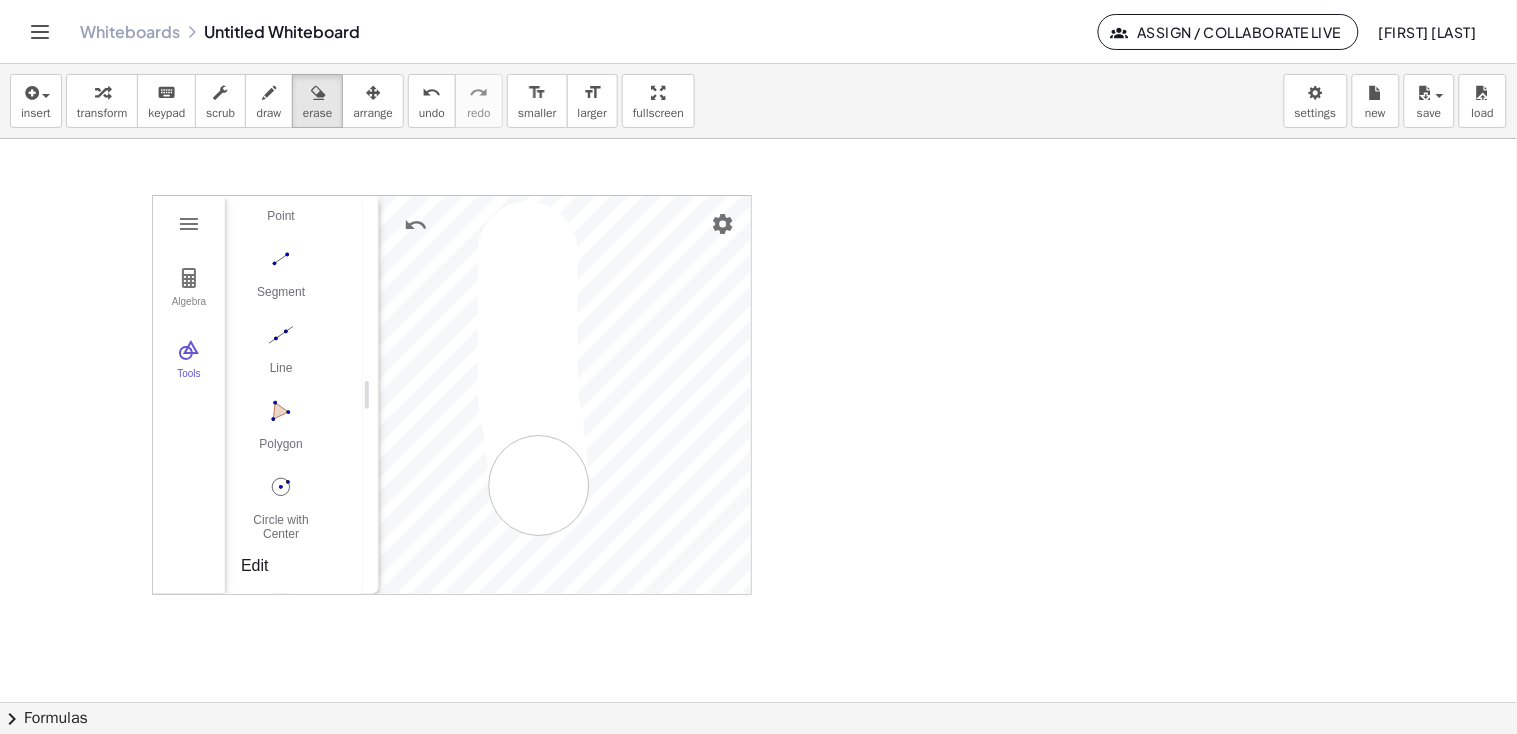drag, startPoint x: 528, startPoint y: 252, endPoint x: 539, endPoint y: 486, distance: 234.2584 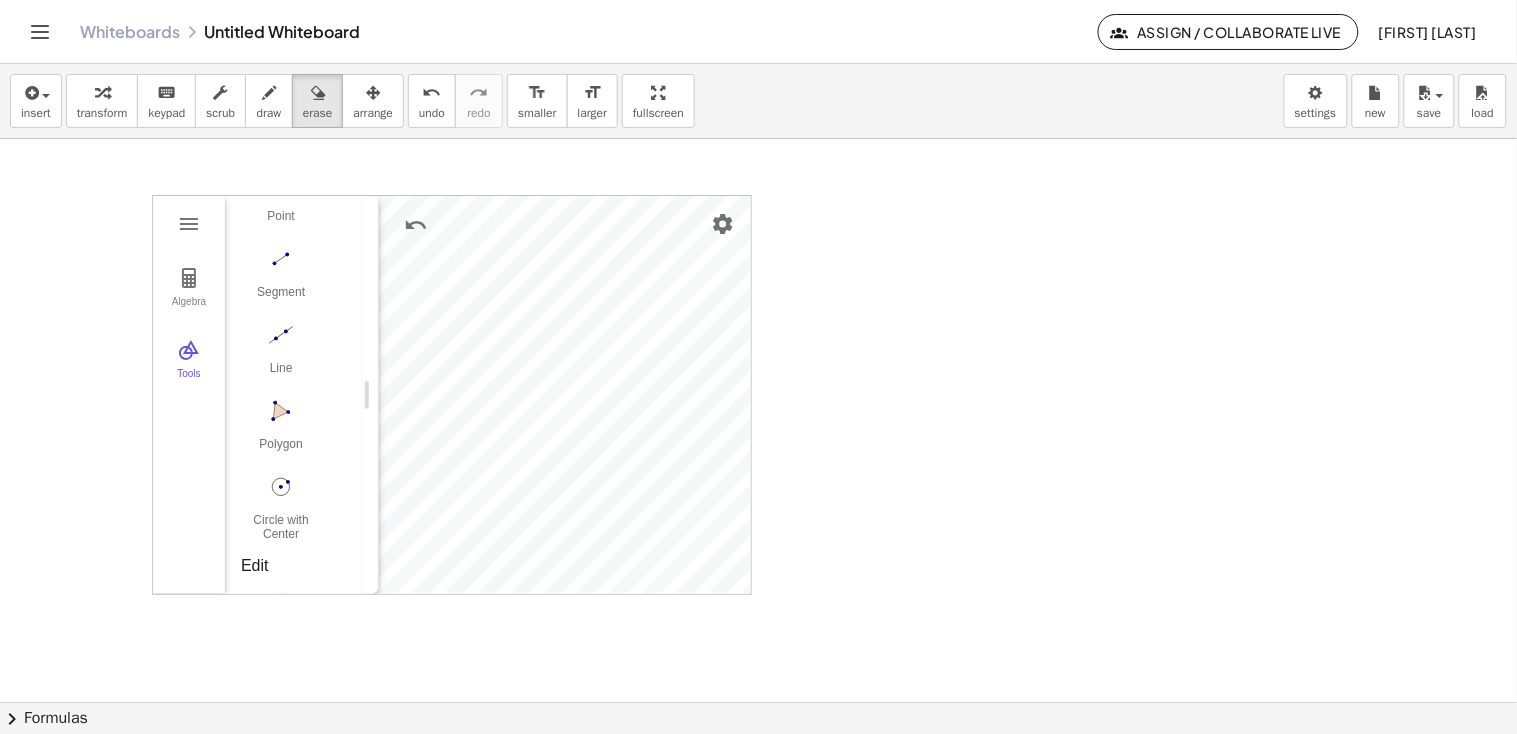 click at bounding box center (758, 702) 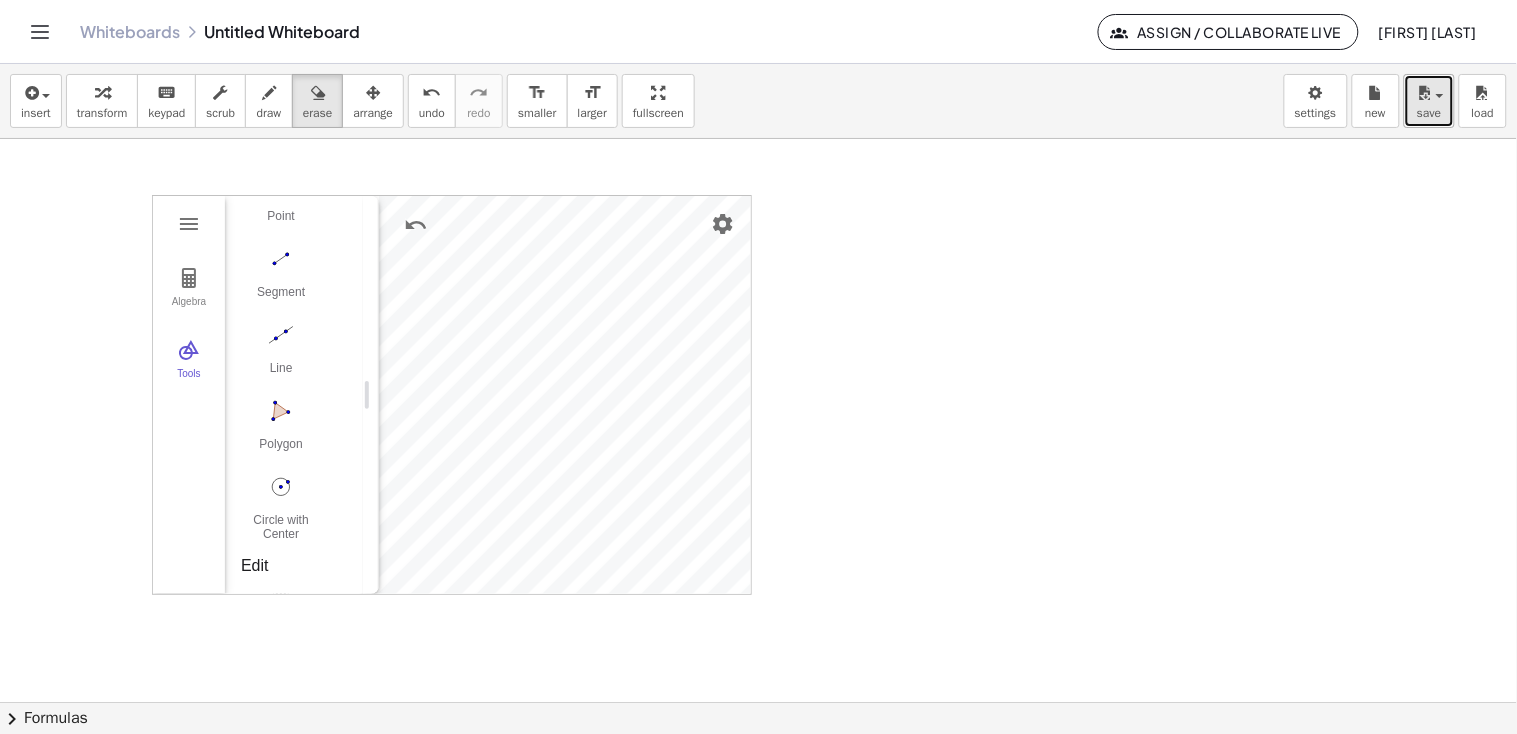 click on "save" at bounding box center (1429, 113) 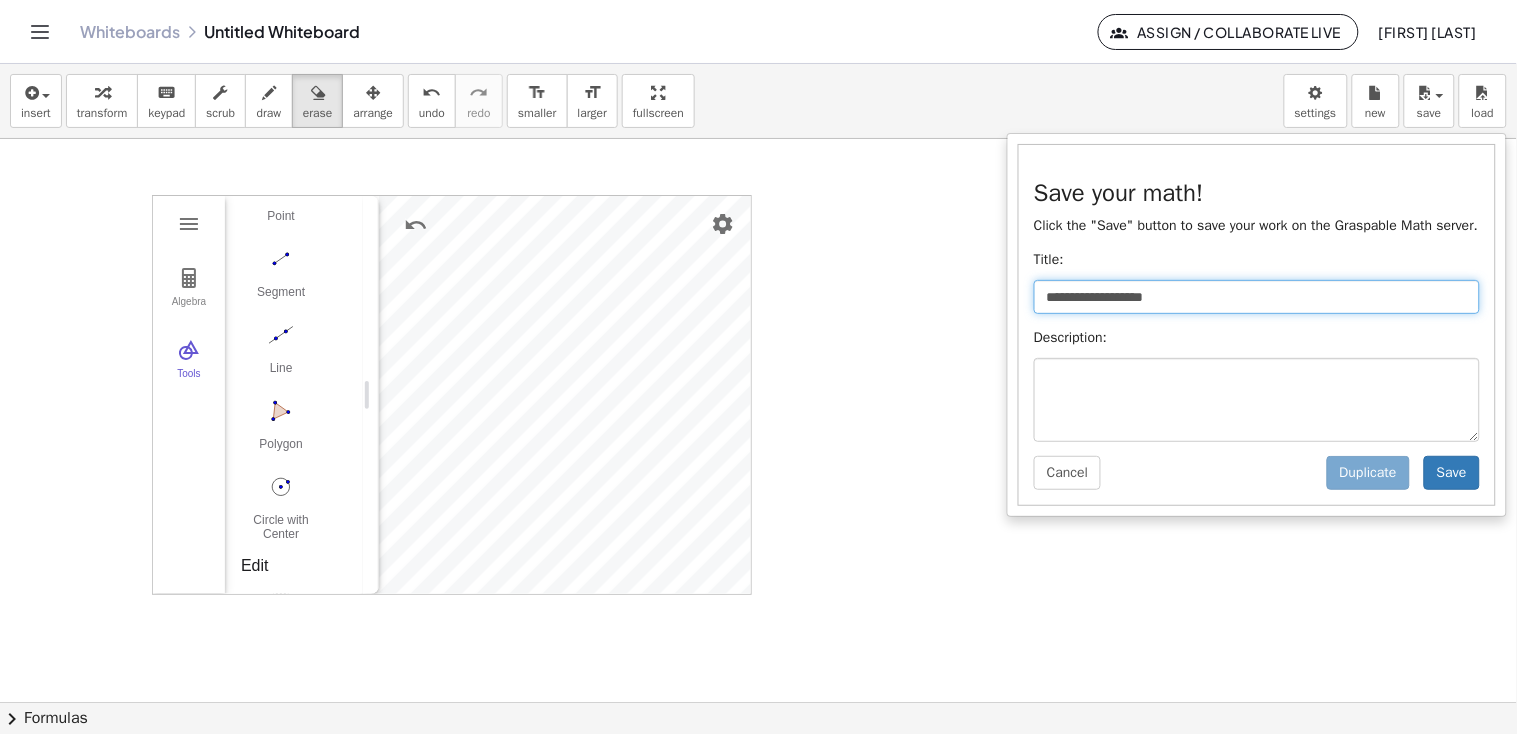 click on "**********" at bounding box center (1257, 297) 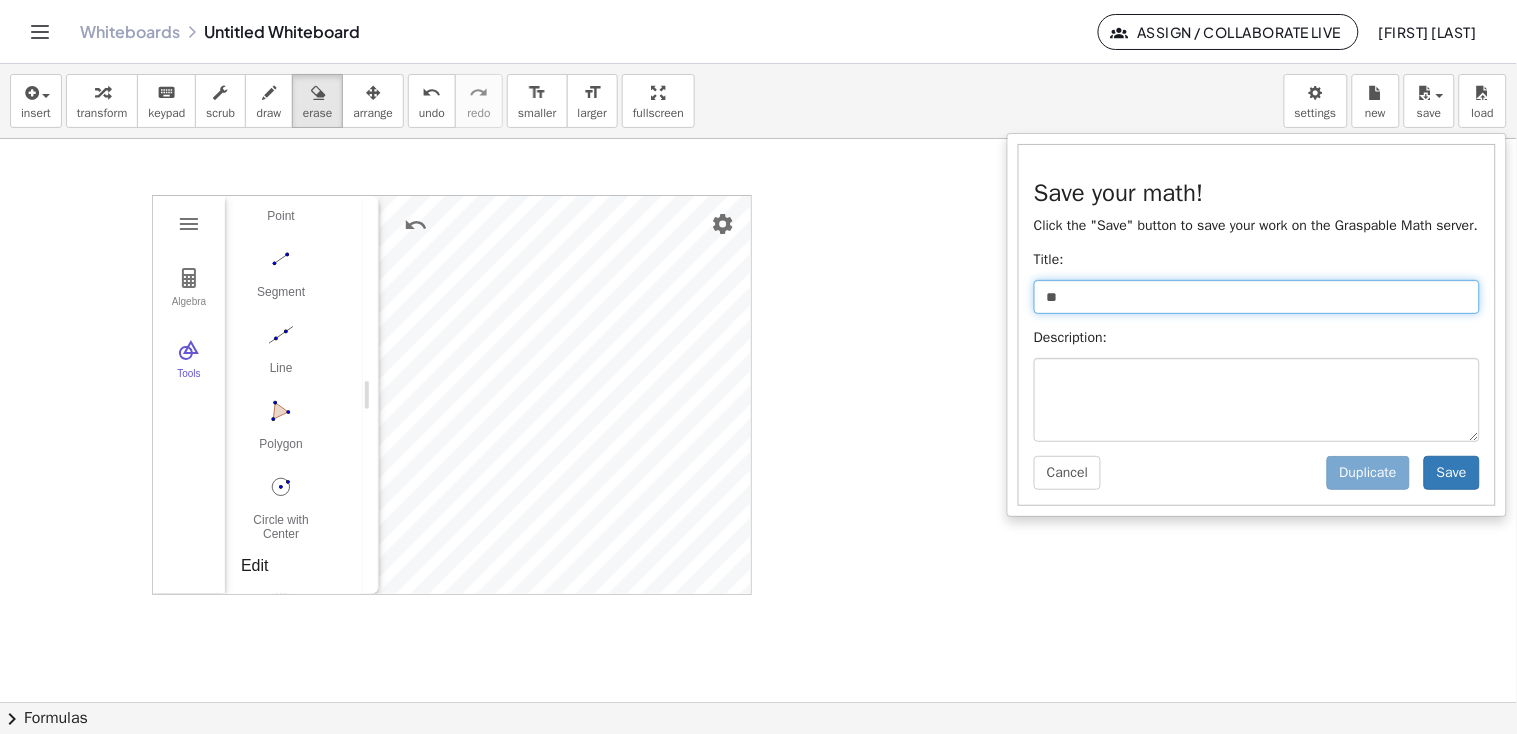 type on "***" 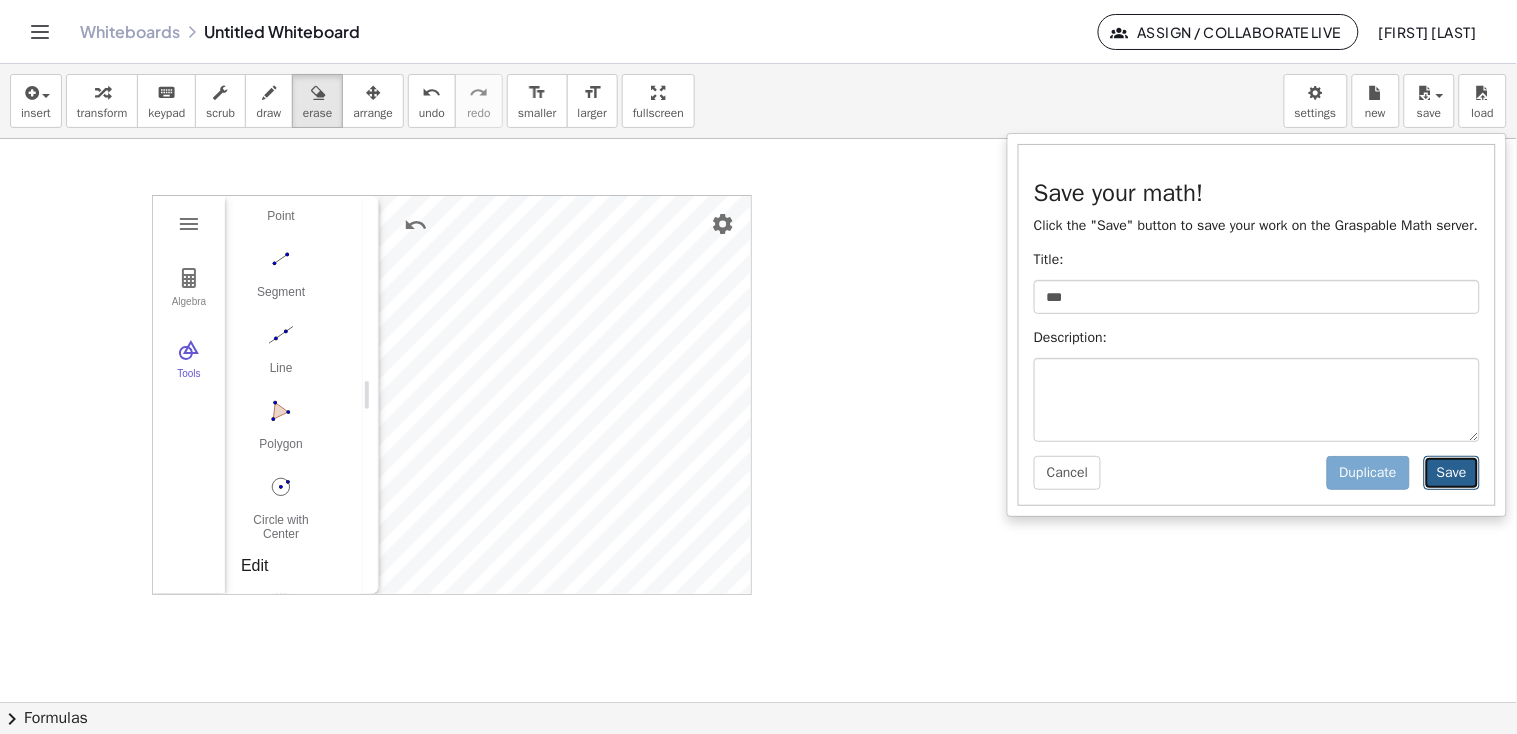 click on "Save" at bounding box center (1452, 473) 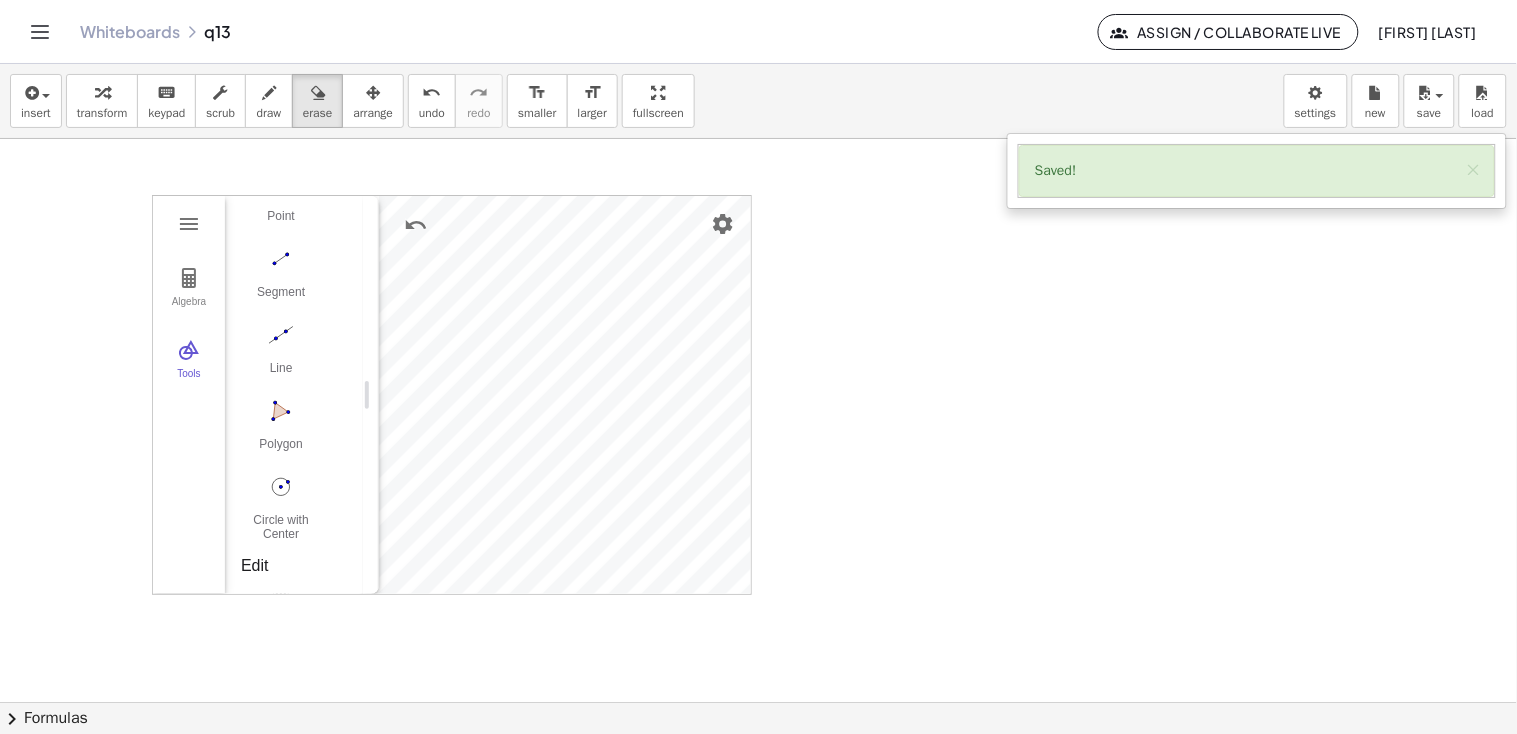 click at bounding box center [758, 702] 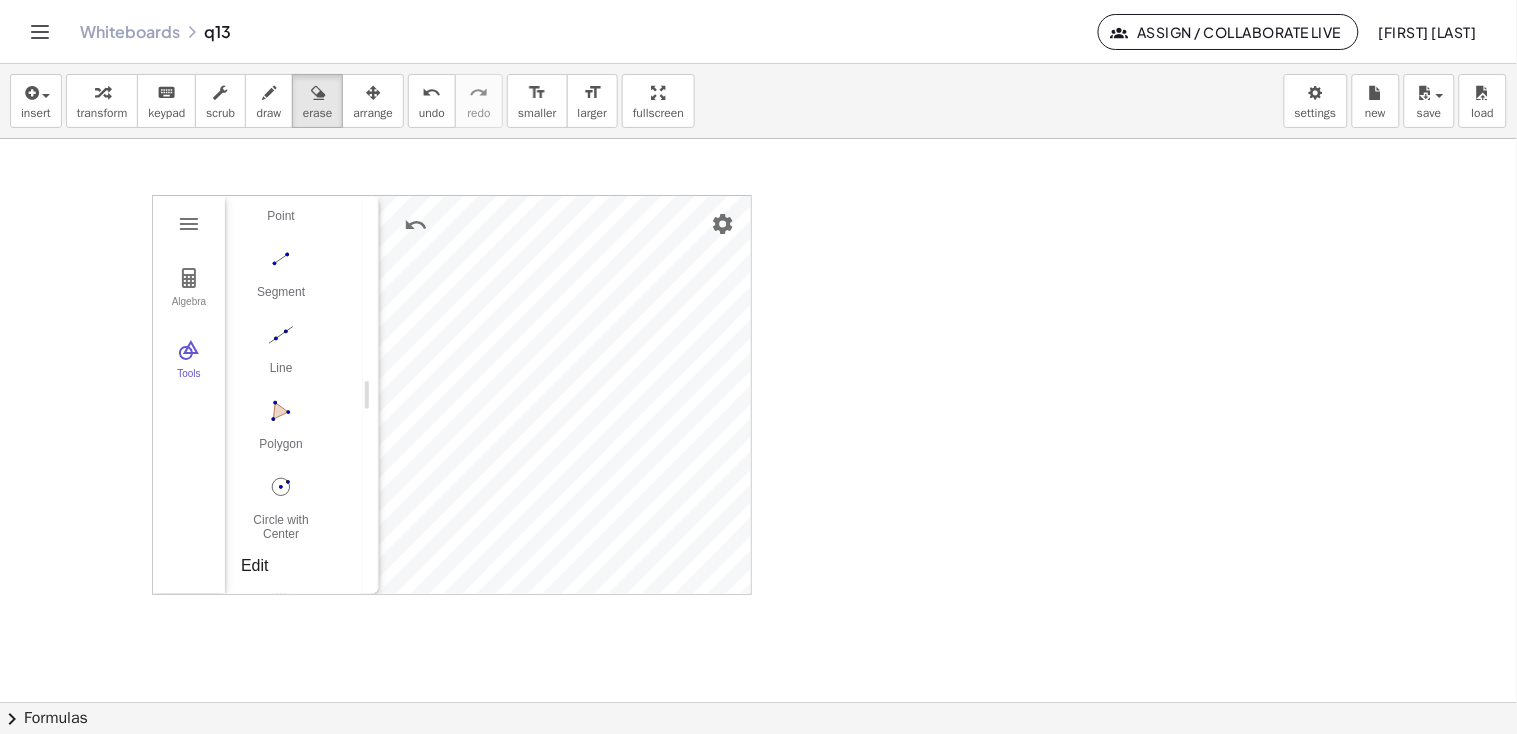 click at bounding box center [758, 702] 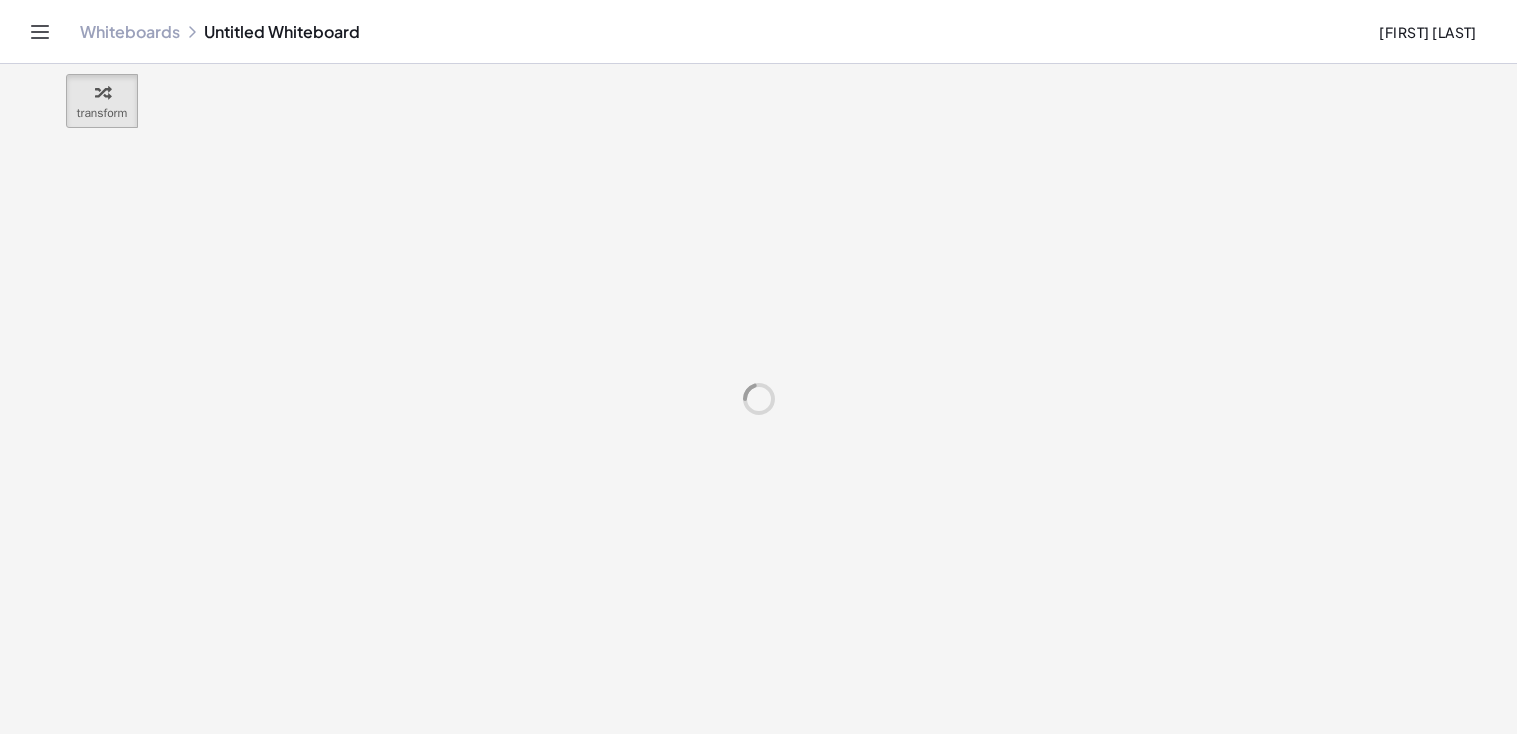 scroll, scrollTop: 0, scrollLeft: 0, axis: both 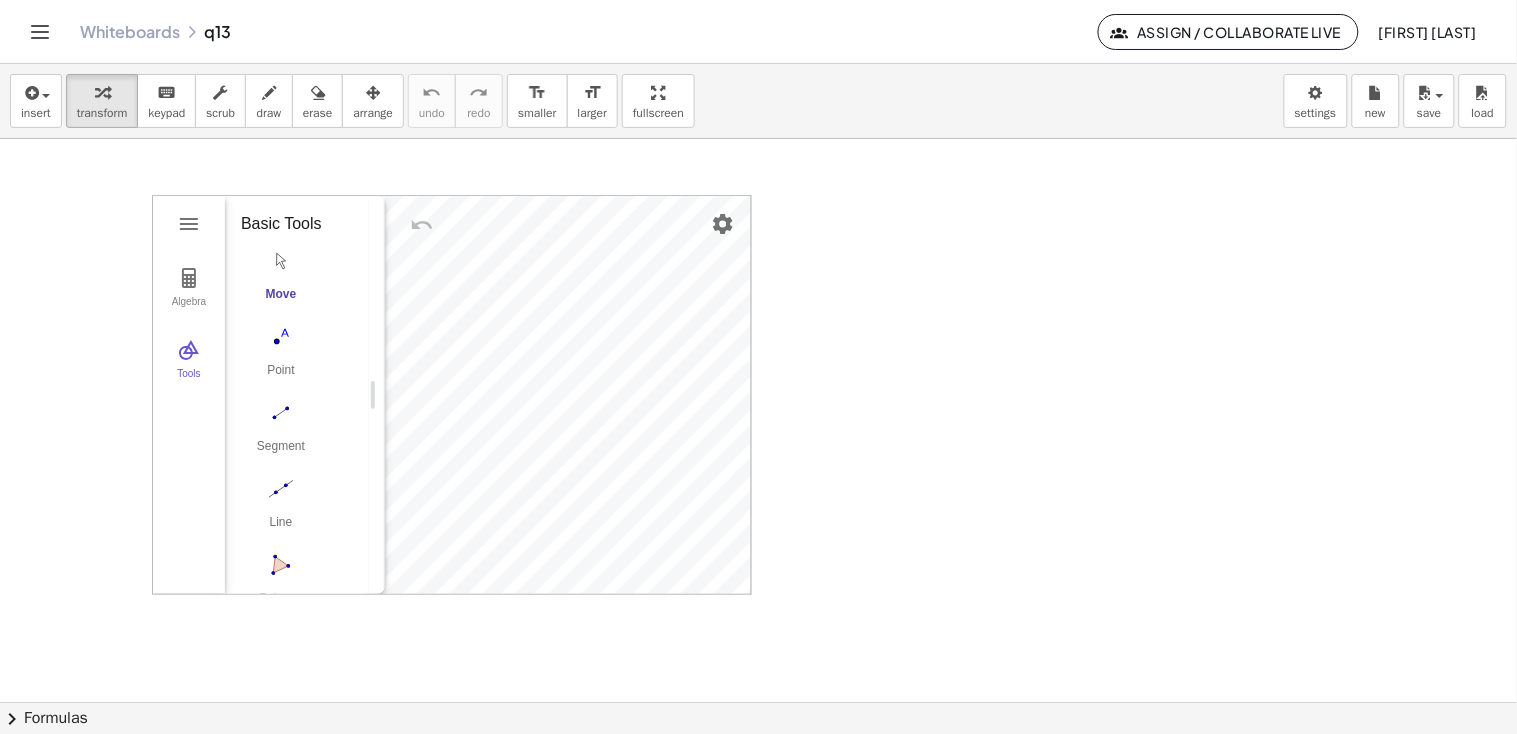 click on "Algebra Tools Point A Point B Point C Point D Point E Point F Point G Point H Point I Point J Point K Point L poly1 = Polygon A, B, C, D, E, F, G, H, I, J, K, L 11.7 a = Segment A, B 1.5 b = Segment B, C 1.8 c = Segment C, D 1.7 d = Segment D, E 1.8 e = Segment E, F 1.5 f = Segment F, G 1.8 g = Segment G, H 1.8 h = Segment H, I 1.6 i = Segment I, J 1.5 j = Segment J, K 1.7 k = Segment K, L 1.7 l = Segment L, A 1.6 GeoGebra Geometry Basic Tools Move Point Segment Line Polygon Circle with Center through Point More" at bounding box center (452, 395) 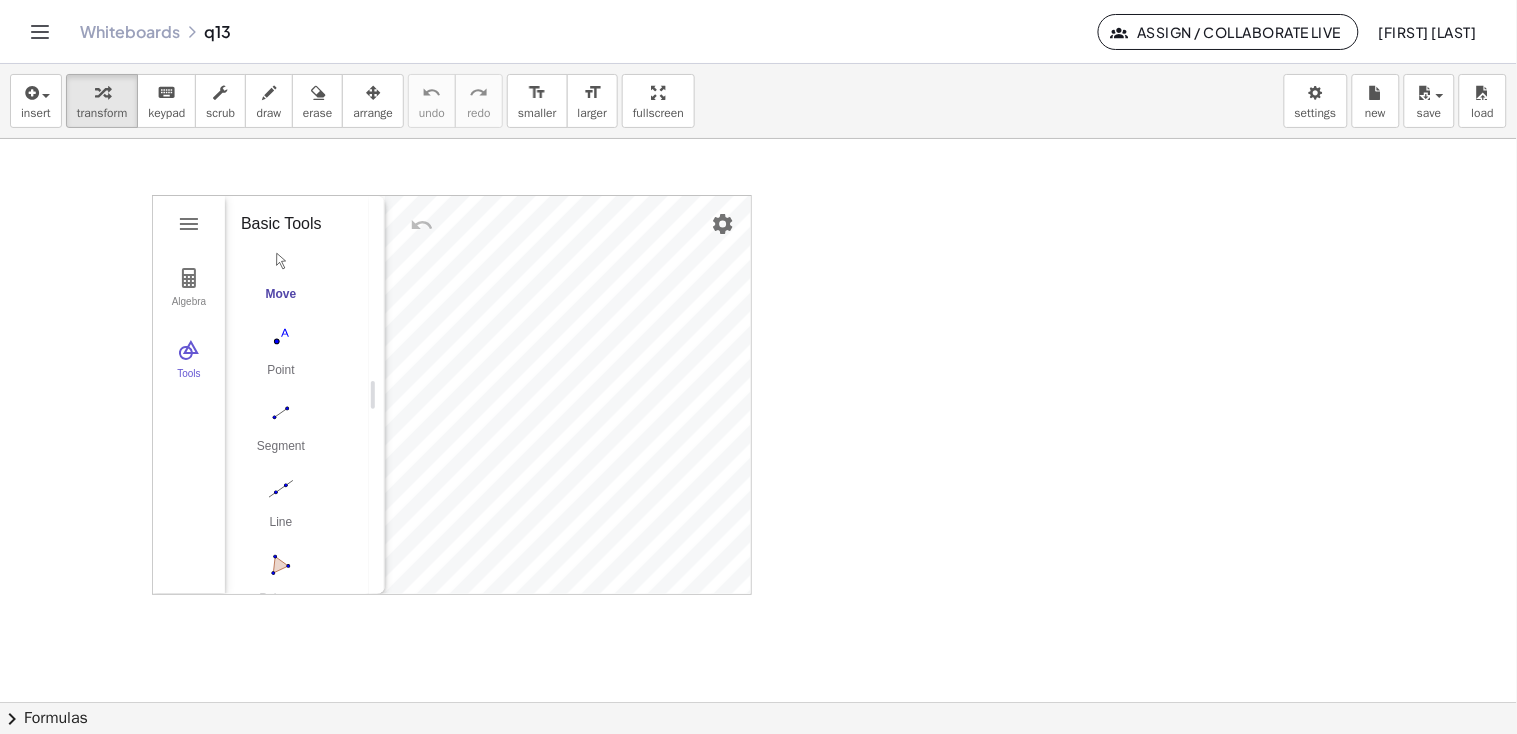 drag, startPoint x: 216, startPoint y: 194, endPoint x: 161, endPoint y: 199, distance: 55.226807 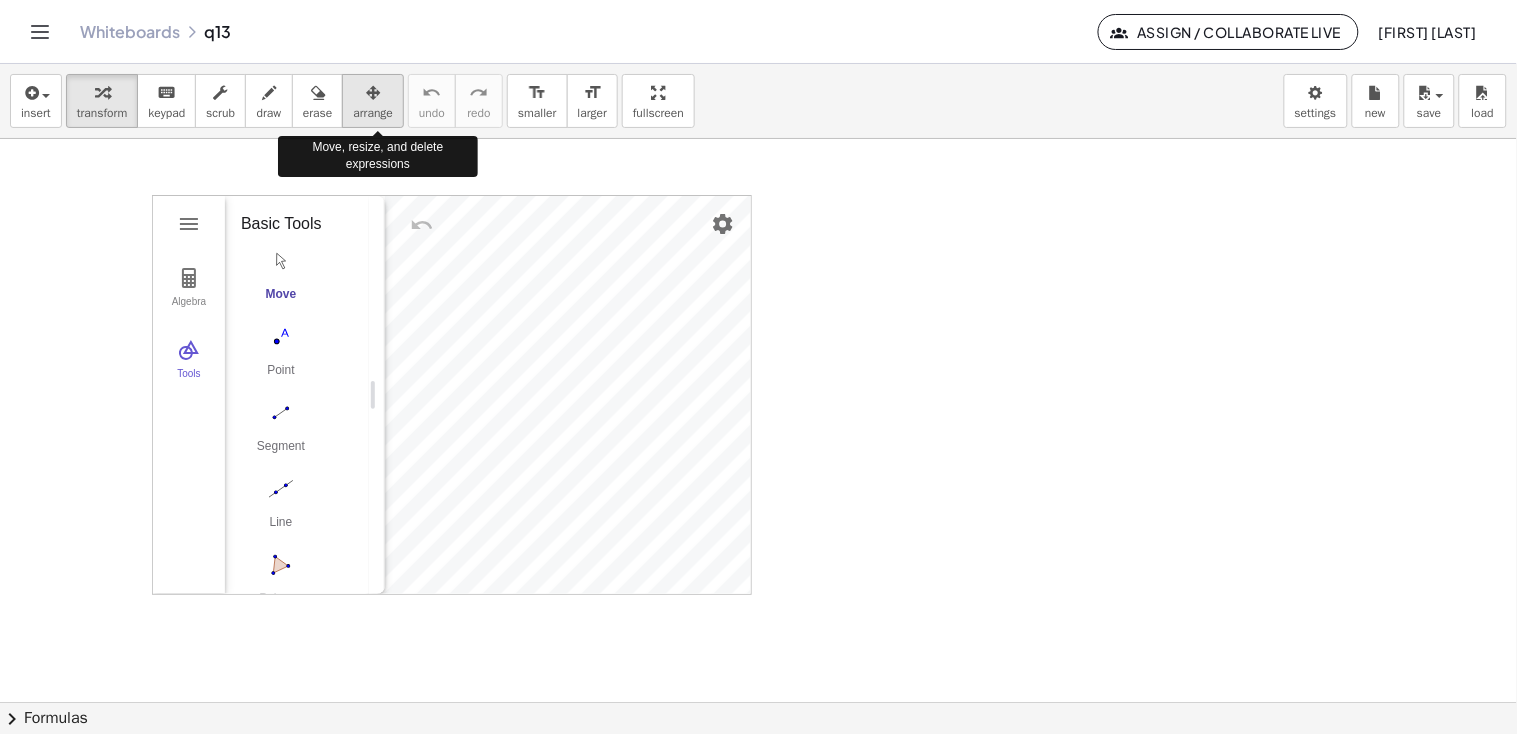 click at bounding box center [373, 93] 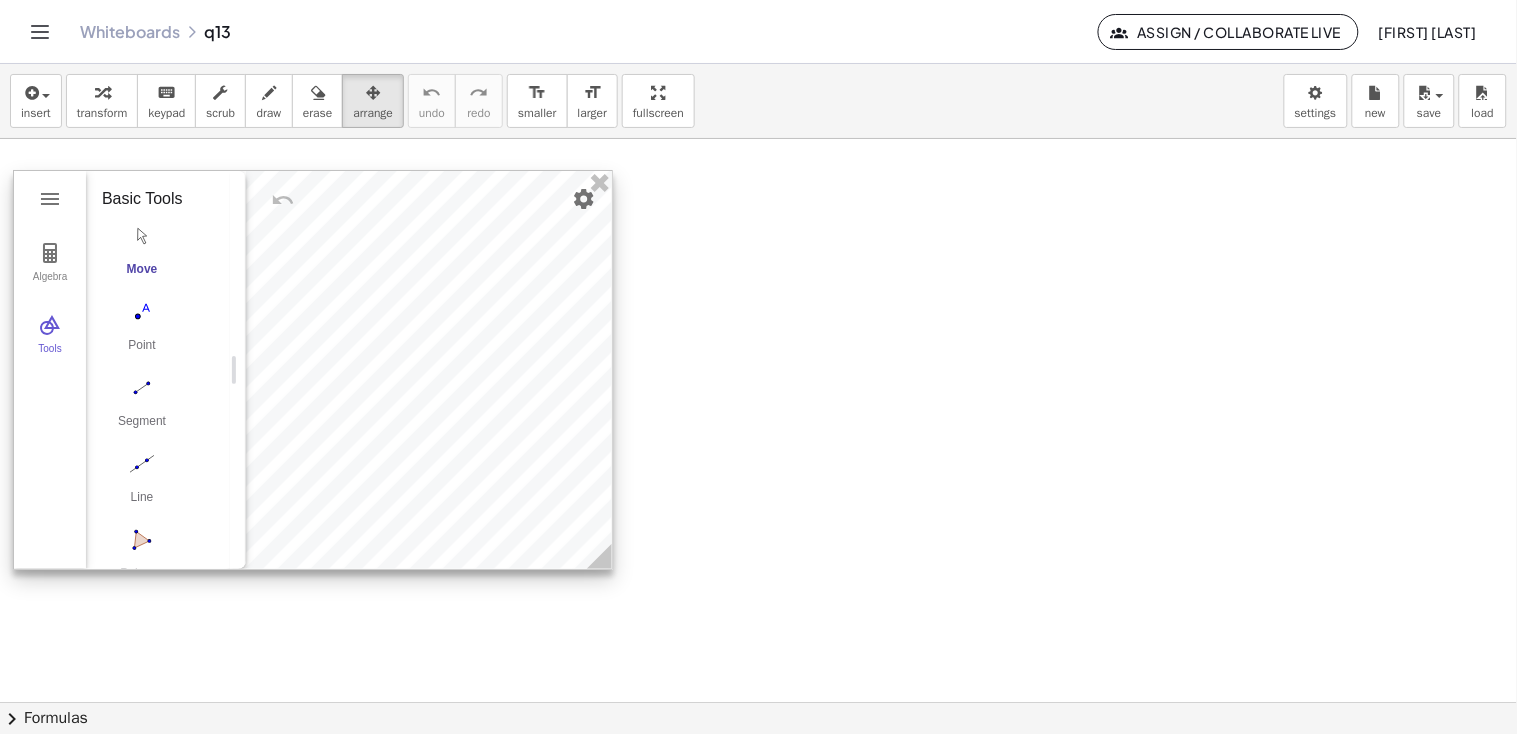 drag, startPoint x: 563, startPoint y: 207, endPoint x: 423, endPoint y: 182, distance: 142.21463 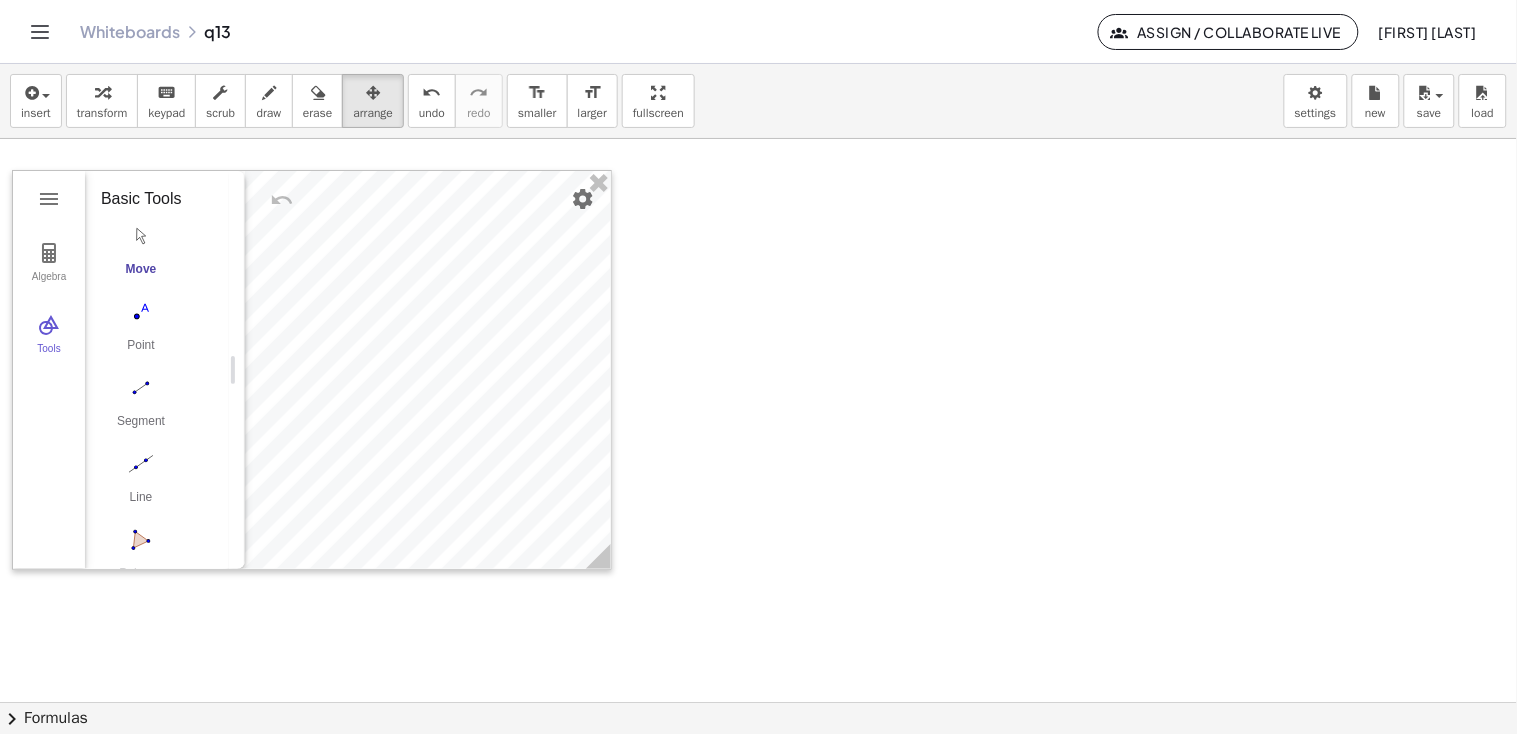 click at bounding box center [758, 702] 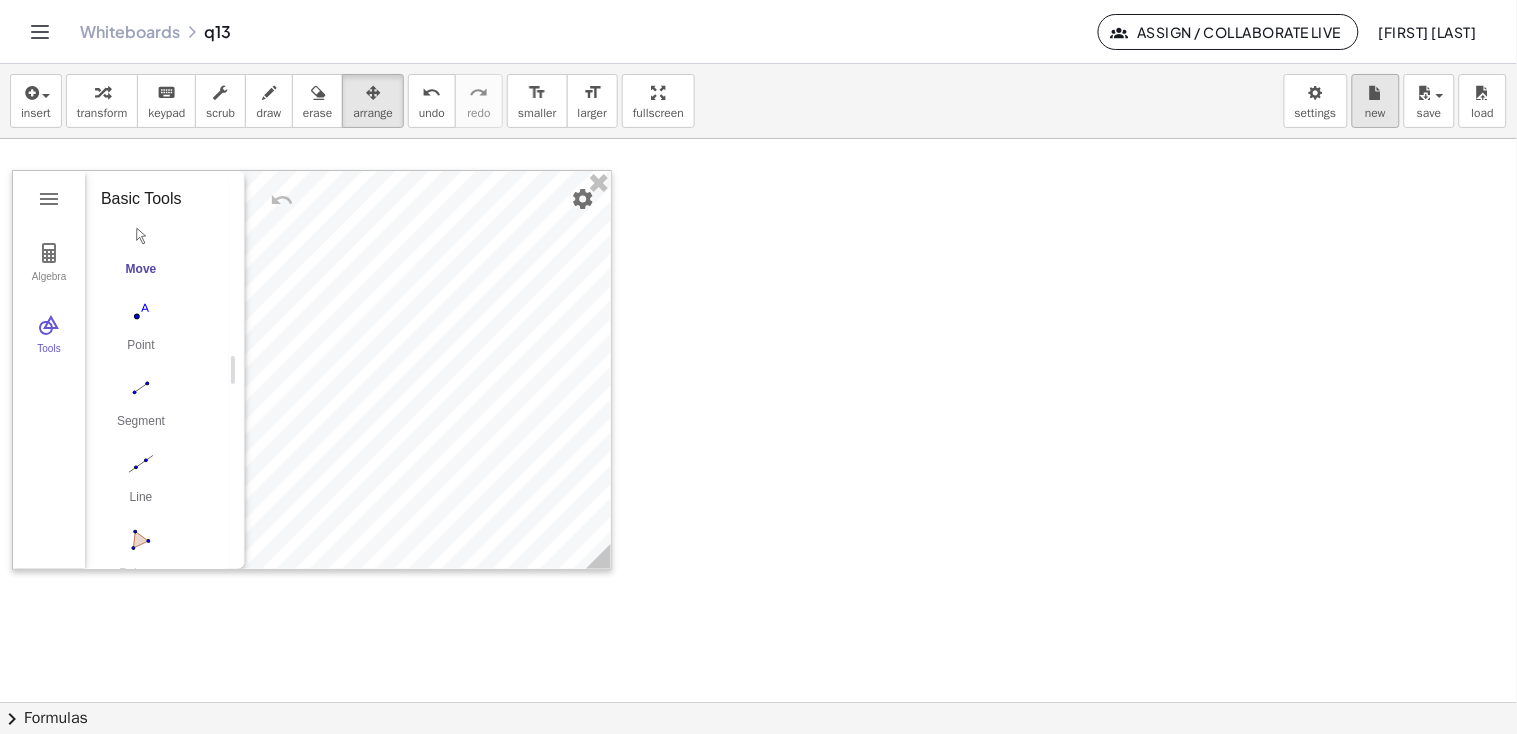 click on "new" at bounding box center [1375, 113] 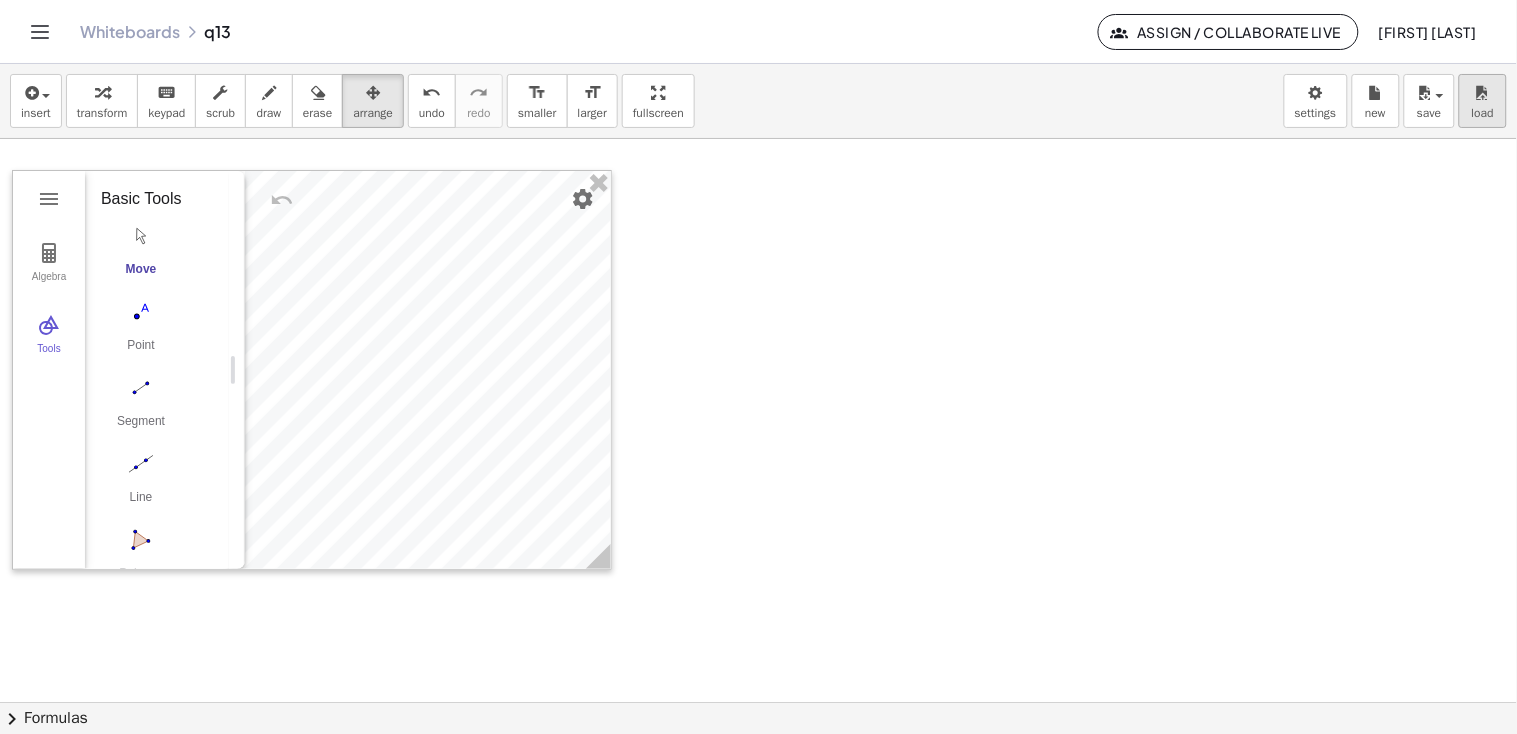 click on "load" at bounding box center (1483, 113) 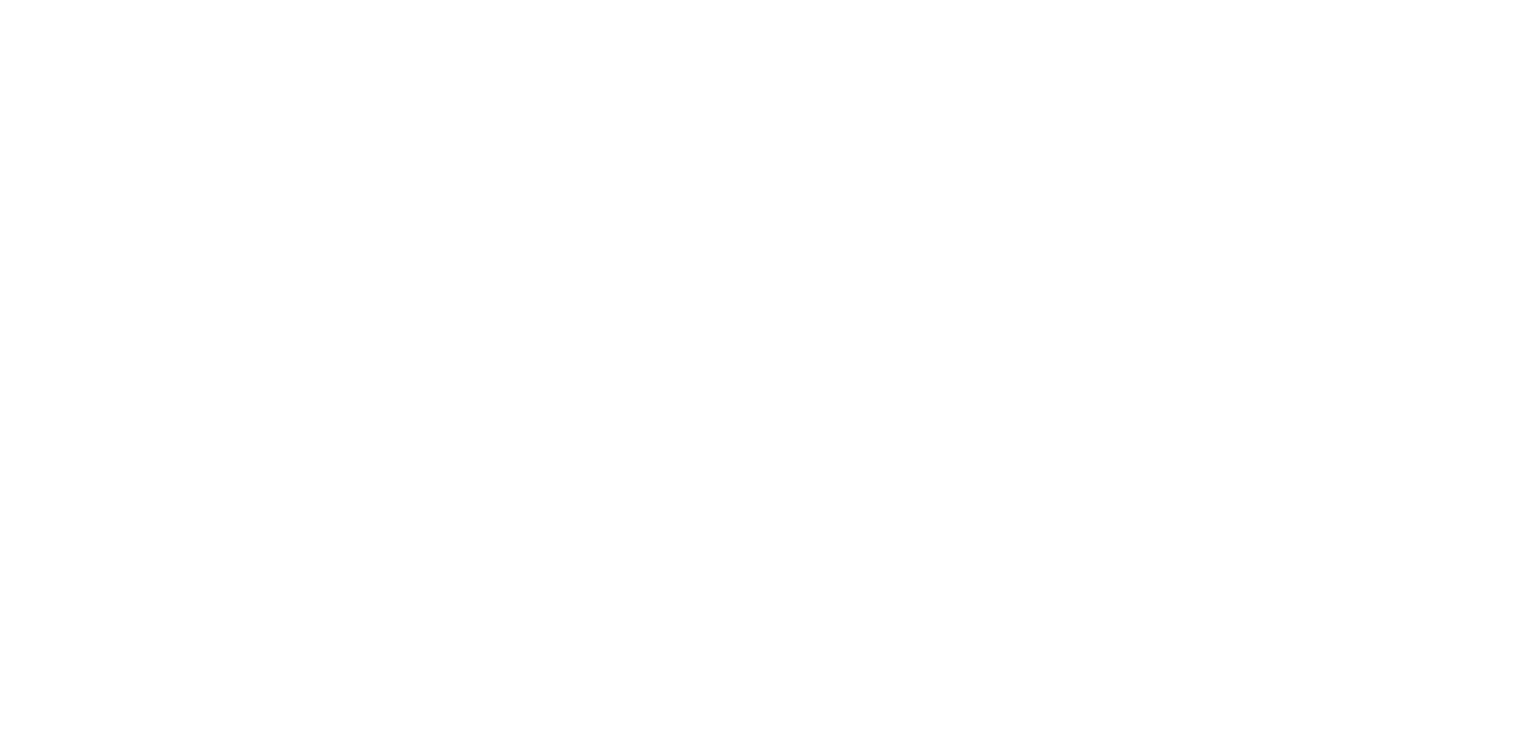 scroll, scrollTop: 0, scrollLeft: 0, axis: both 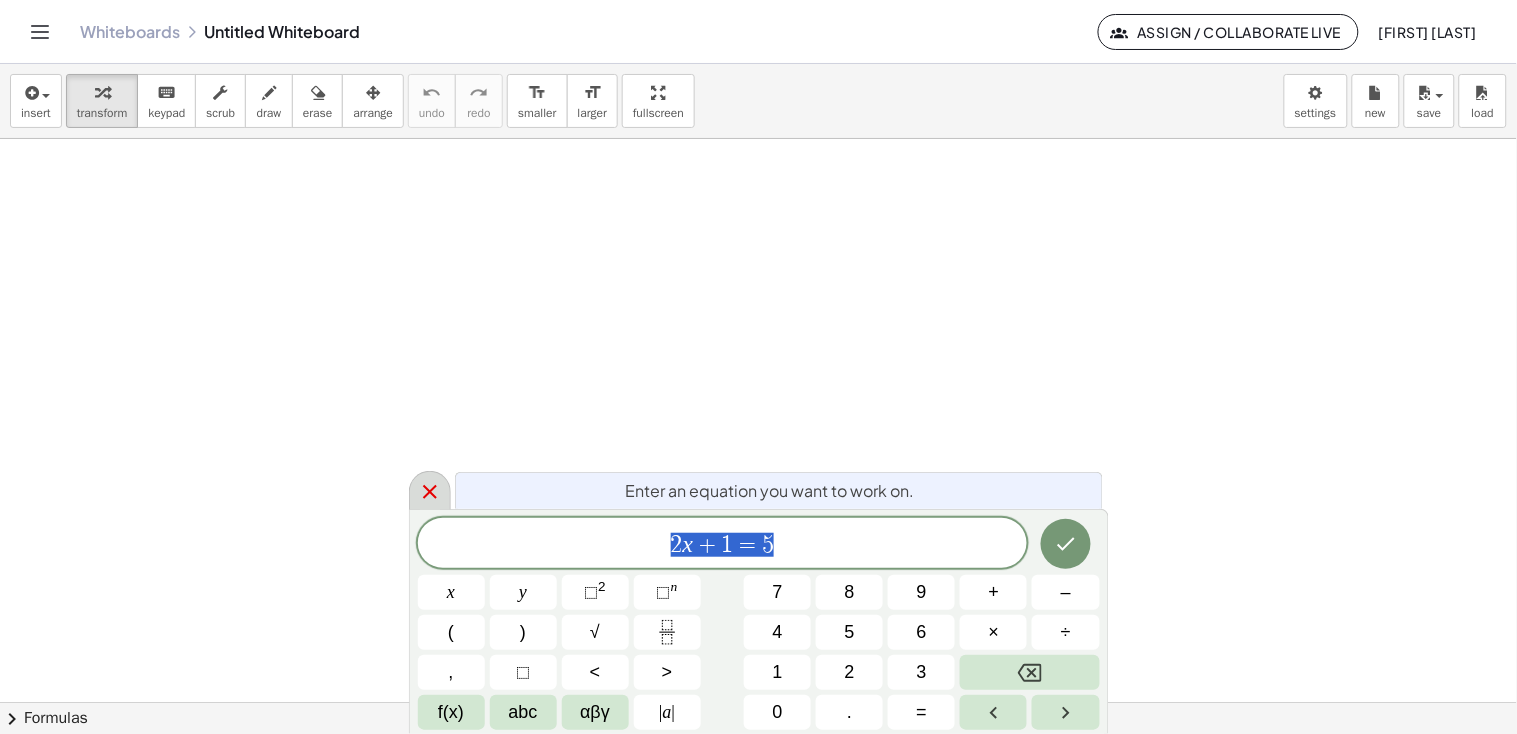click 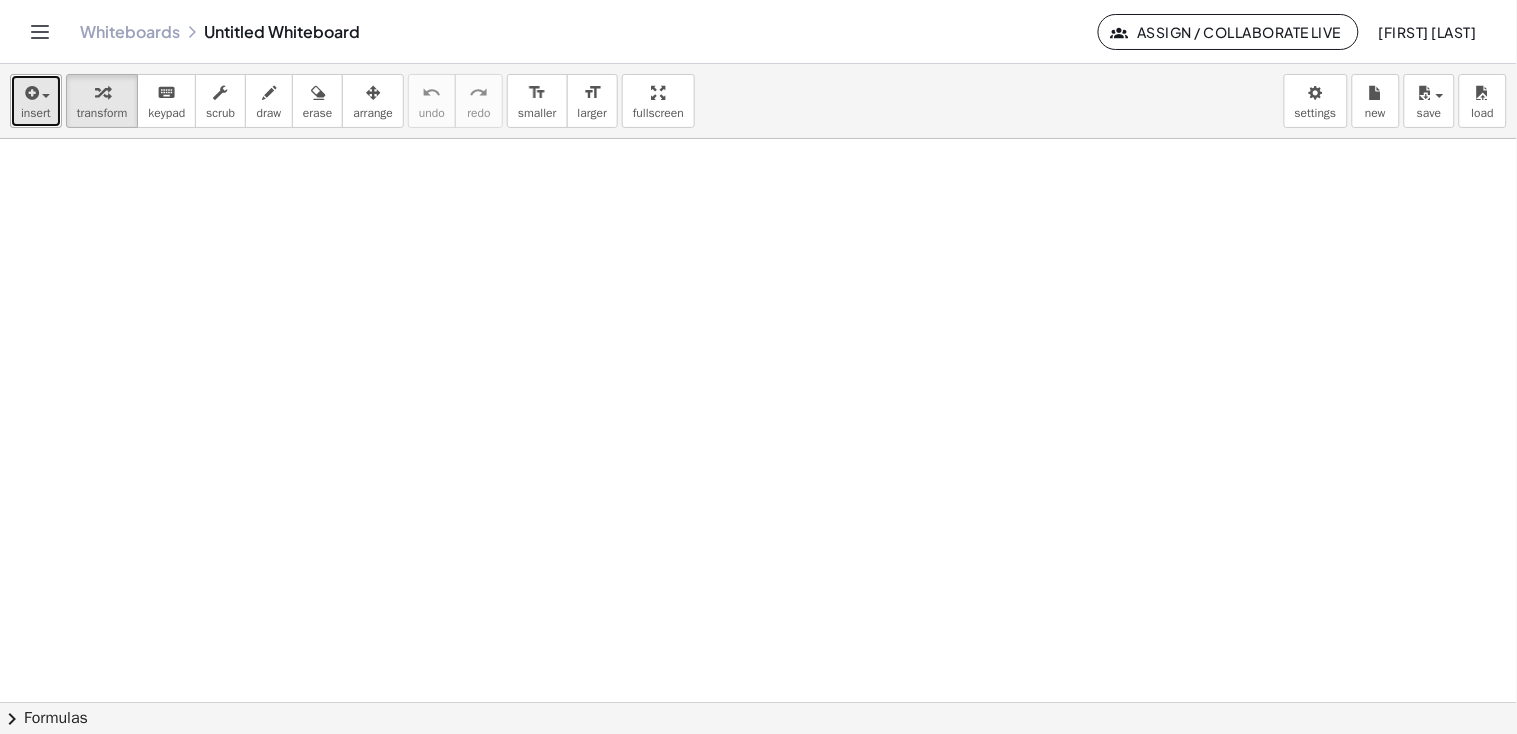click on "insert" at bounding box center [36, 101] 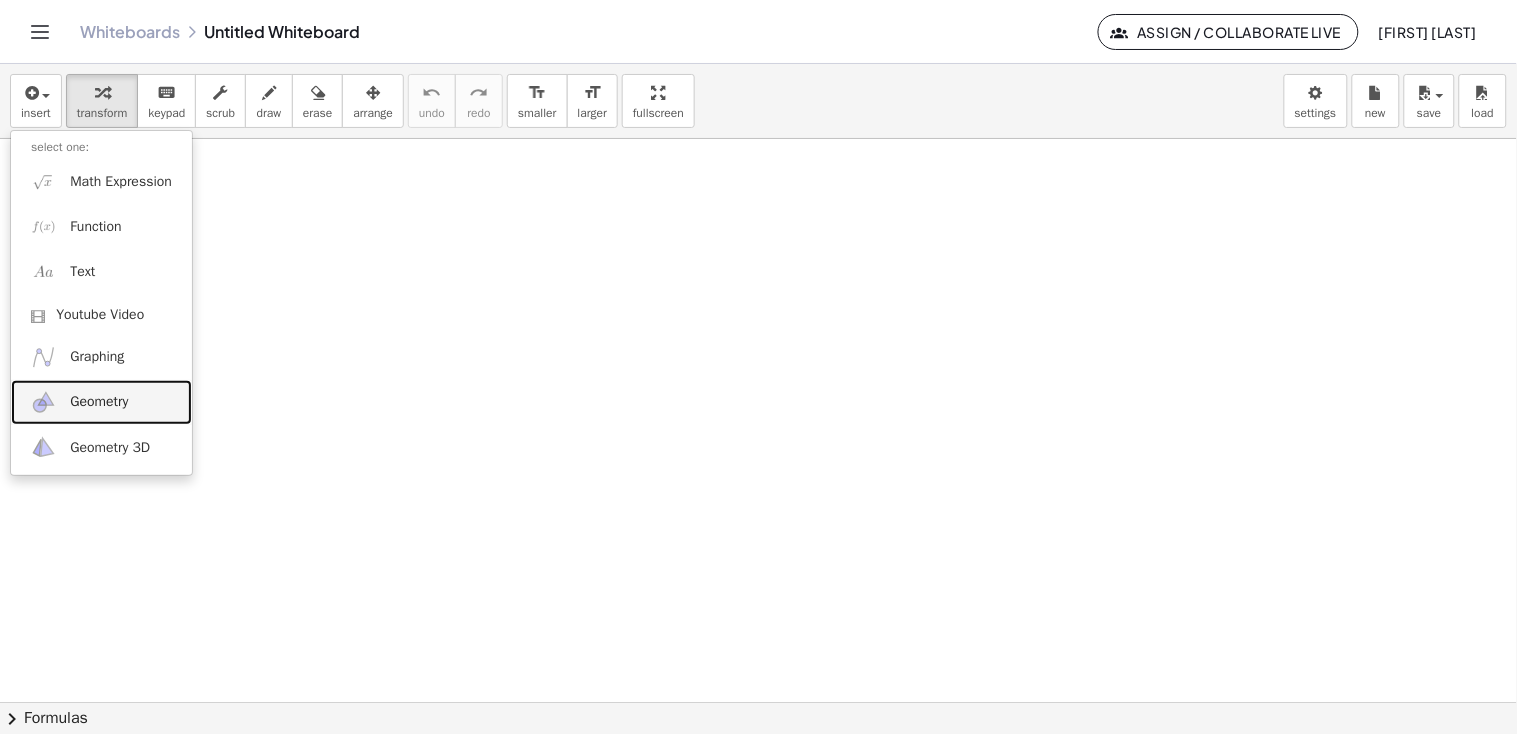 click on "Geometry" at bounding box center (99, 402) 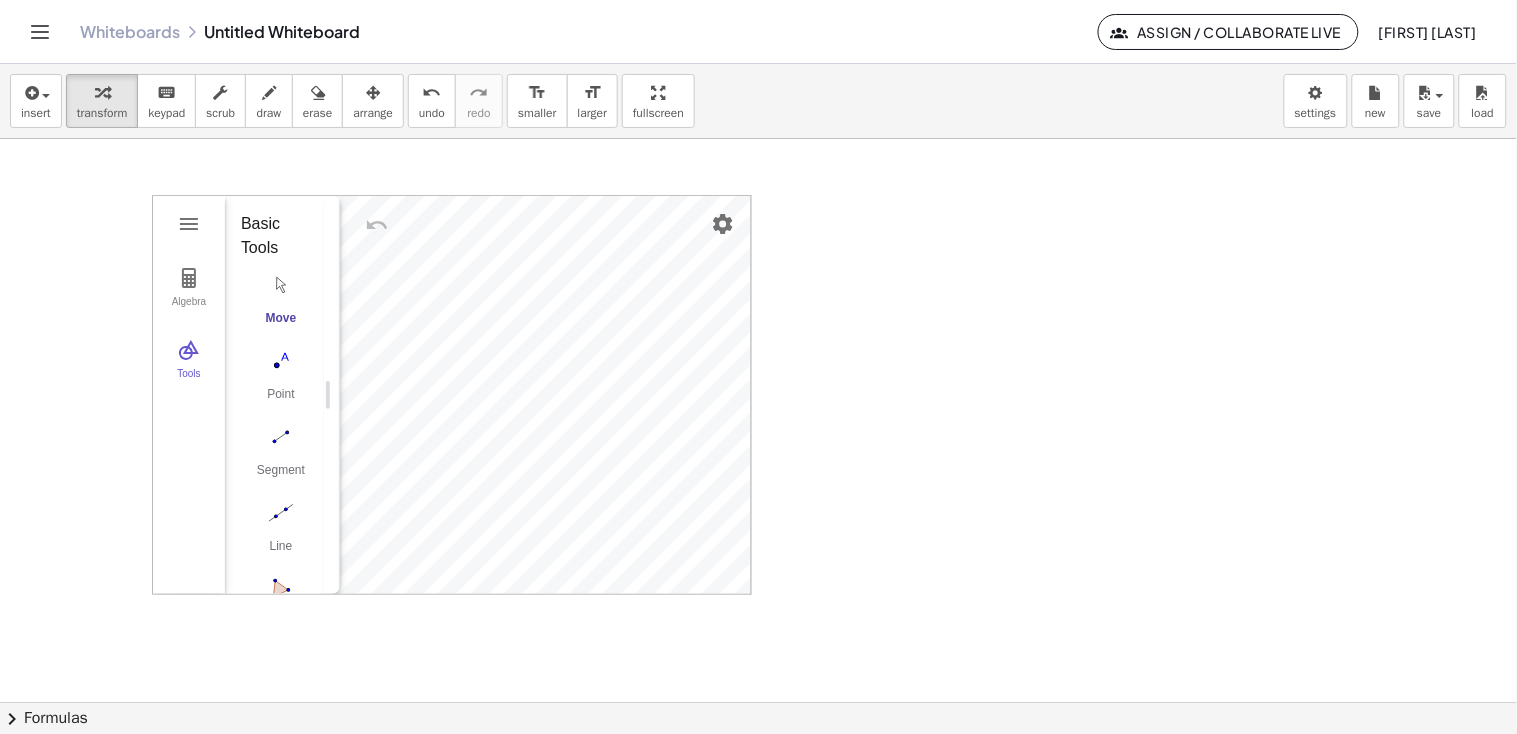 drag, startPoint x: 324, startPoint y: 407, endPoint x: 333, endPoint y: 484, distance: 77.52419 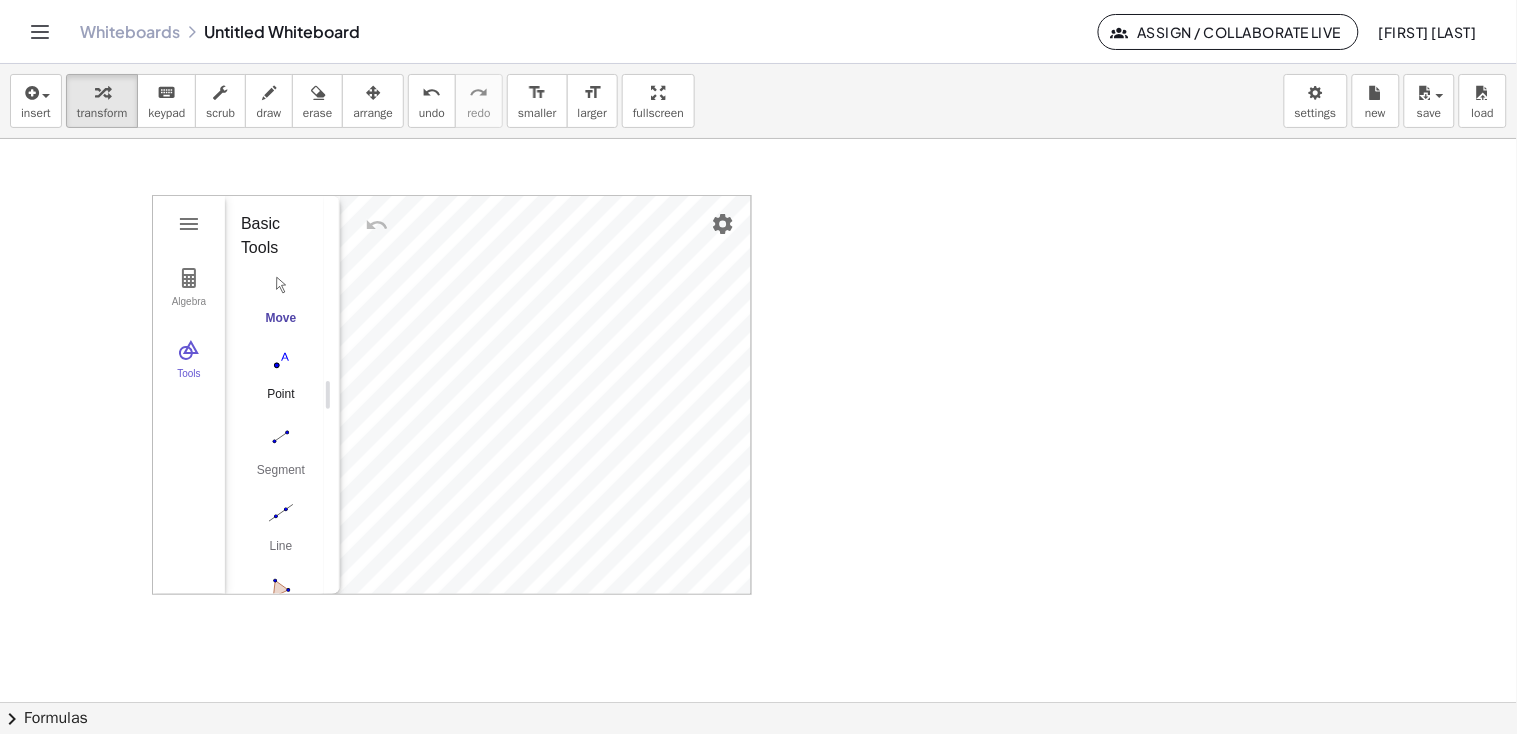 drag, startPoint x: 323, startPoint y: 352, endPoint x: 318, endPoint y: 379, distance: 27.45906 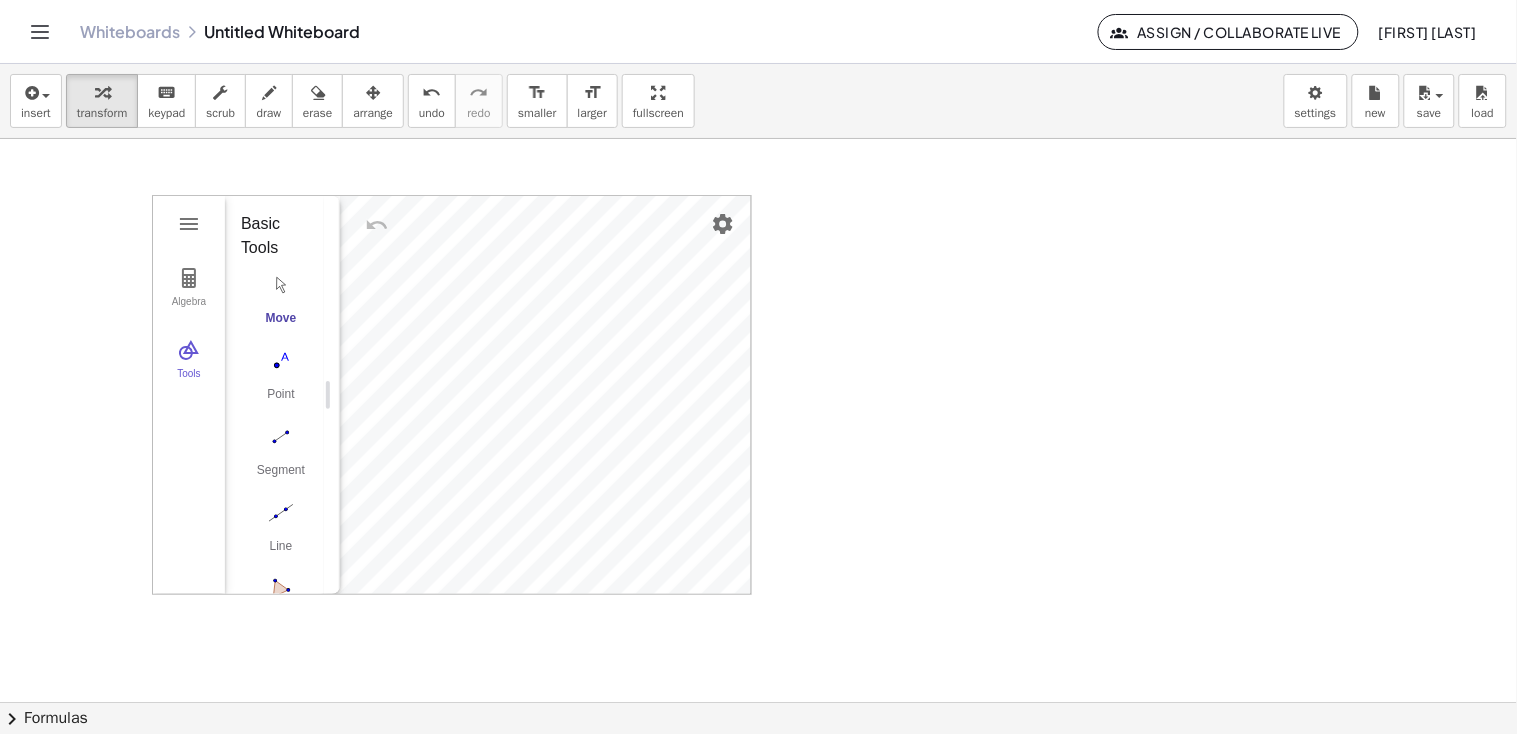 drag, startPoint x: 318, startPoint y: 379, endPoint x: 339, endPoint y: 470, distance: 93.39165 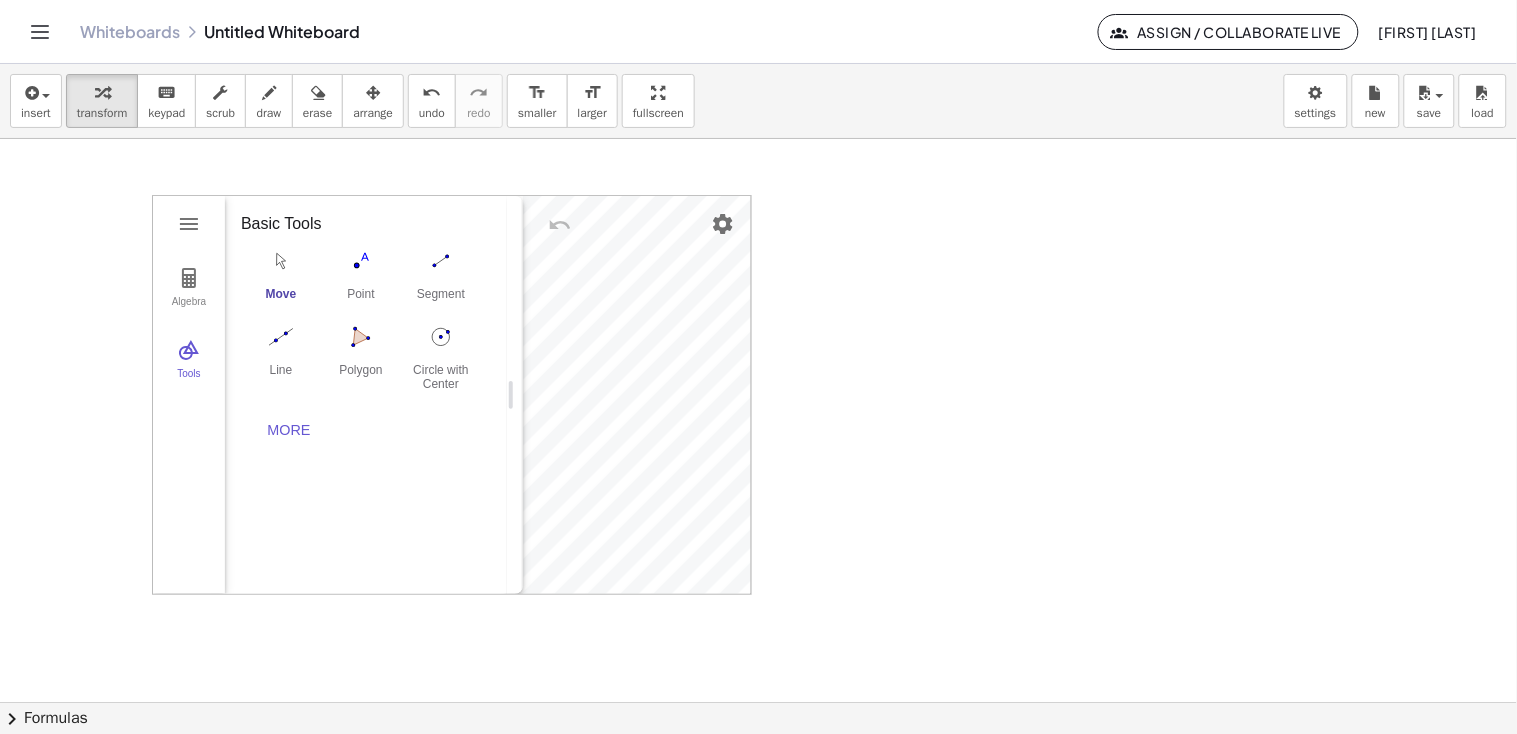 drag, startPoint x: 339, startPoint y: 403, endPoint x: 525, endPoint y: 427, distance: 187.54199 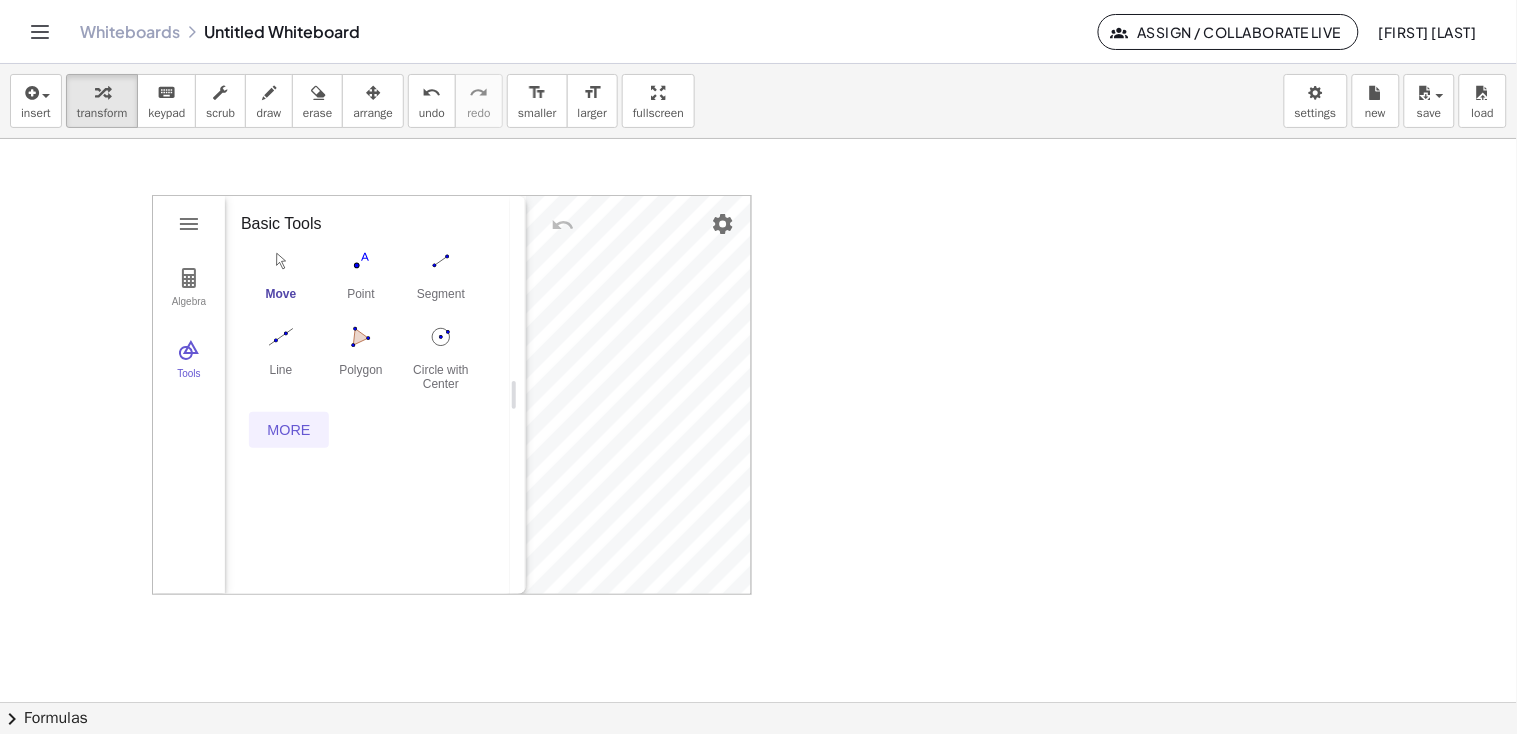 click on "More" at bounding box center (289, 430) 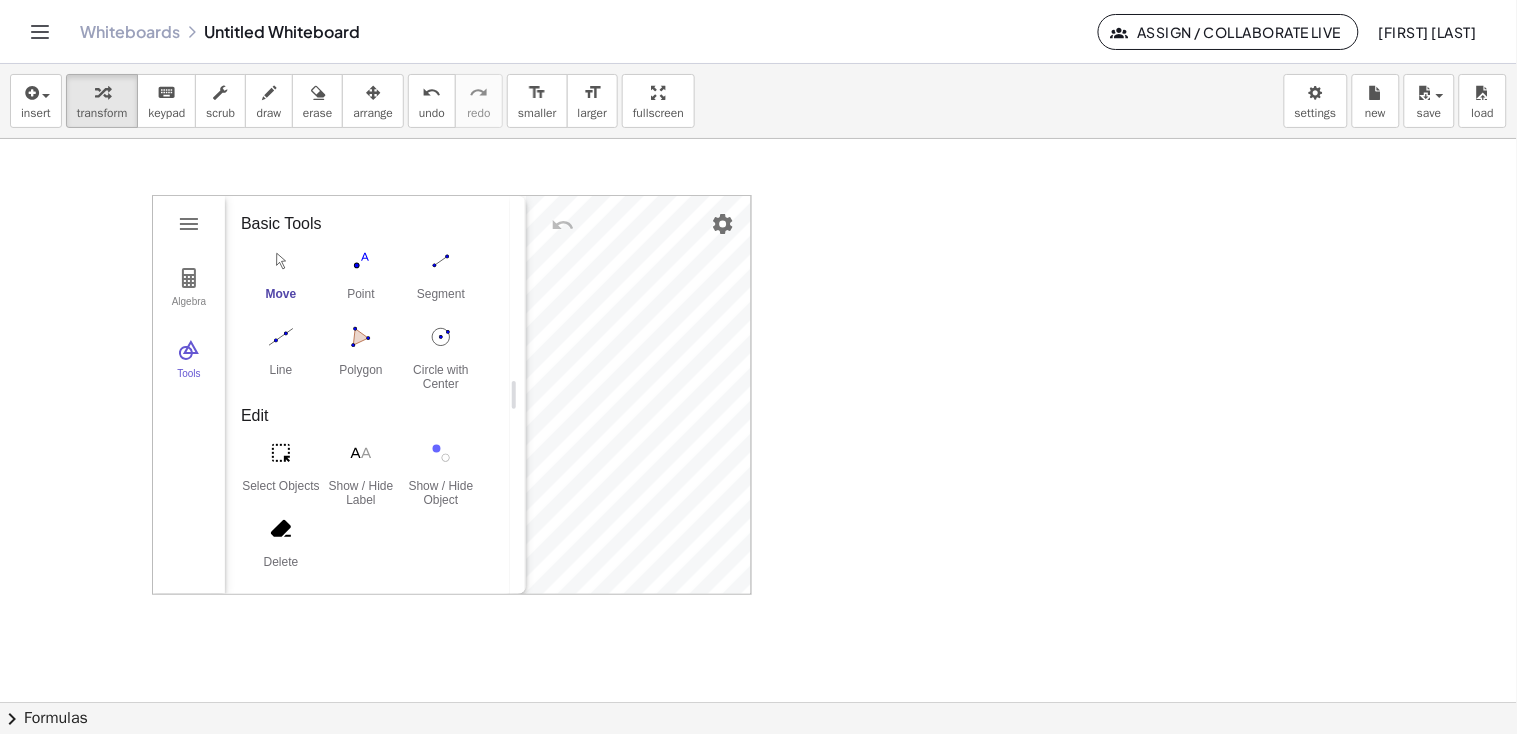 drag, startPoint x: 510, startPoint y: 262, endPoint x: 509, endPoint y: 338, distance: 76.00658 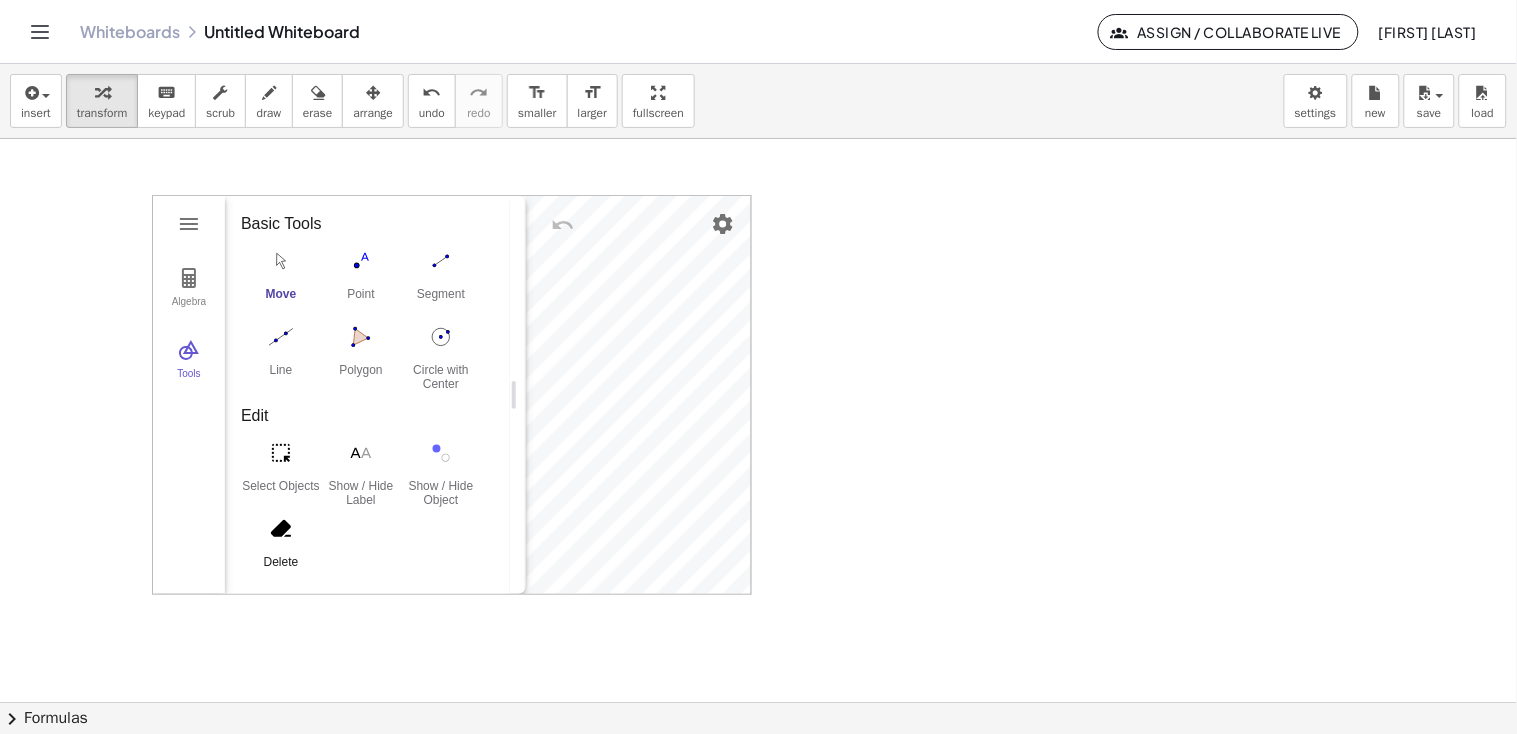 click at bounding box center [281, 529] 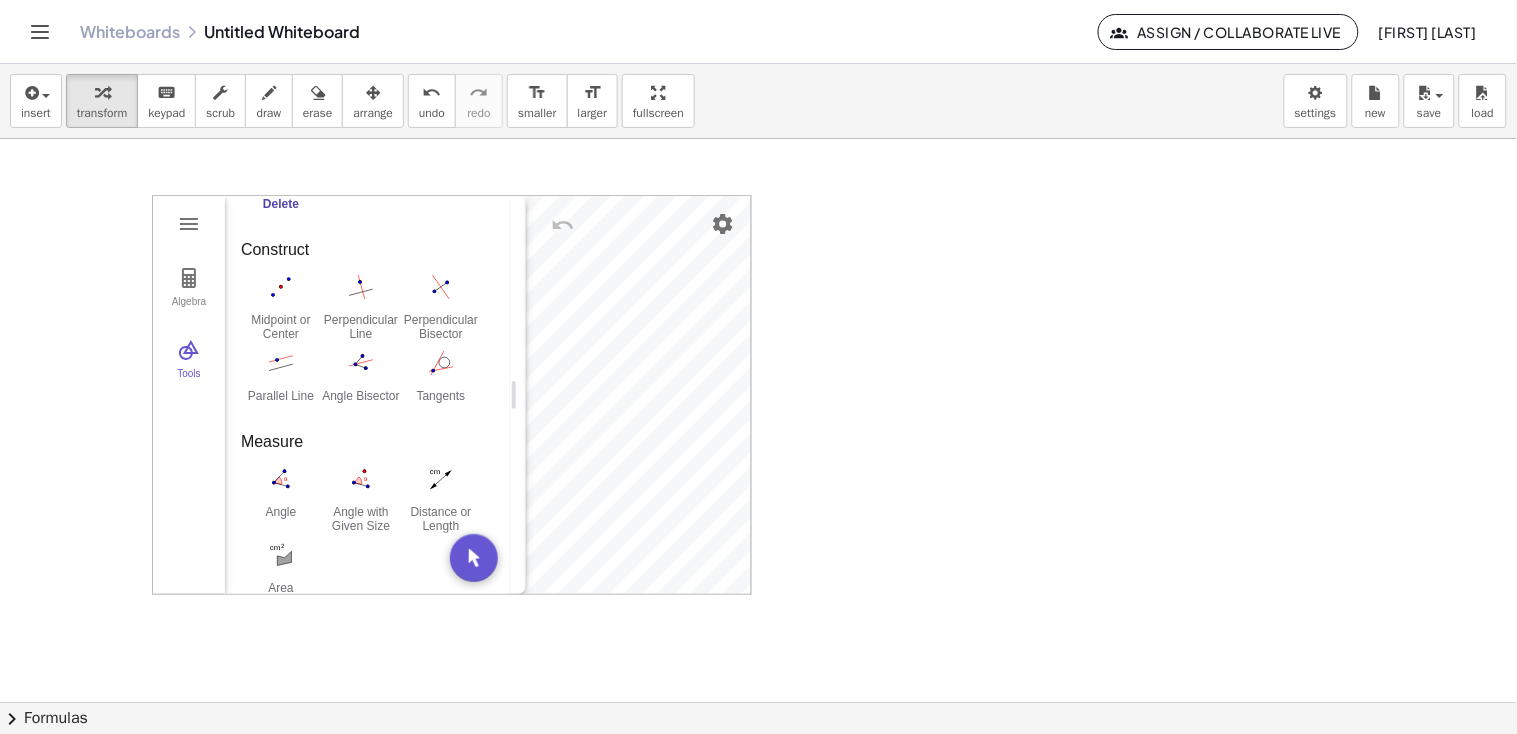 scroll, scrollTop: 316, scrollLeft: 0, axis: vertical 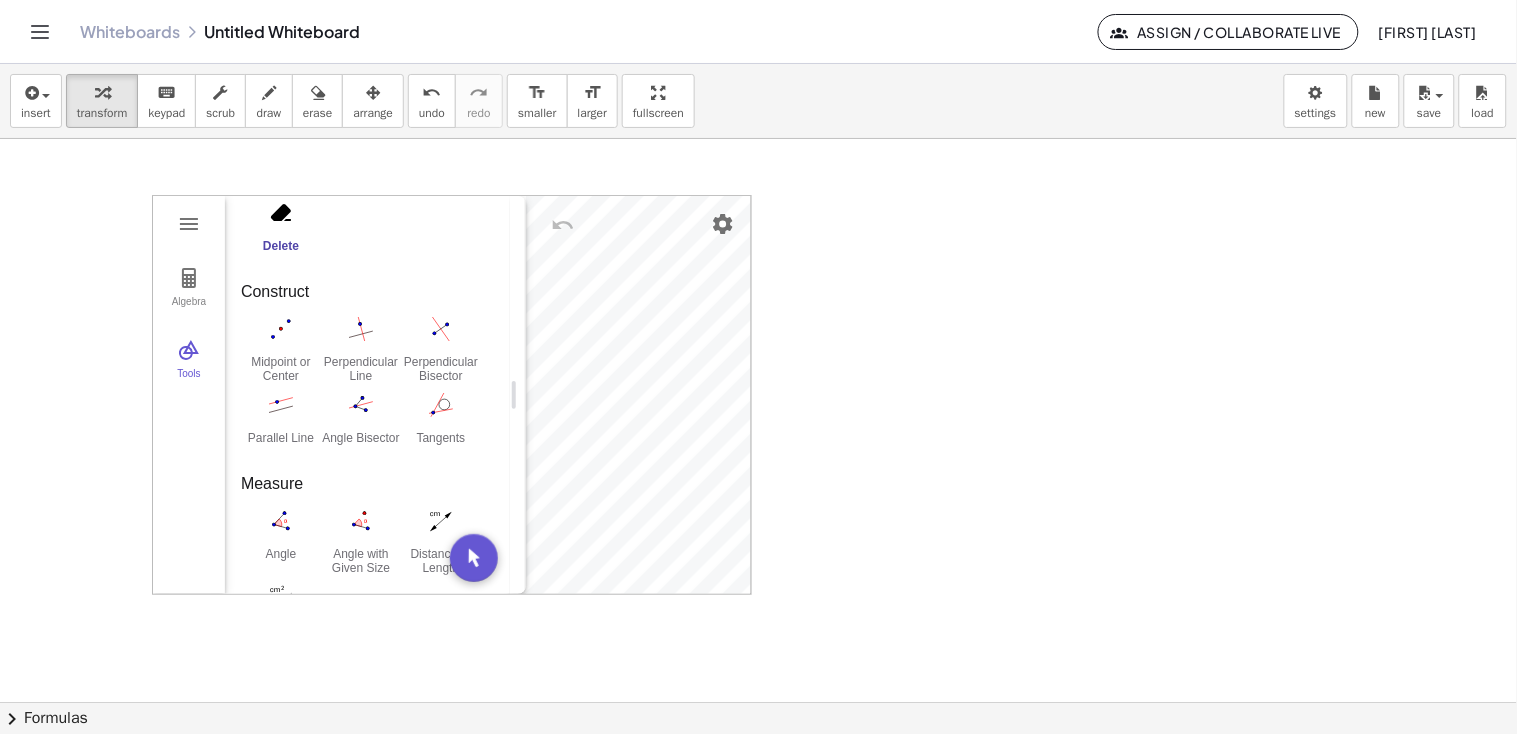 click on "Basic Tools Move Point Segment Line Polygon Circle with Center through Point Edit Select Objects Show / Hide Label Show / Hide Object Delete Construct Midpoint or Center Perpendicular Line Perpendicular Bisector Parallel Line Angle Bisector Tangents Measure Angle Angle with Given Size Distance or Length Area Lines Segment Segment with Given Length Line Ray Vector Circles Circle with Center through Point Circle: Center & Radius Compass Semicircle Circular Sector Polygons Polygon Regular Polygon Transform Translate by Vector Rotate around Point Reflect about Line Reflect about Point Dilate from Point Media Image Text Less More" at bounding box center (367, 705) 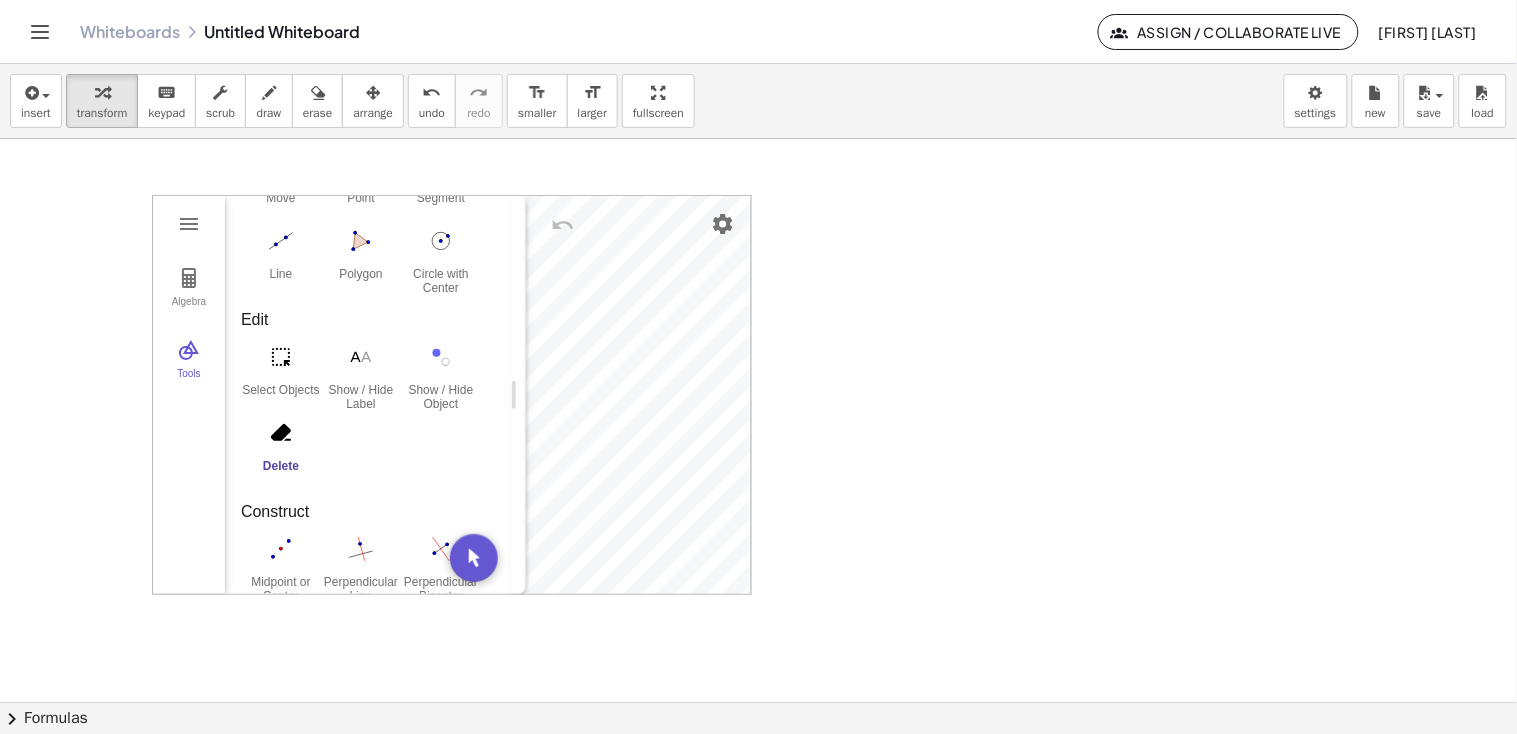 scroll, scrollTop: 32, scrollLeft: 0, axis: vertical 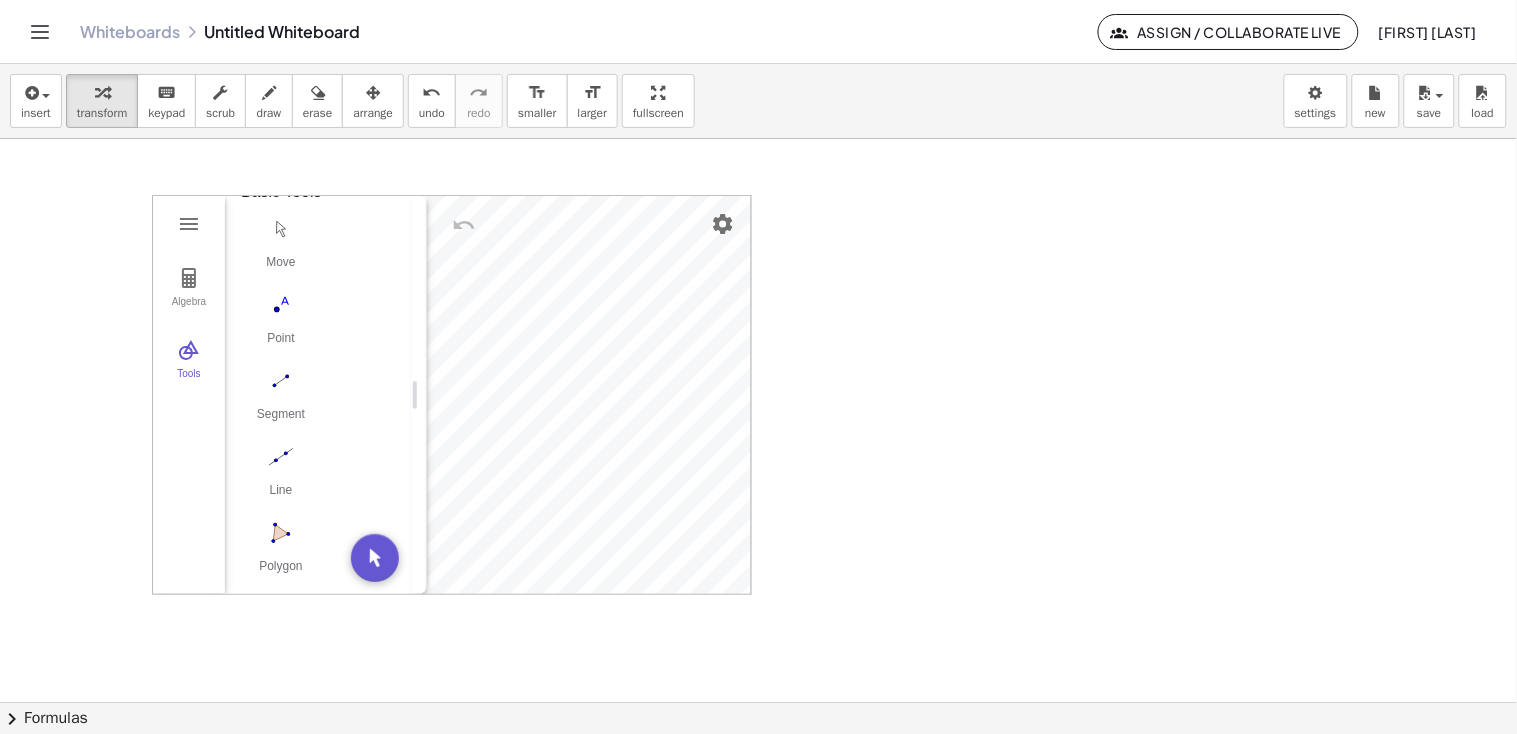 drag, startPoint x: 520, startPoint y: 346, endPoint x: 421, endPoint y: 345, distance: 99.00505 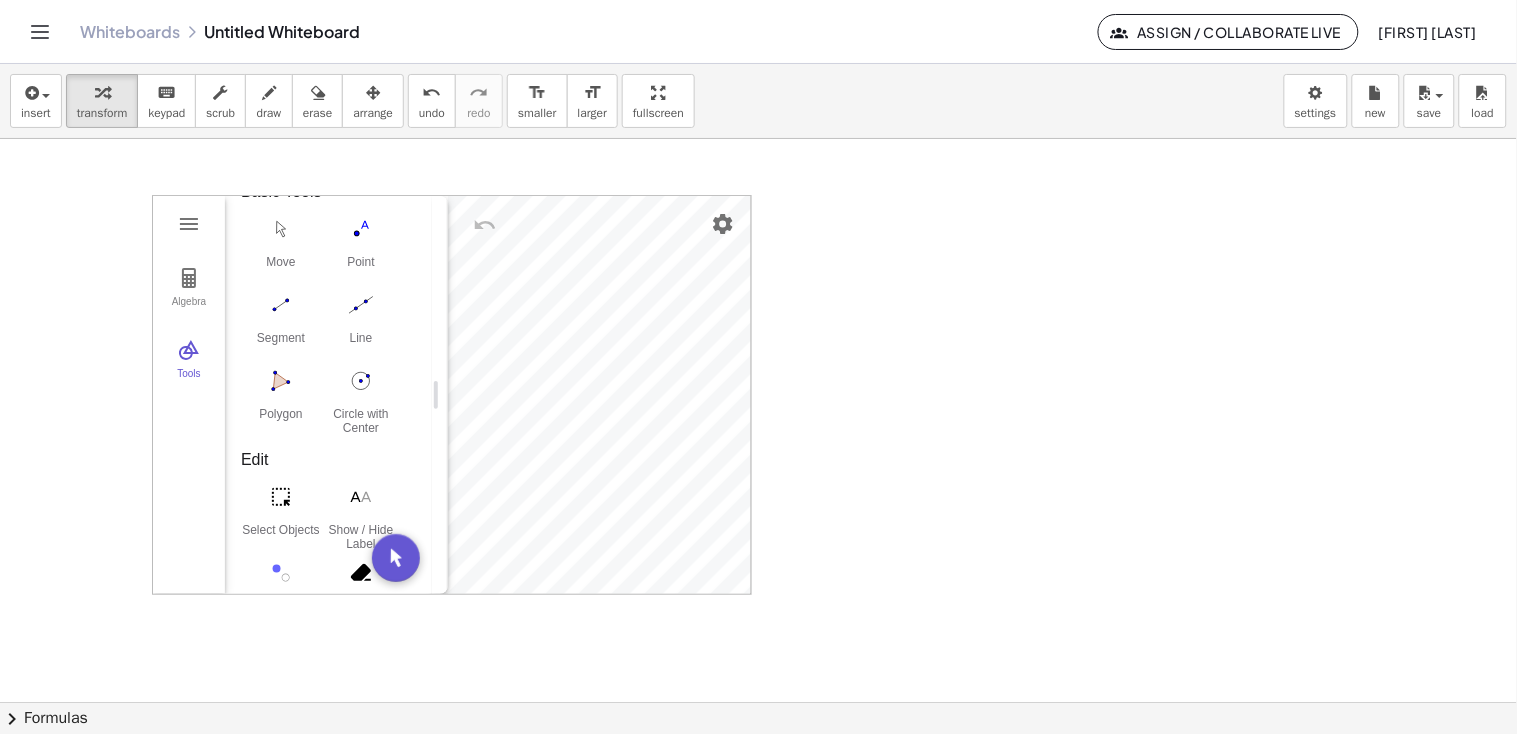 drag, startPoint x: 421, startPoint y: 345, endPoint x: 443, endPoint y: 344, distance: 22.022715 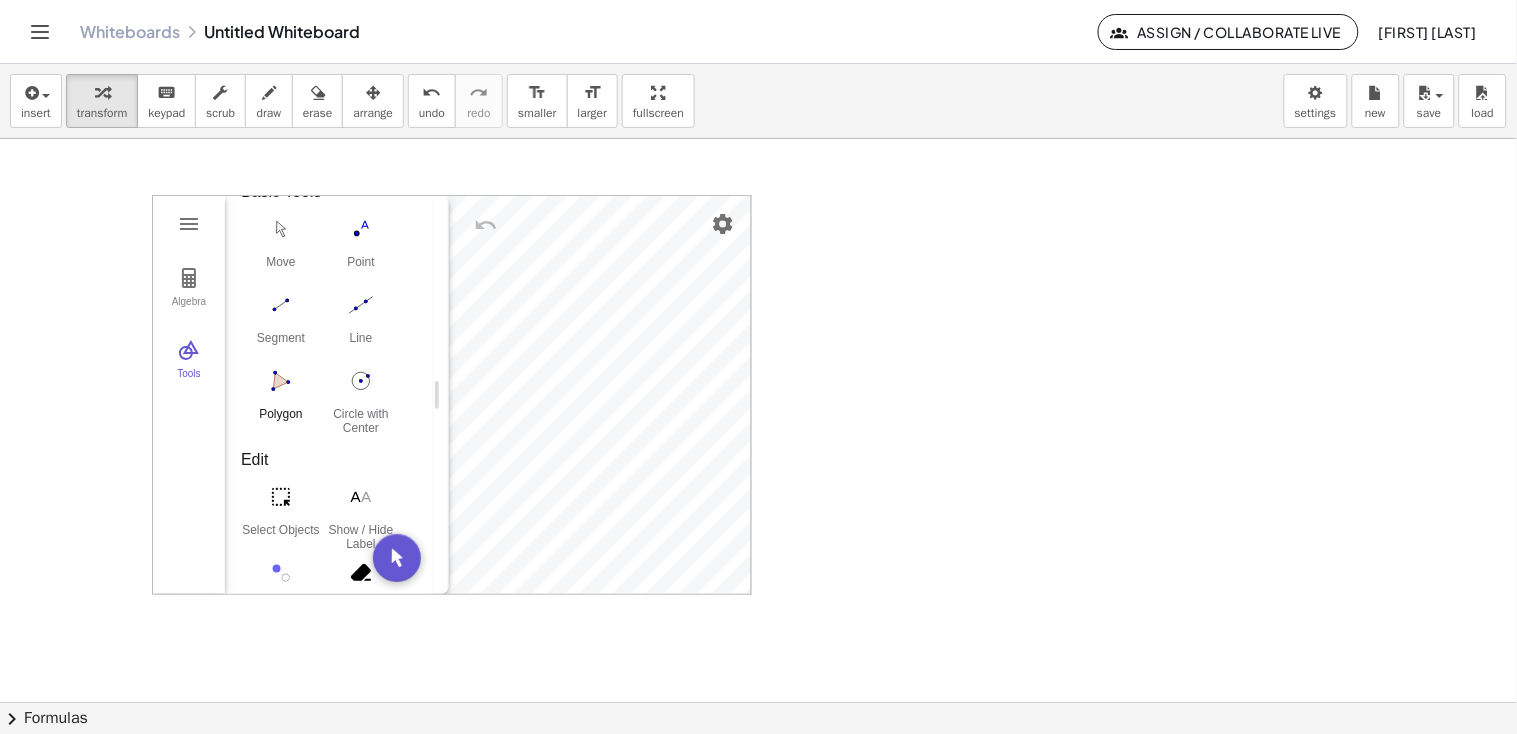 click at bounding box center (281, 381) 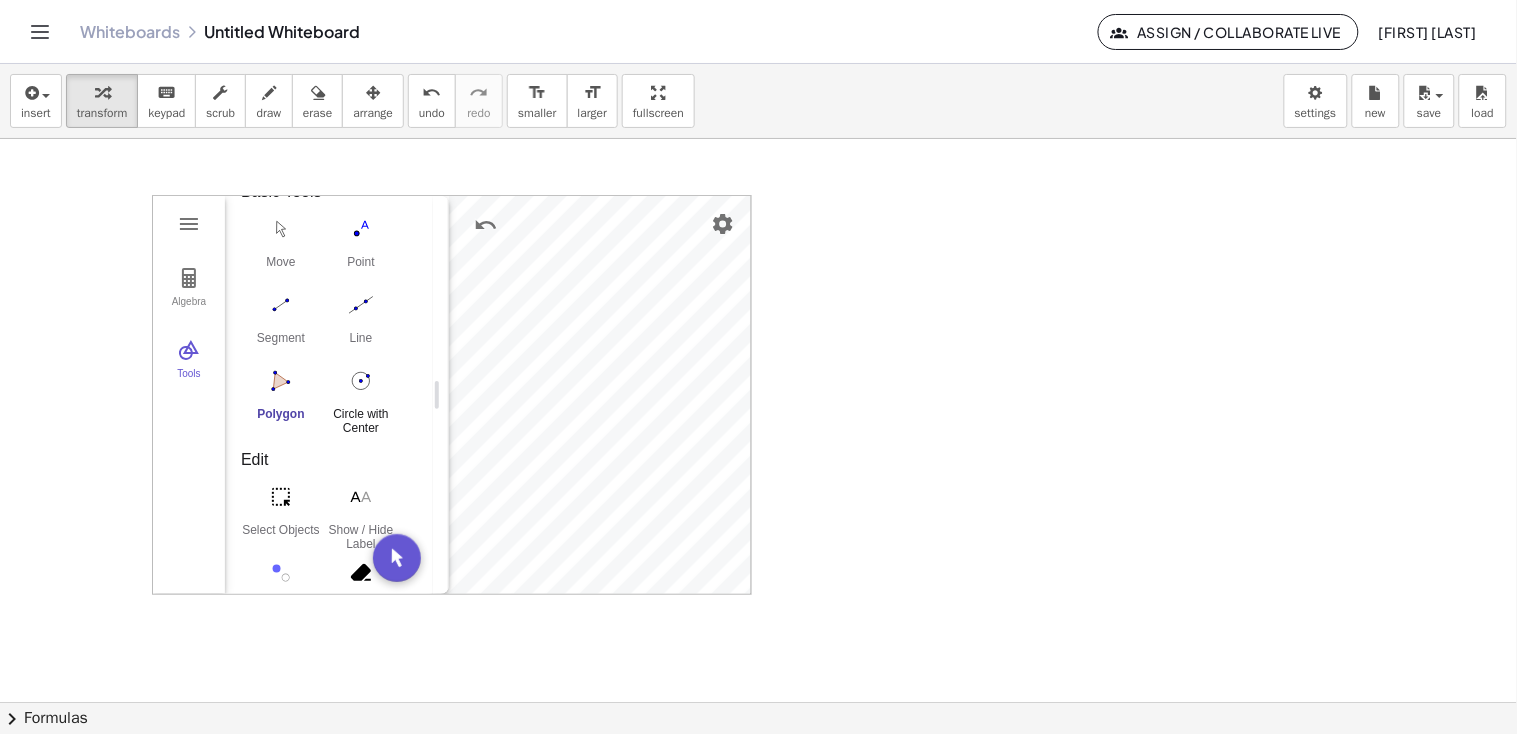 click at bounding box center [361, 381] 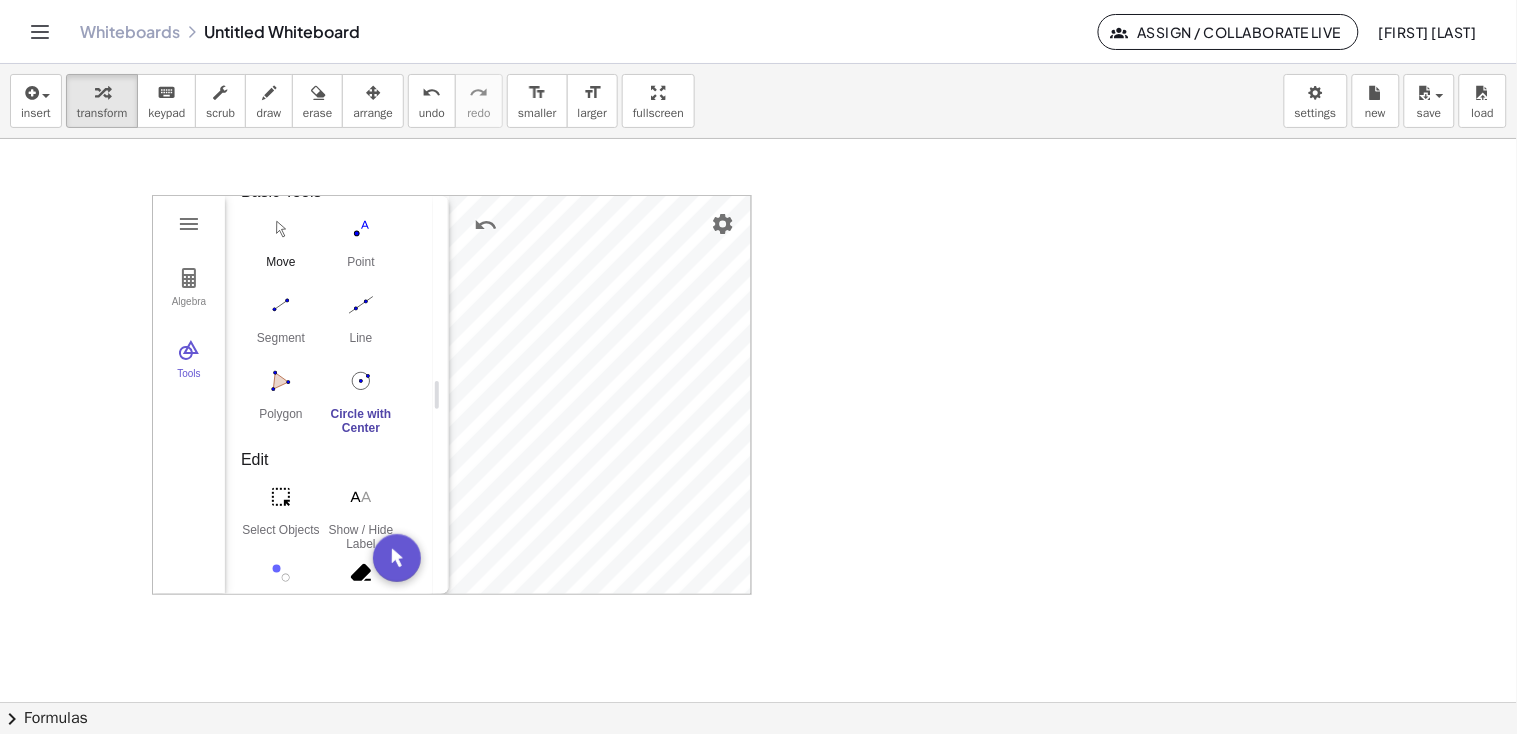 click at bounding box center [281, 229] 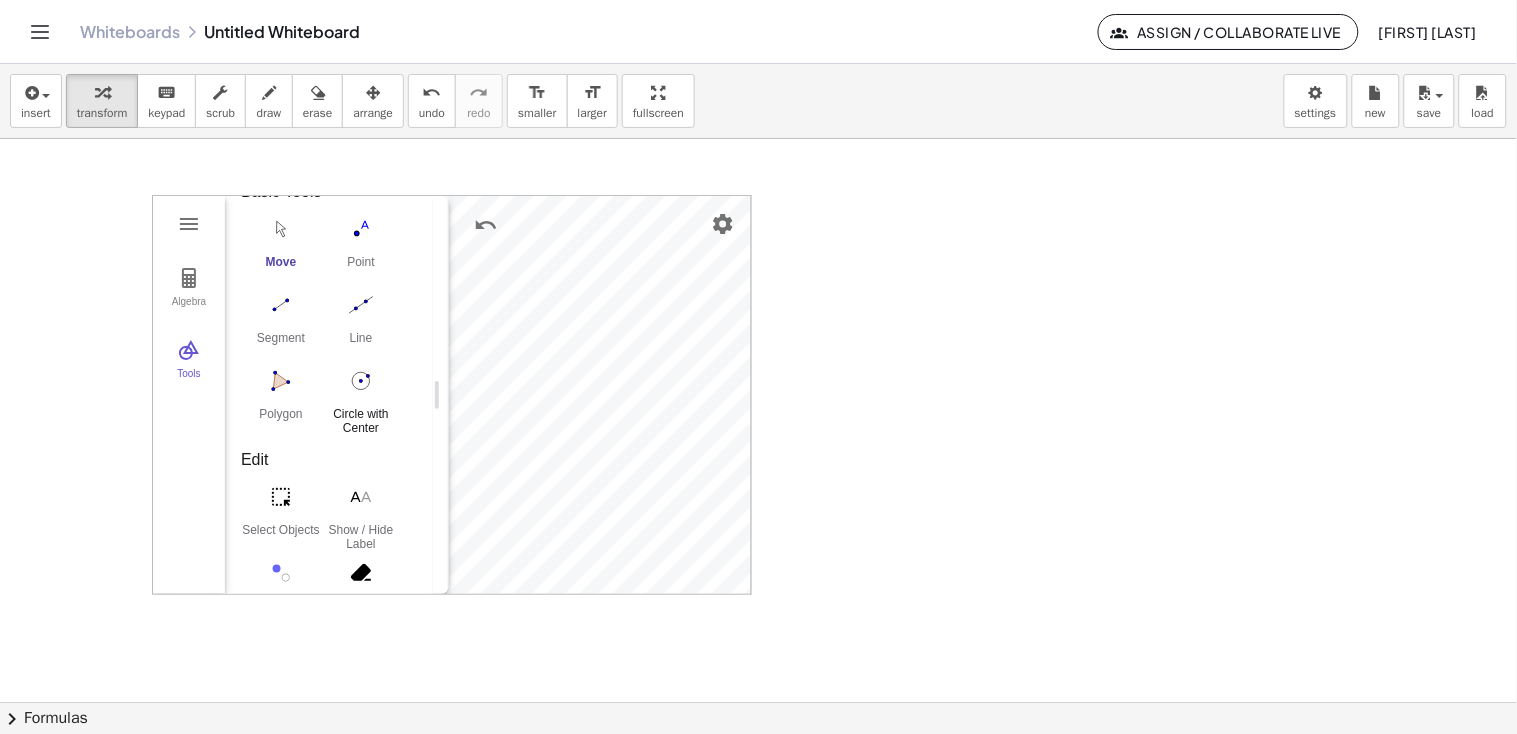 click at bounding box center (361, 381) 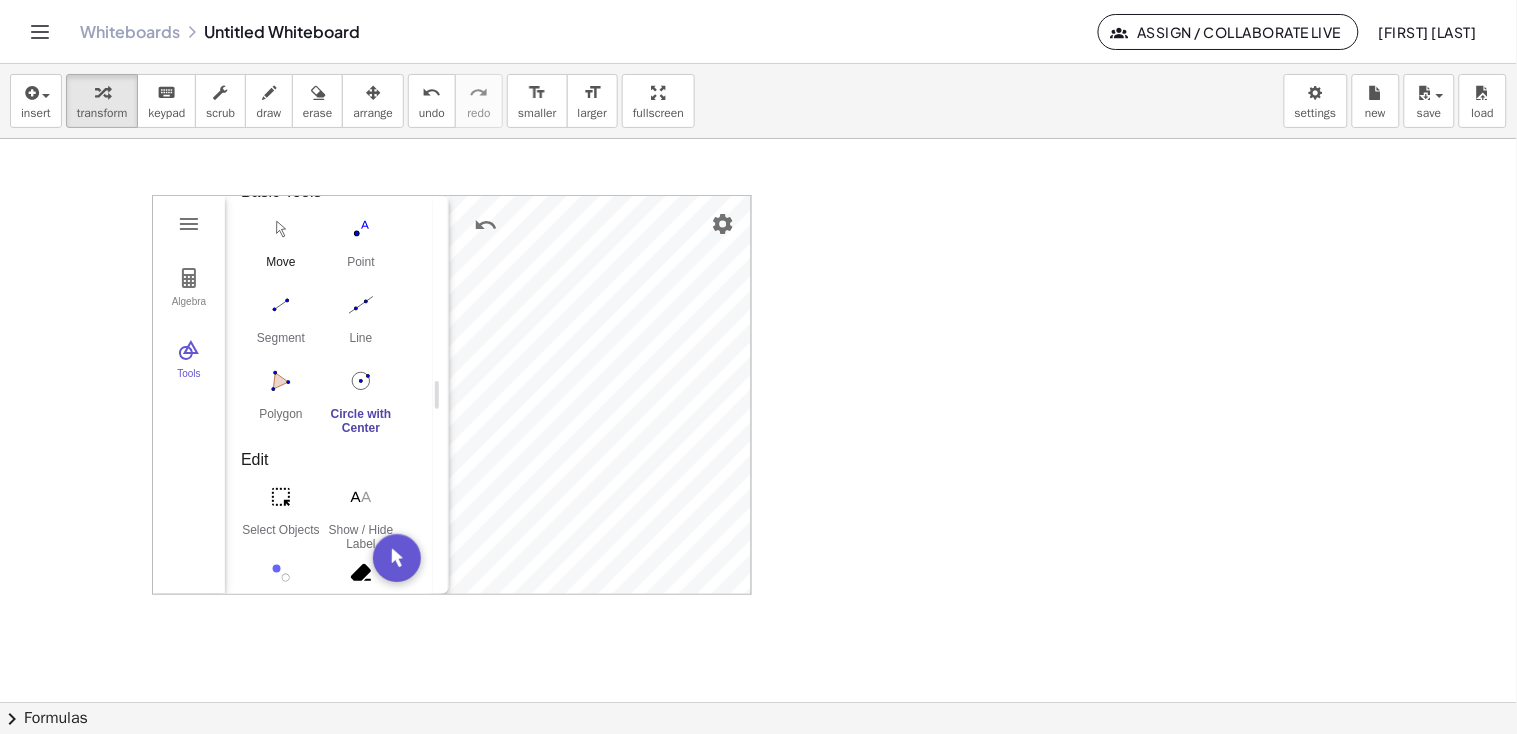 click at bounding box center [281, 229] 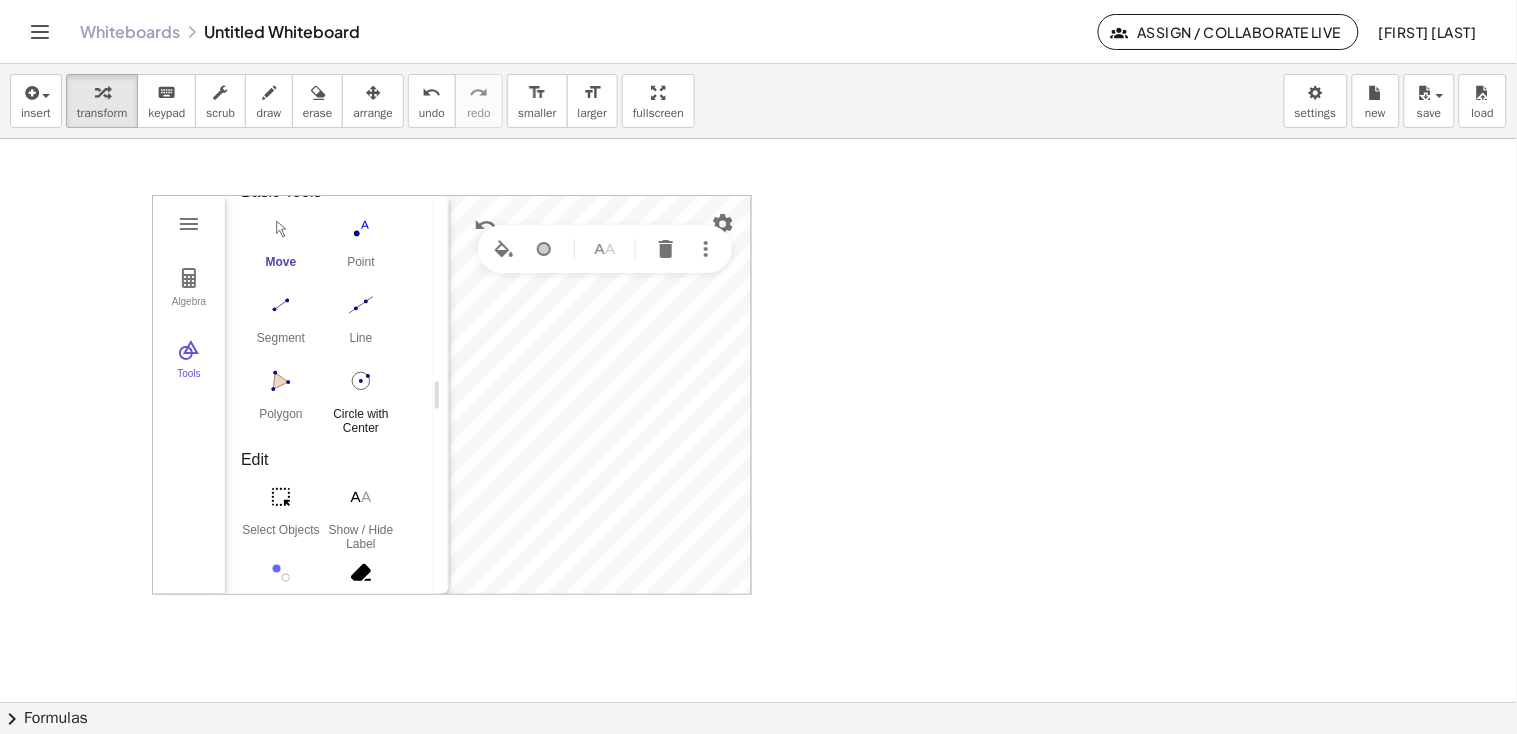 click at bounding box center [361, 381] 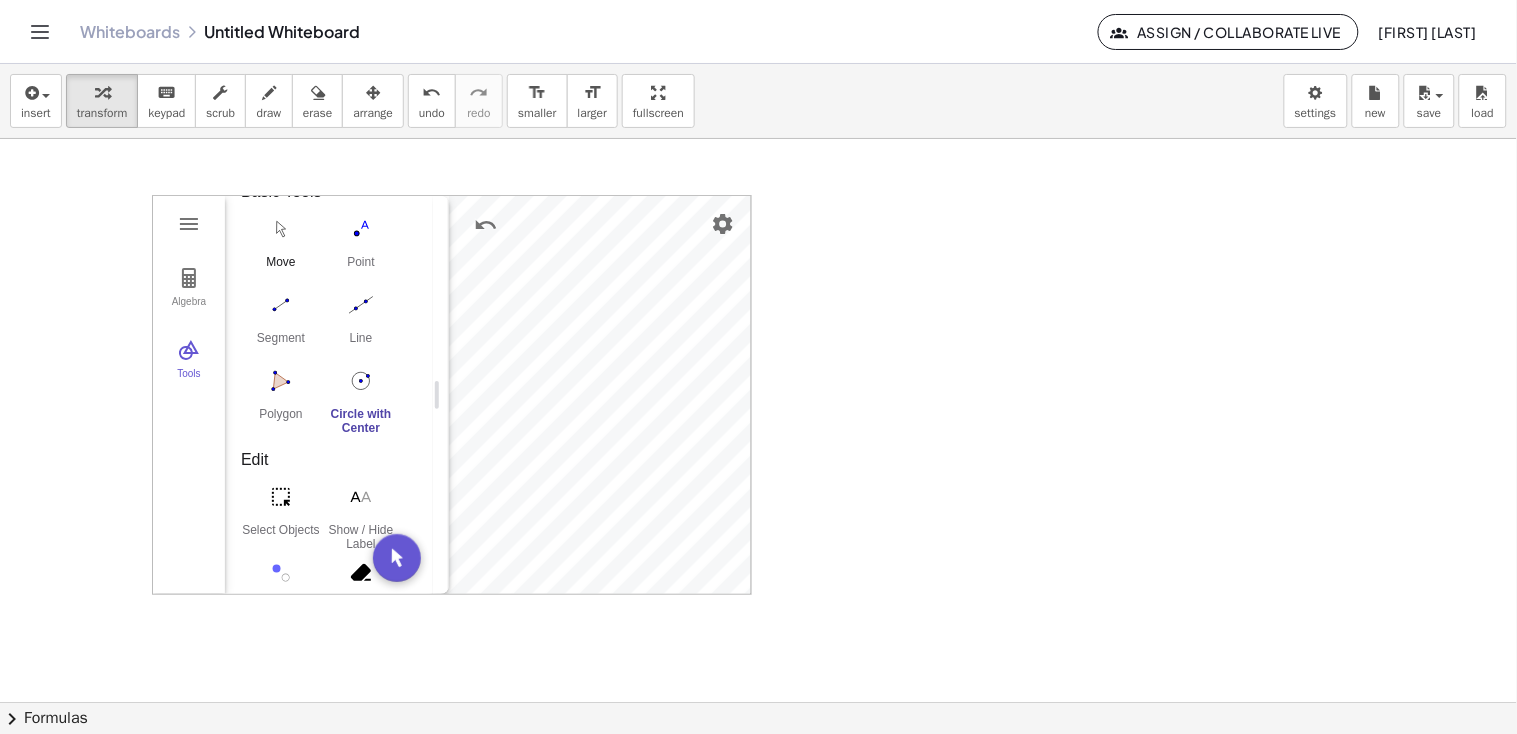 click at bounding box center (281, 229) 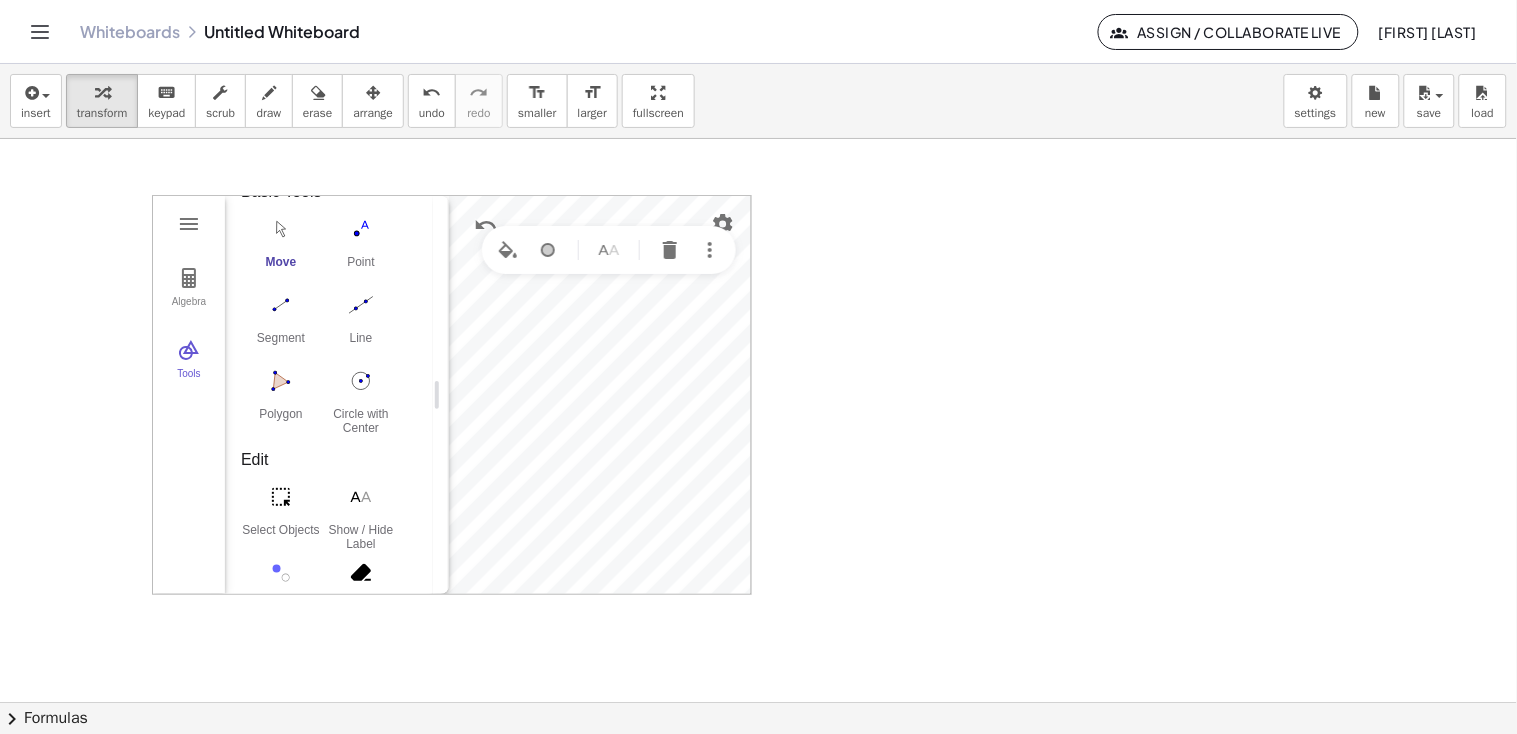 click at bounding box center [758, 702] 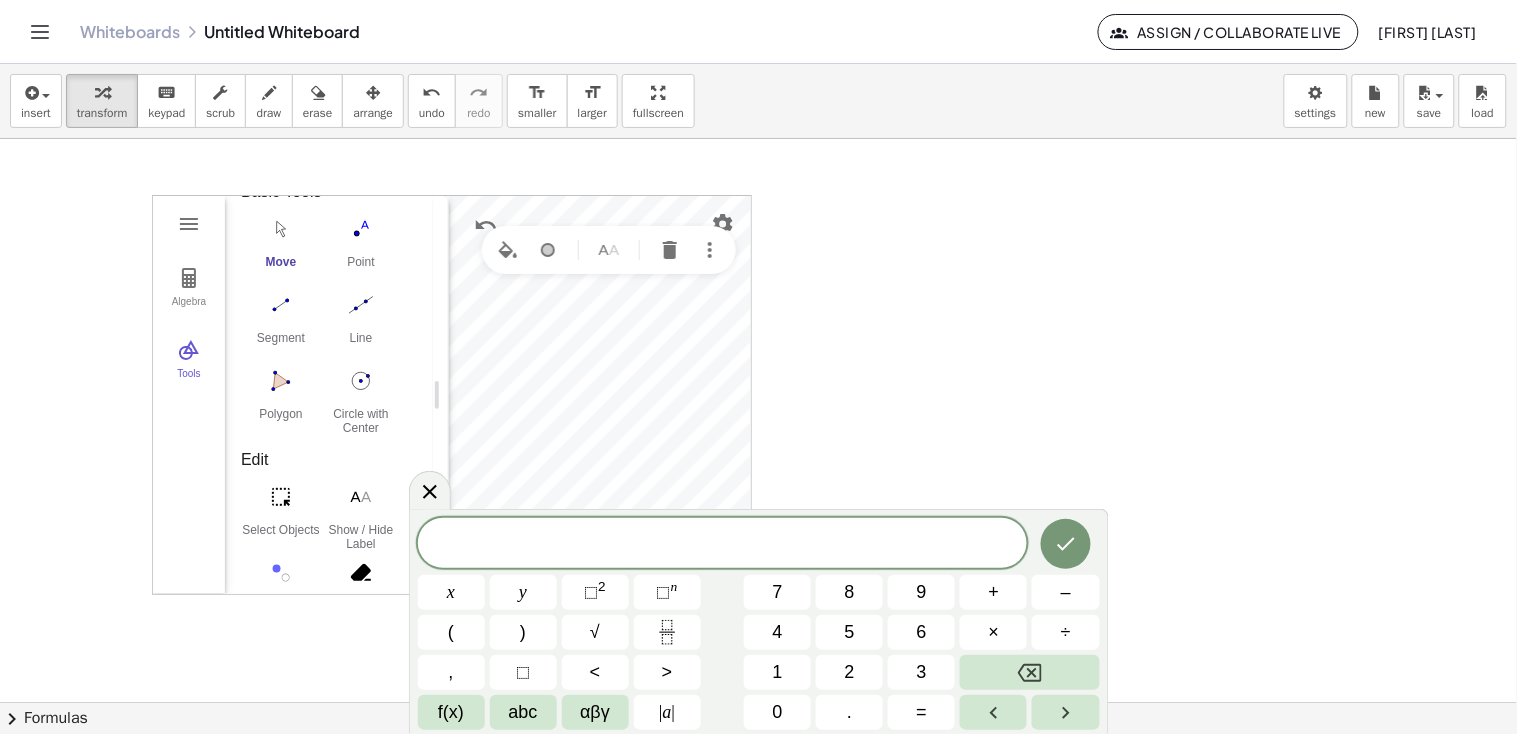 click at bounding box center [758, 702] 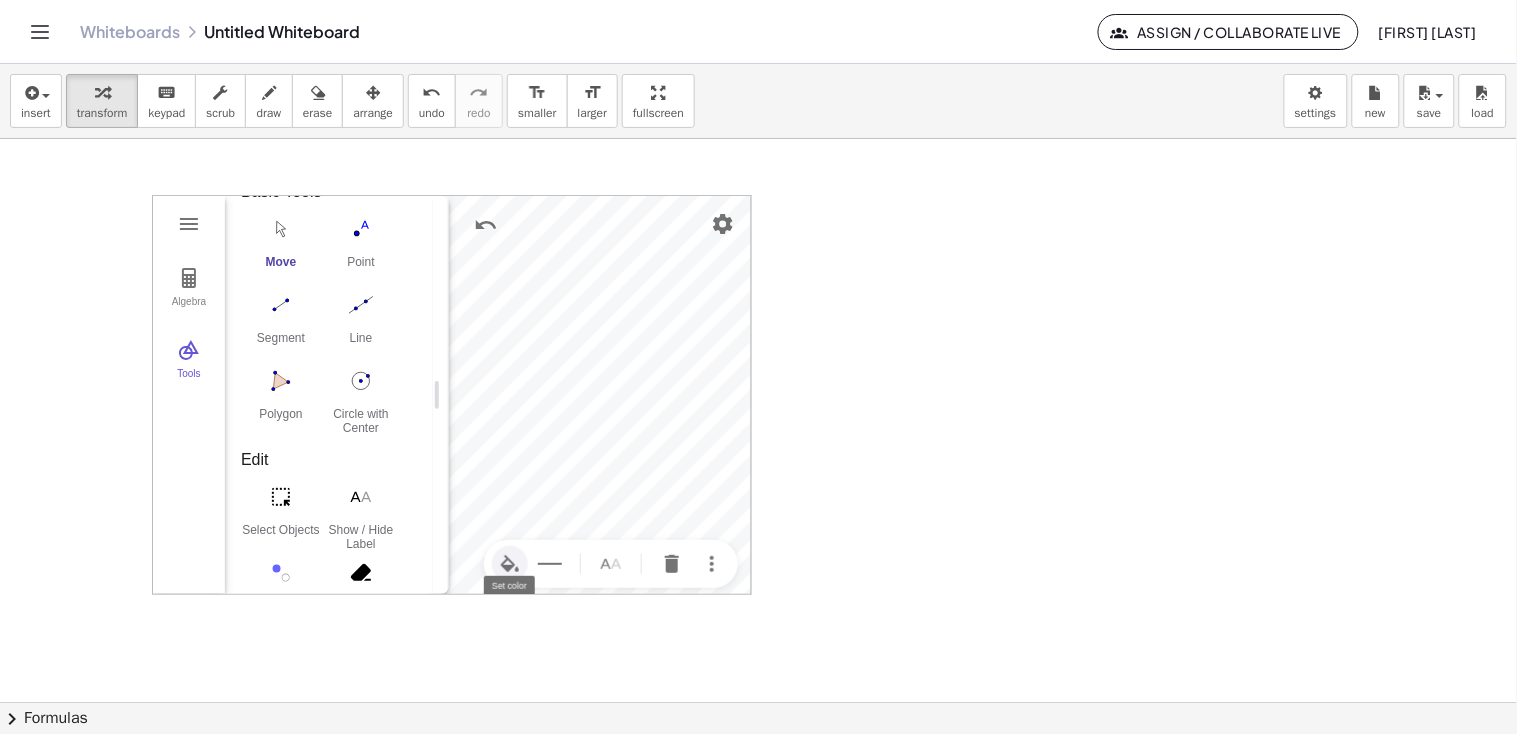 click at bounding box center (510, 564) 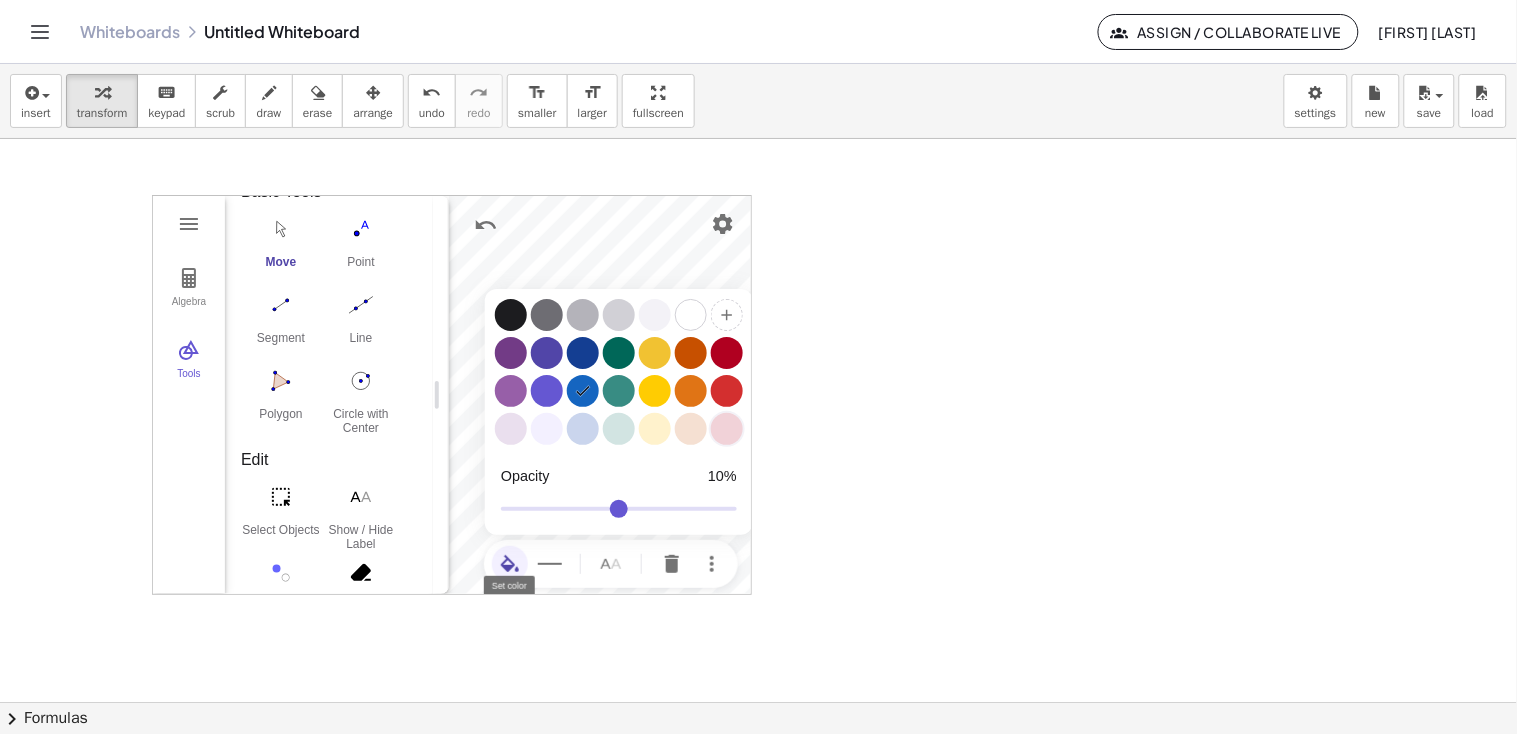 click at bounding box center (727, 429) 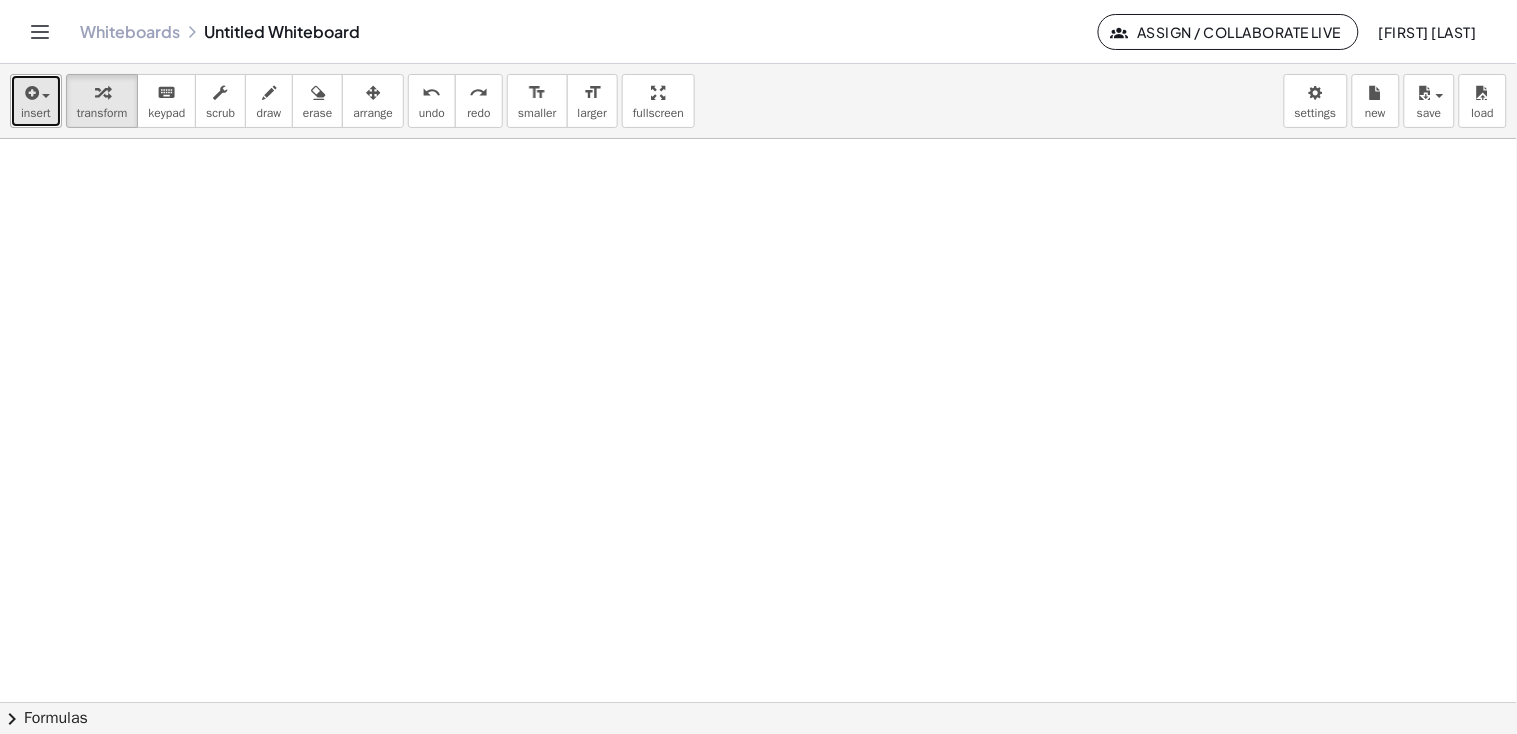 click at bounding box center [30, 93] 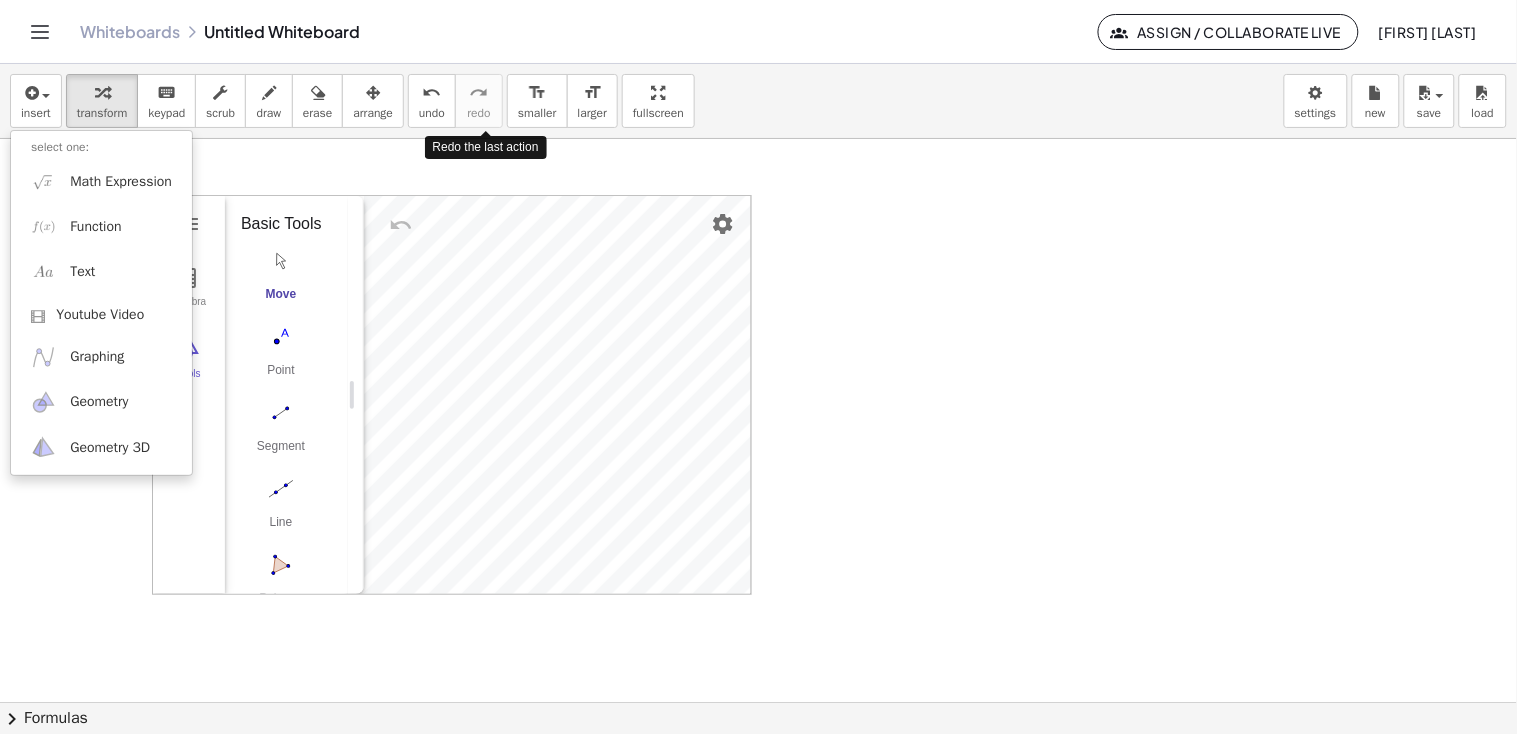 drag, startPoint x: 327, startPoint y: 392, endPoint x: 354, endPoint y: 390, distance: 27.073973 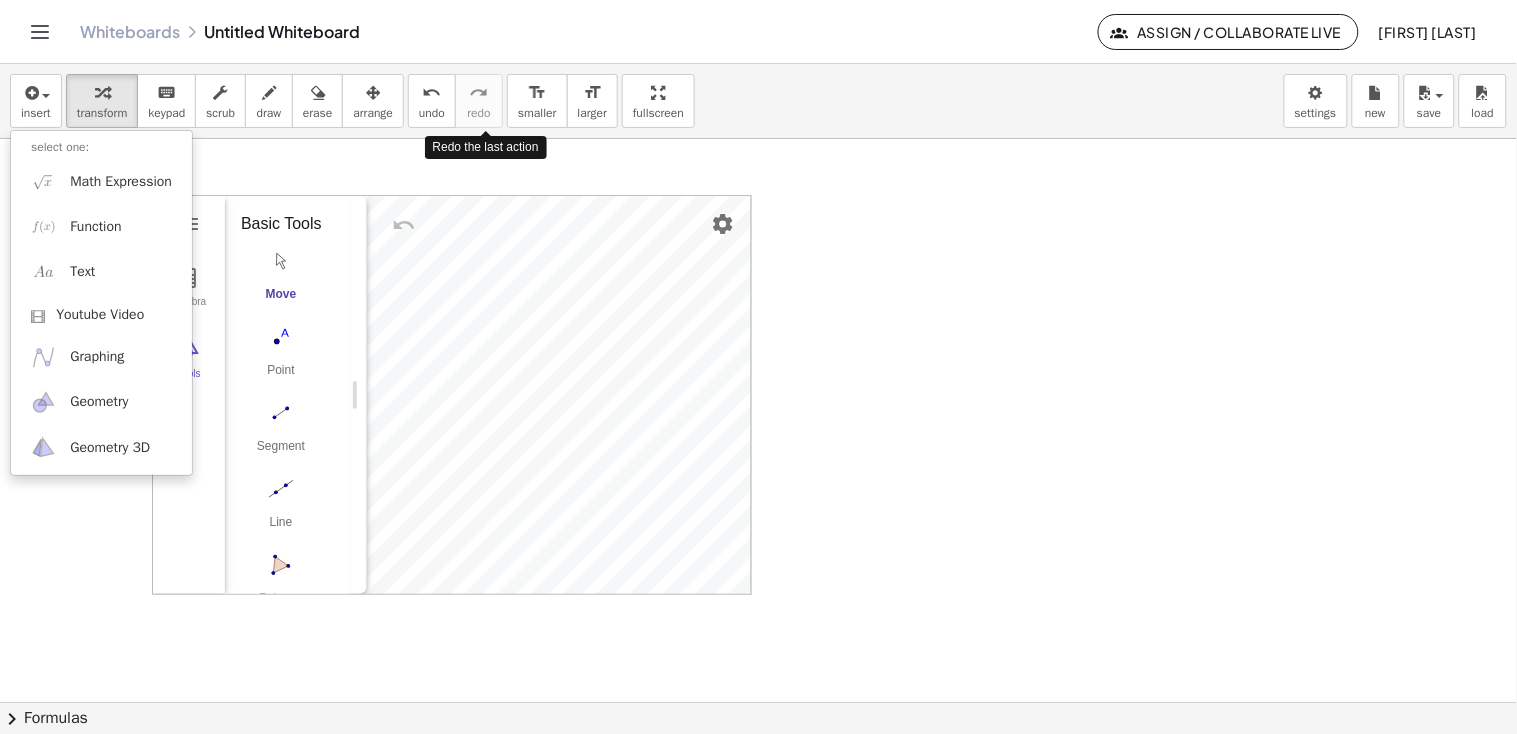 click at bounding box center [281, 565] 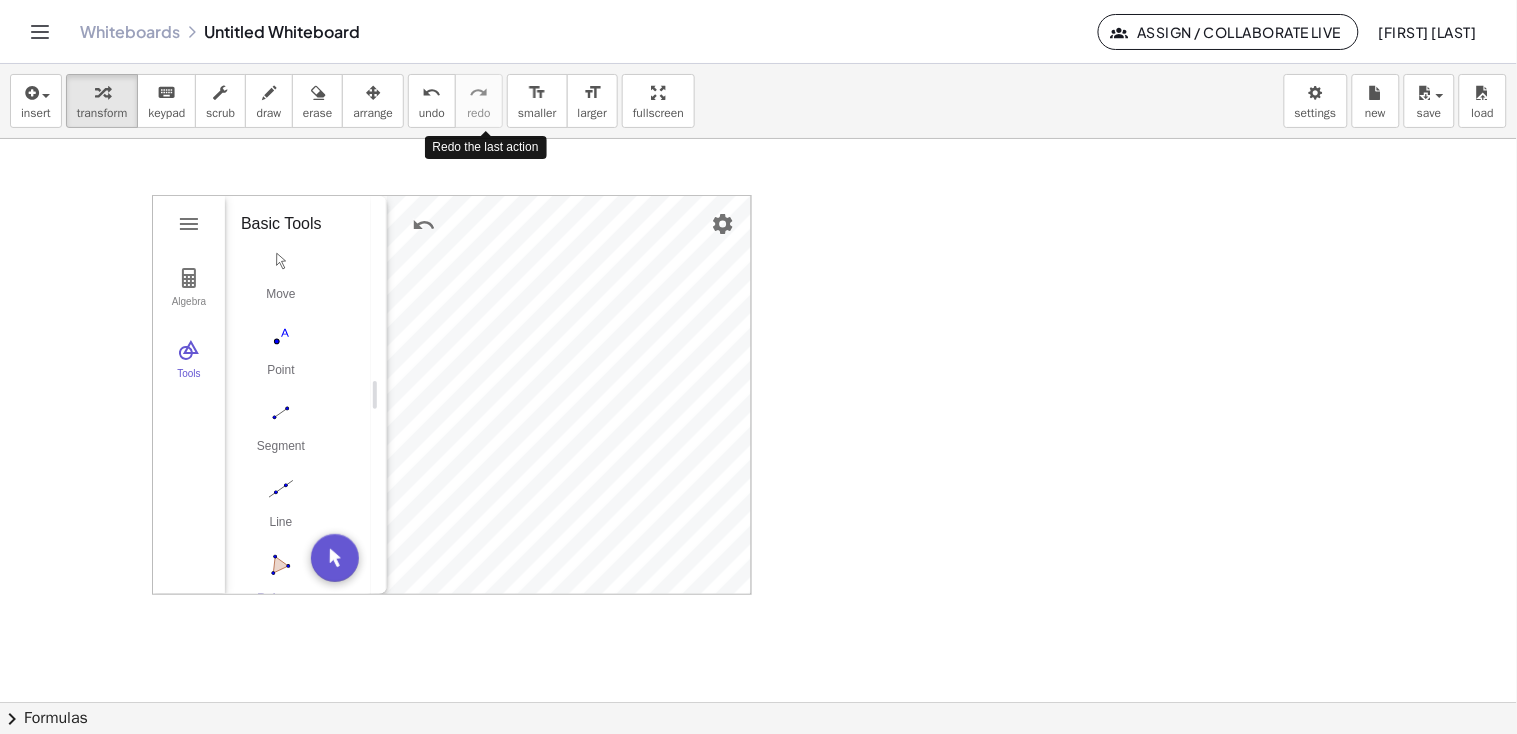 drag, startPoint x: 357, startPoint y: 404, endPoint x: 377, endPoint y: 403, distance: 20.024984 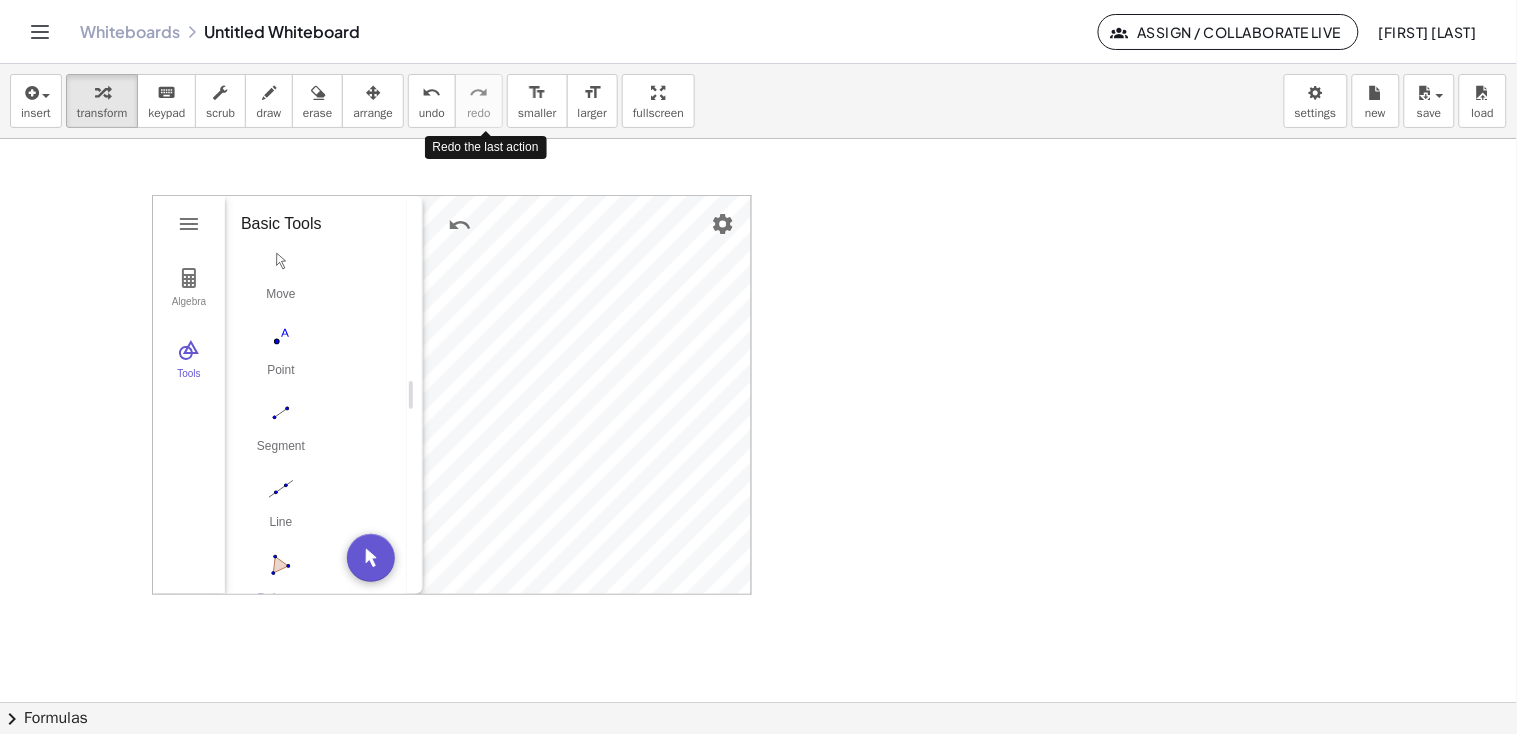 drag, startPoint x: 377, startPoint y: 403, endPoint x: 414, endPoint y: 402, distance: 37.01351 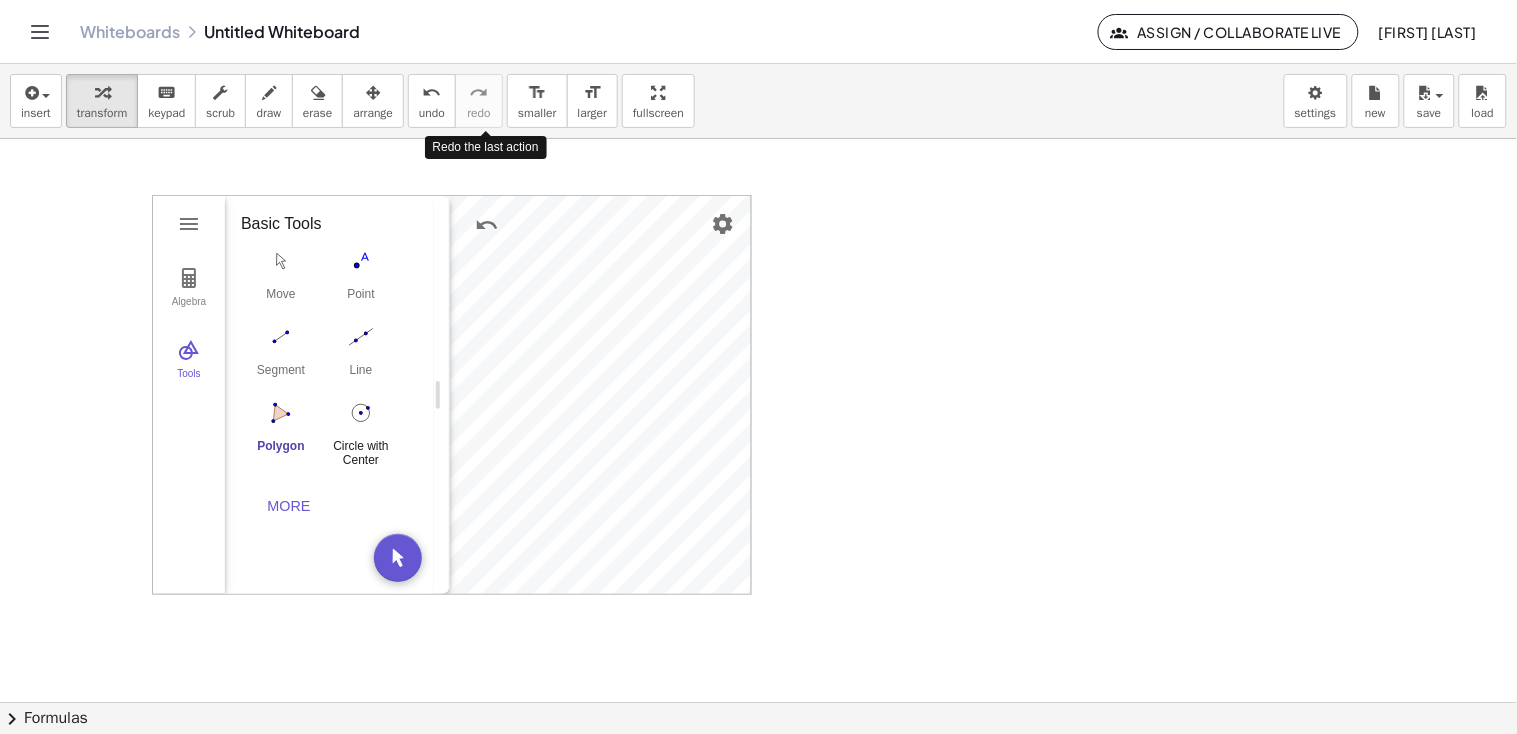 drag, startPoint x: 414, startPoint y: 402, endPoint x: 373, endPoint y: 409, distance: 41.59327 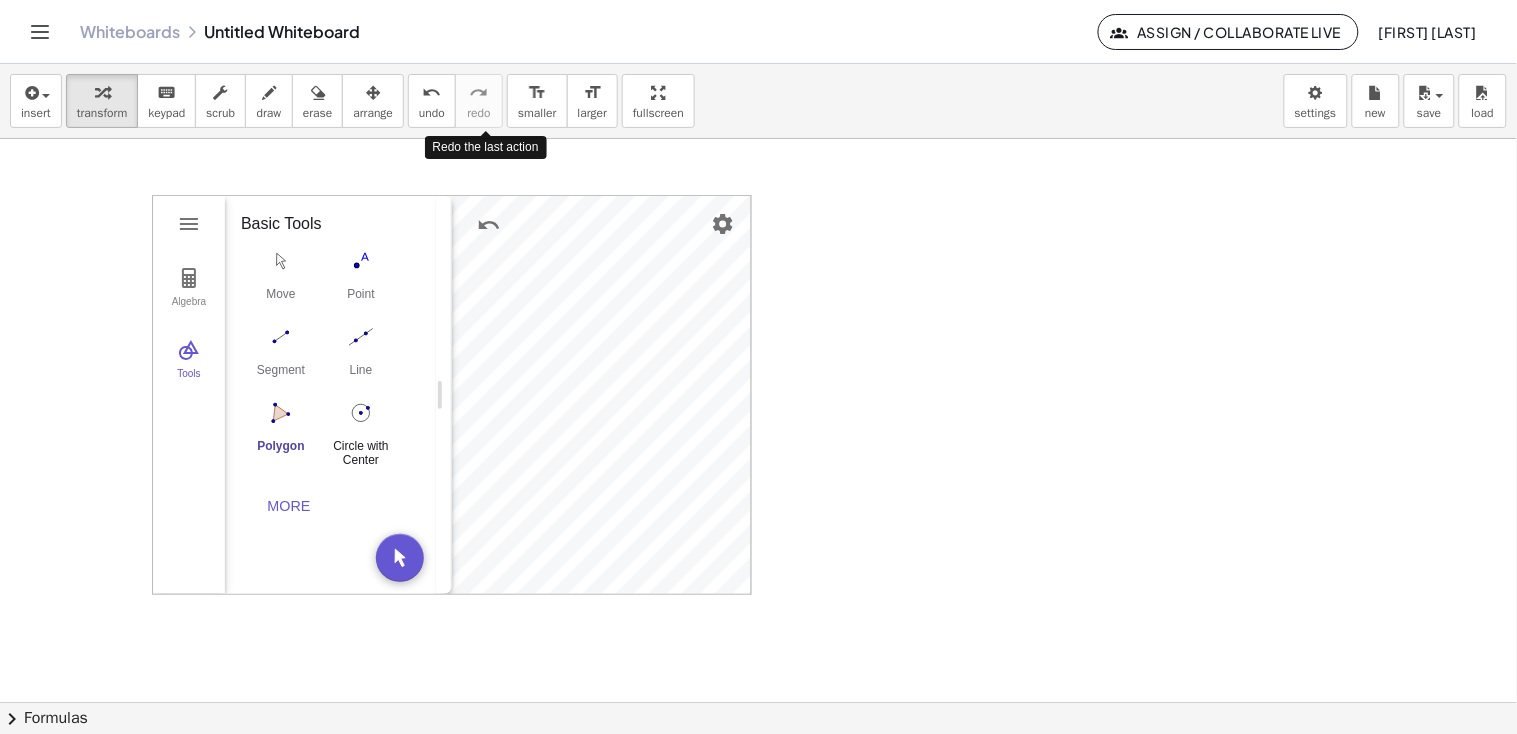 click at bounding box center [361, 413] 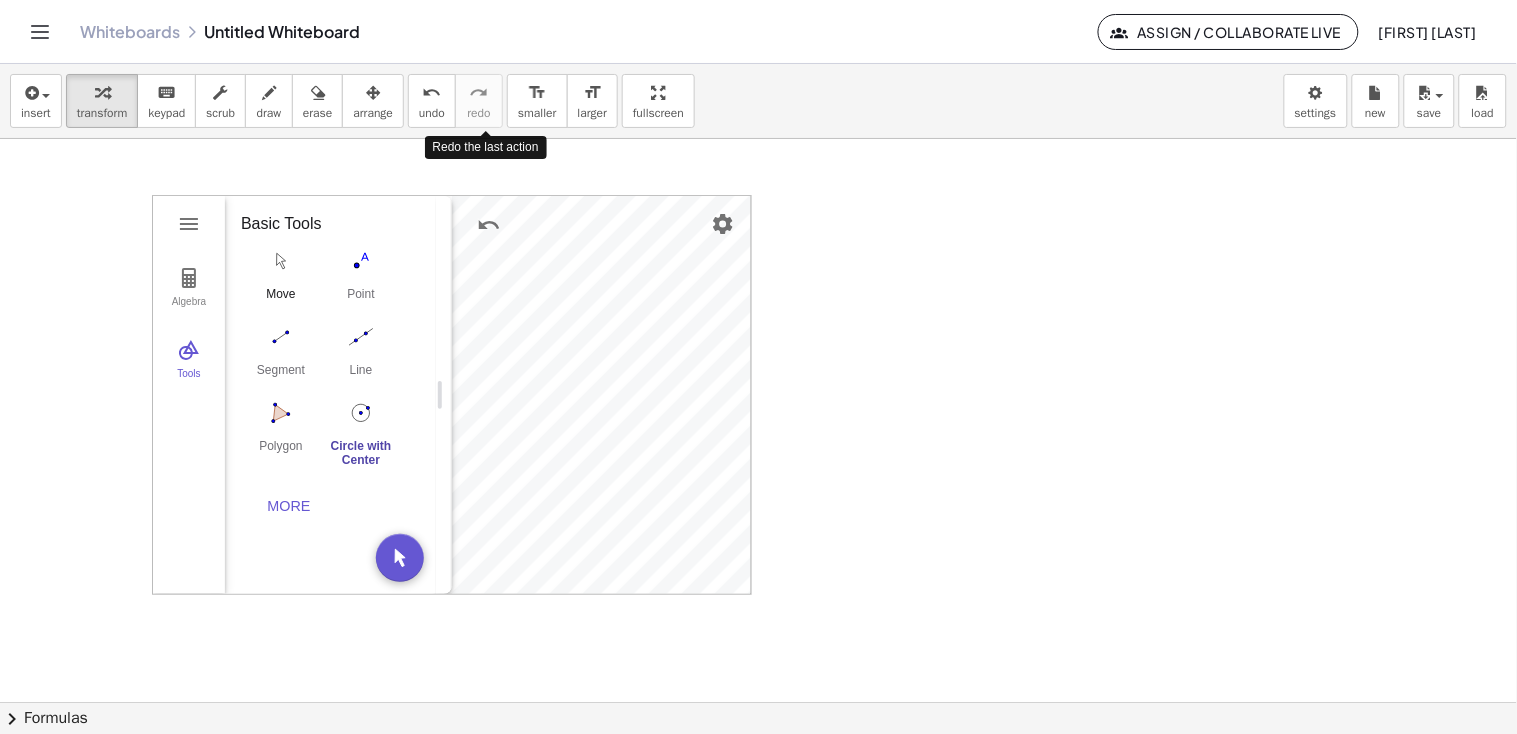 click on "Move" at bounding box center (281, 280) 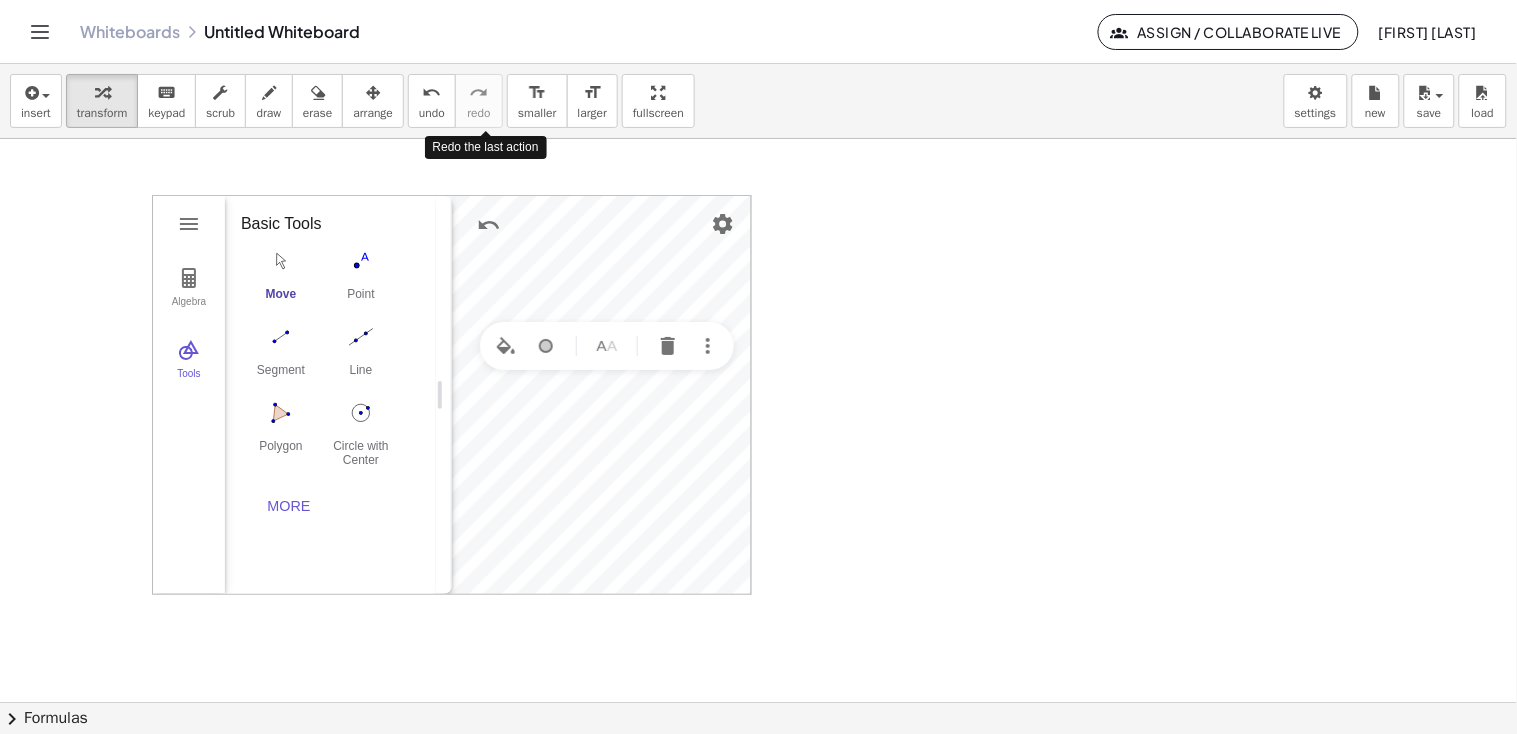 click at bounding box center (281, 261) 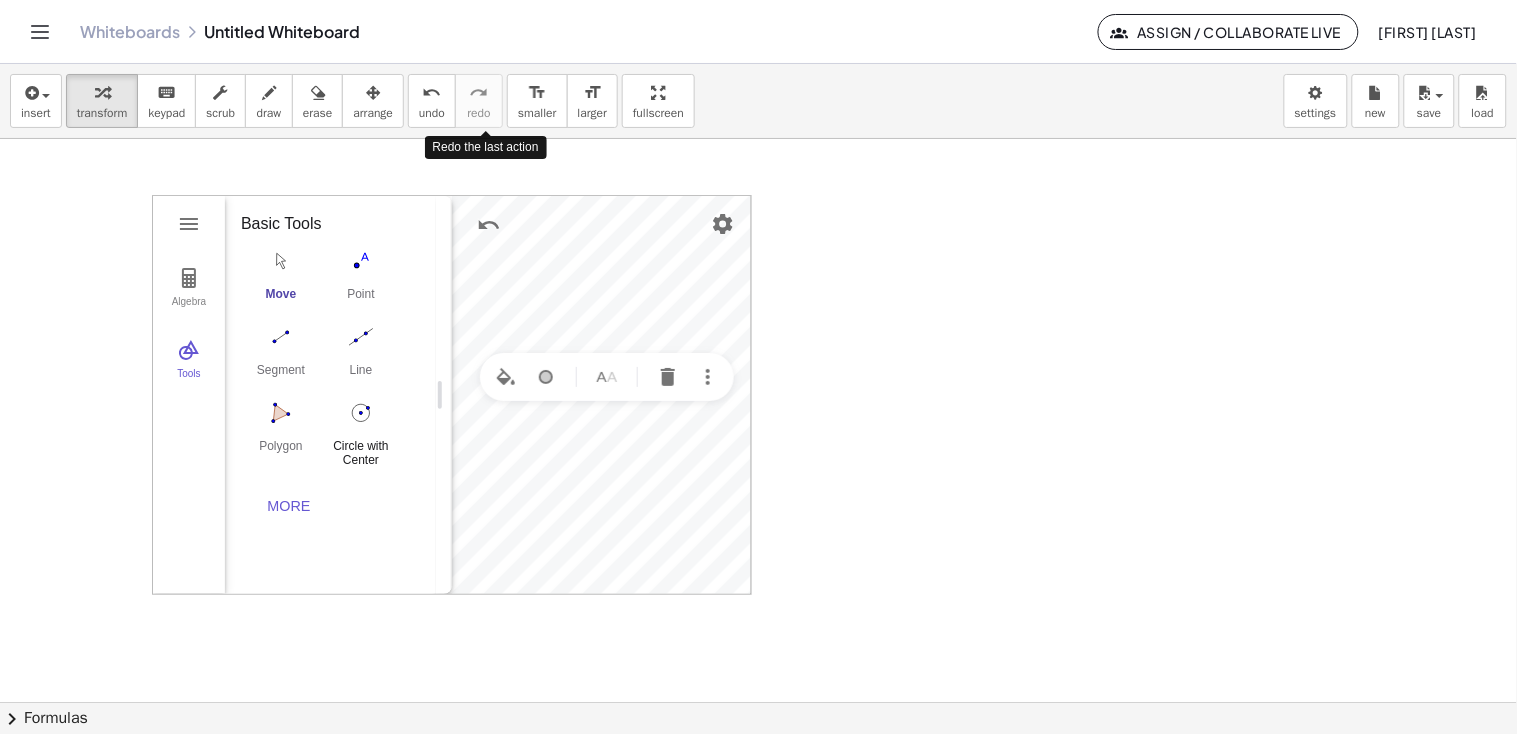 click at bounding box center [361, 413] 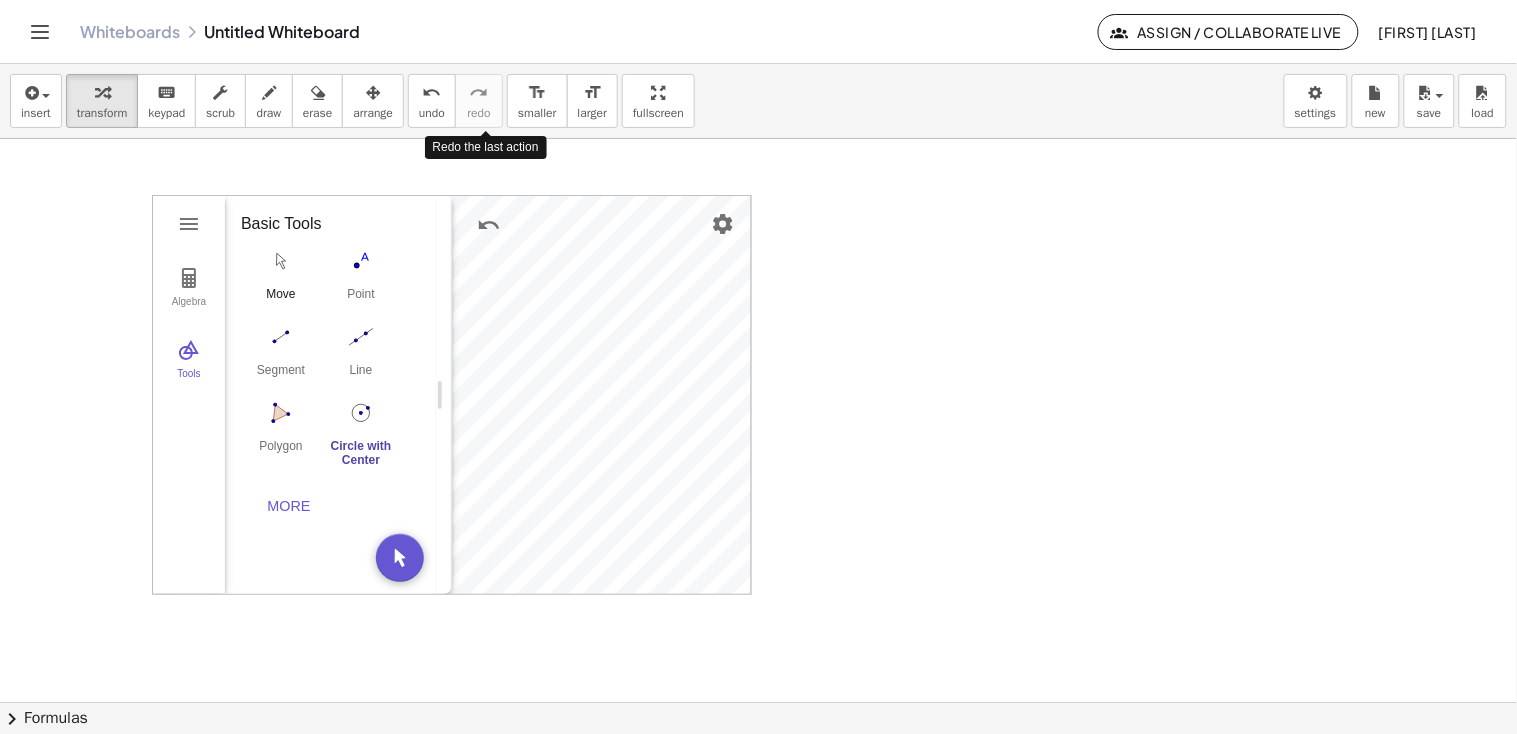 click at bounding box center [281, 261] 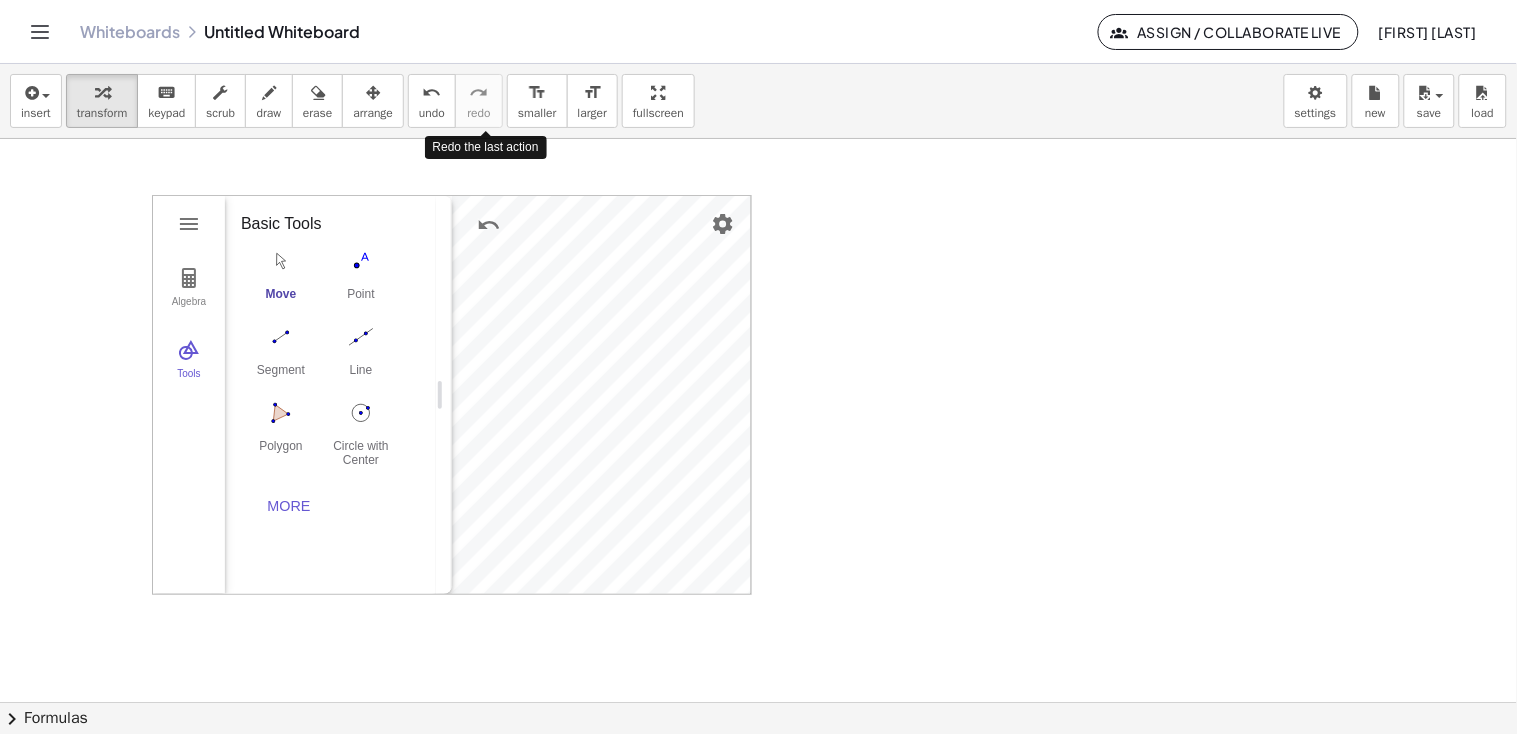 click at bounding box center [758, 702] 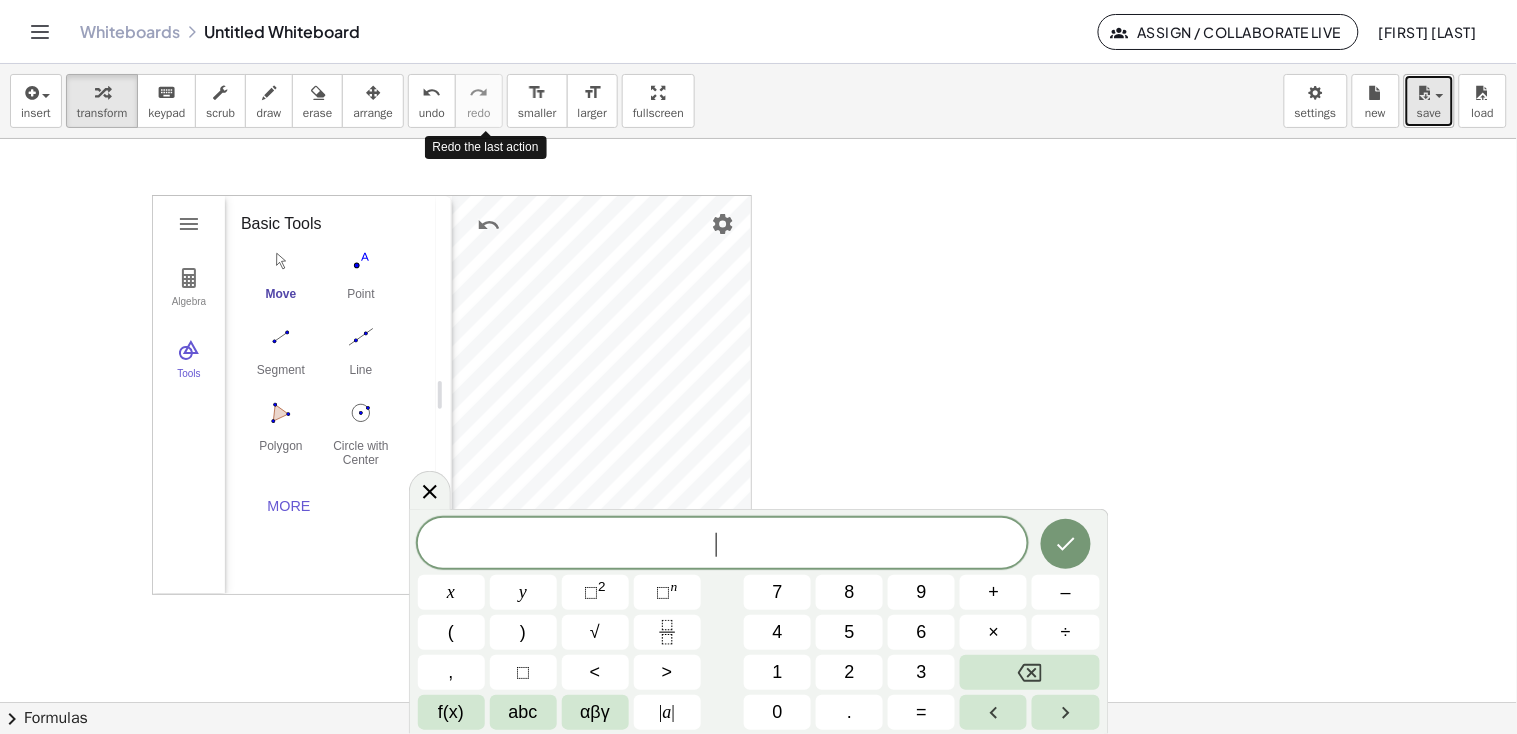 click on "save" at bounding box center [1429, 113] 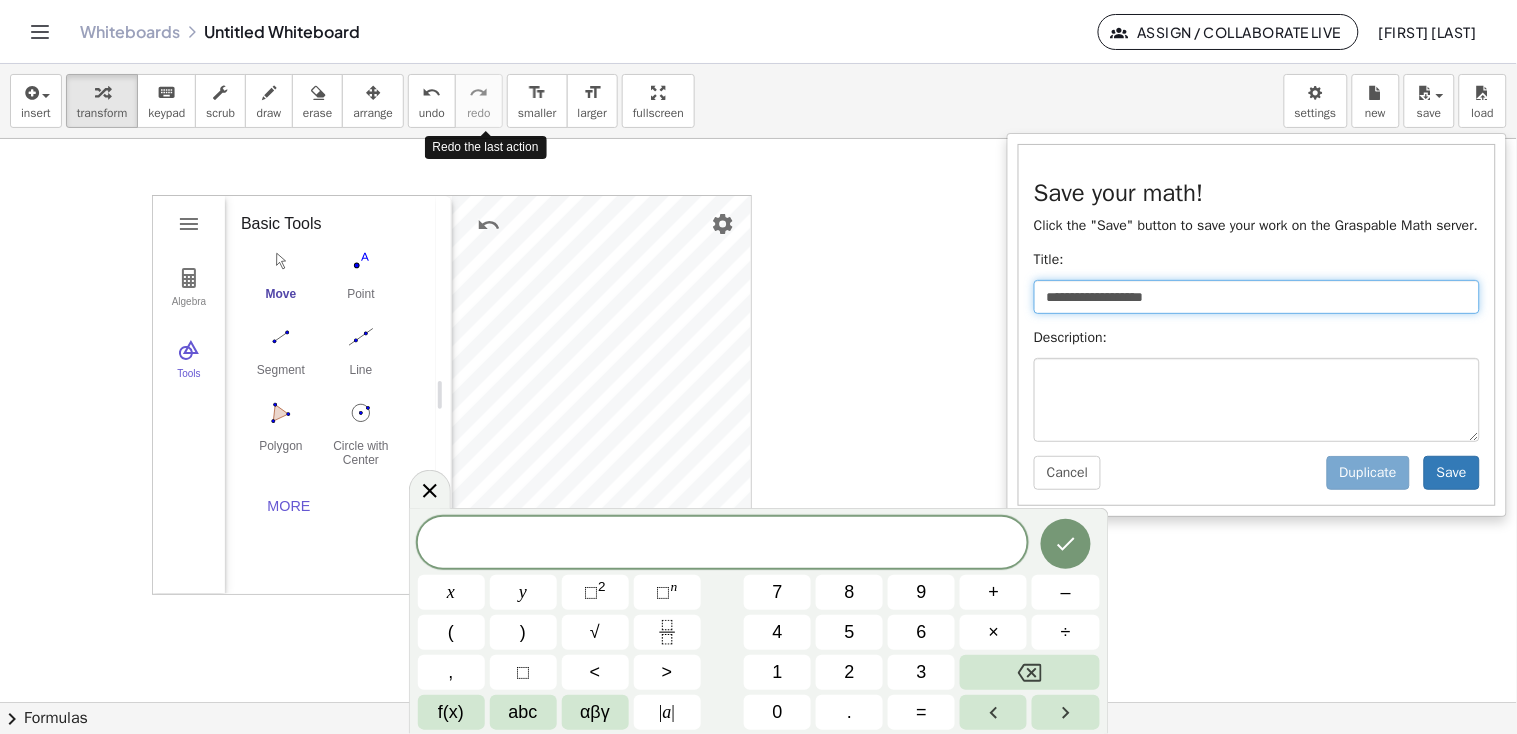 click on "**********" at bounding box center [1257, 297] 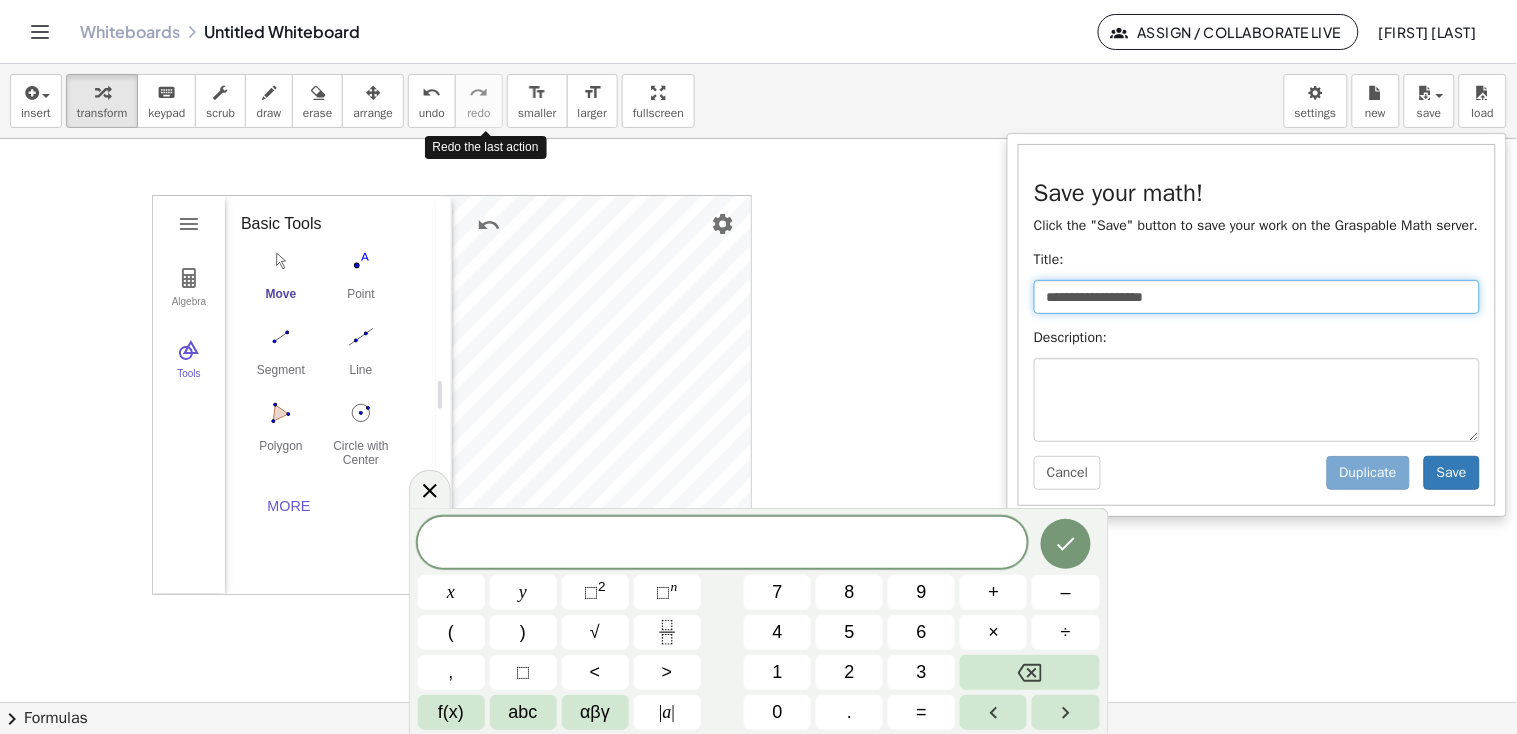 drag, startPoint x: 1207, startPoint y: 322, endPoint x: 1046, endPoint y: 317, distance: 161.07762 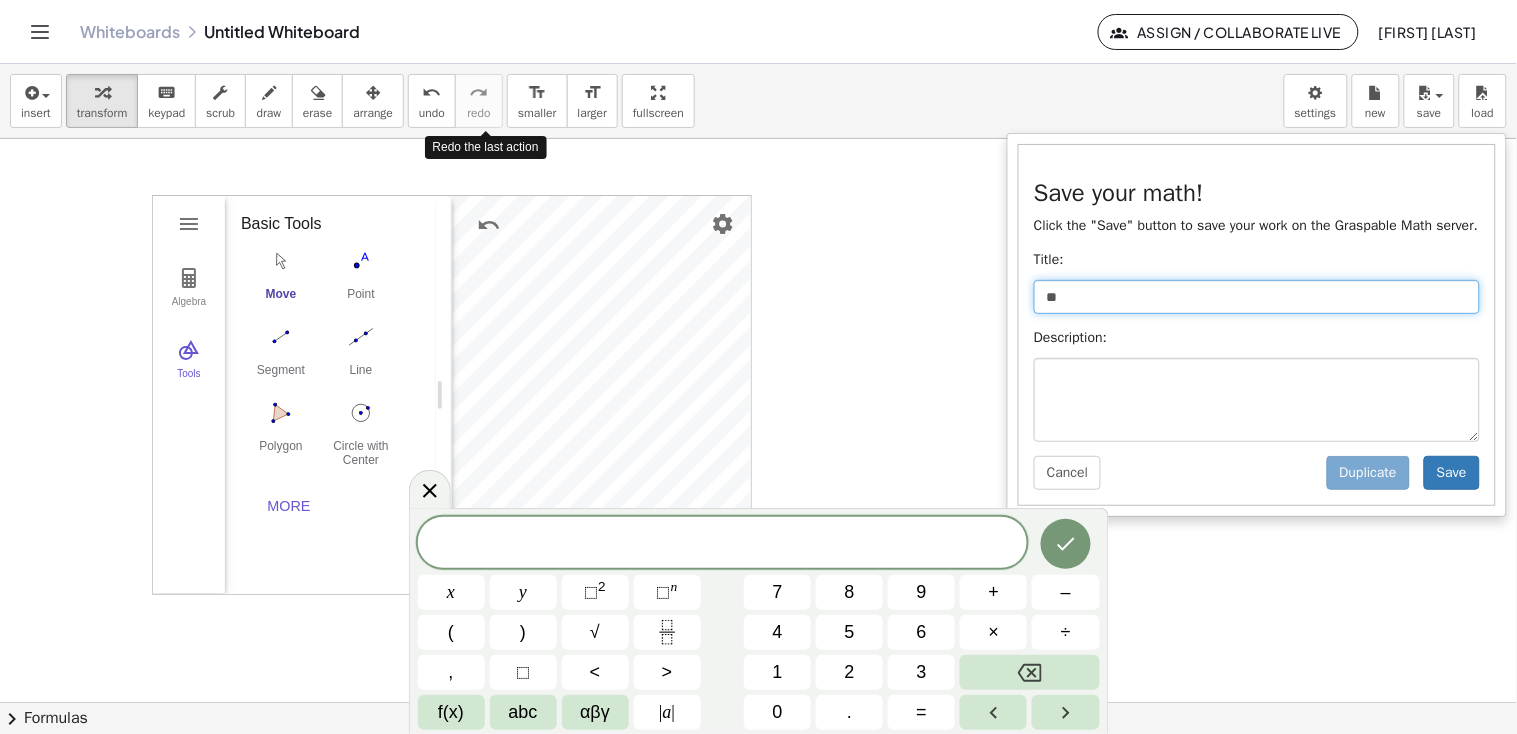 type on "***" 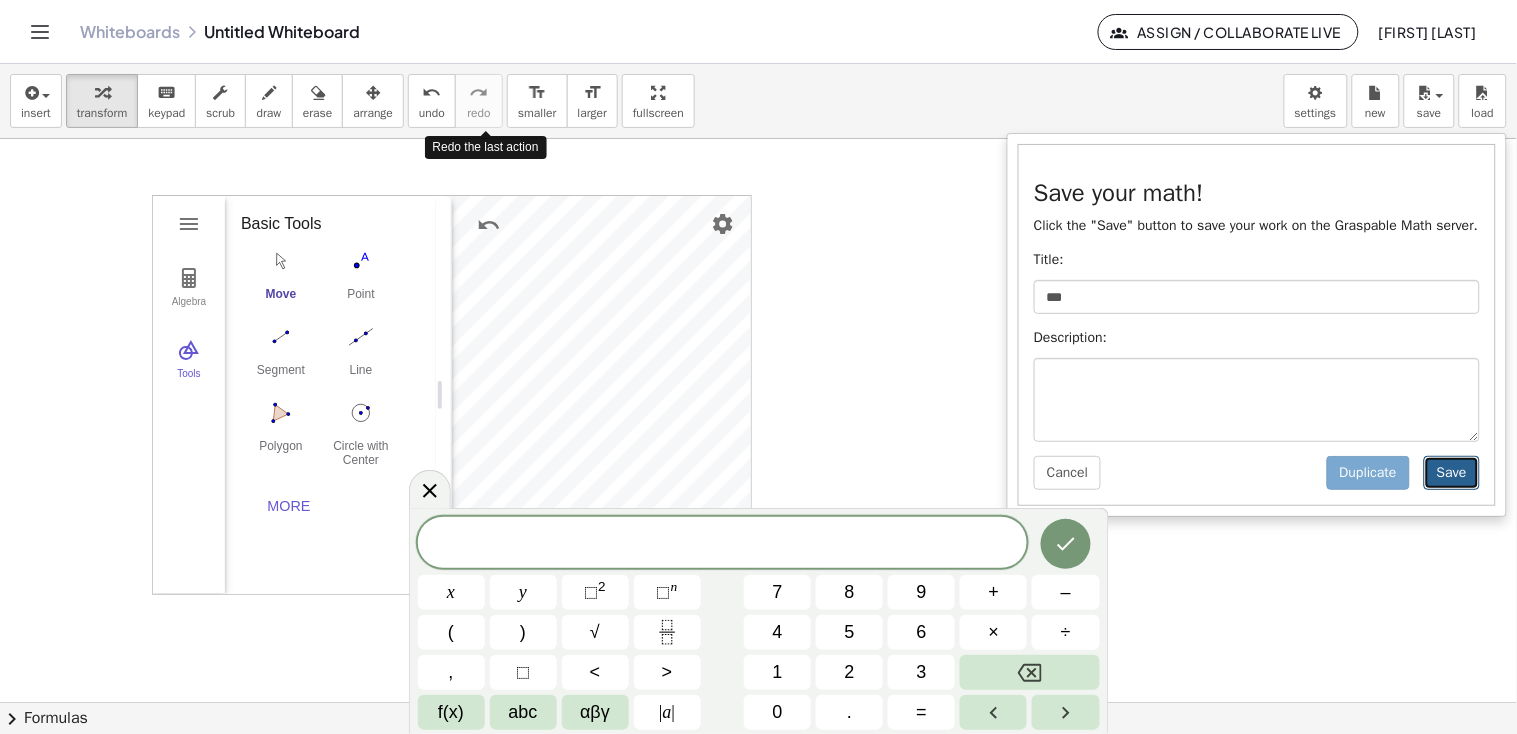 click on "Save" at bounding box center (1452, 473) 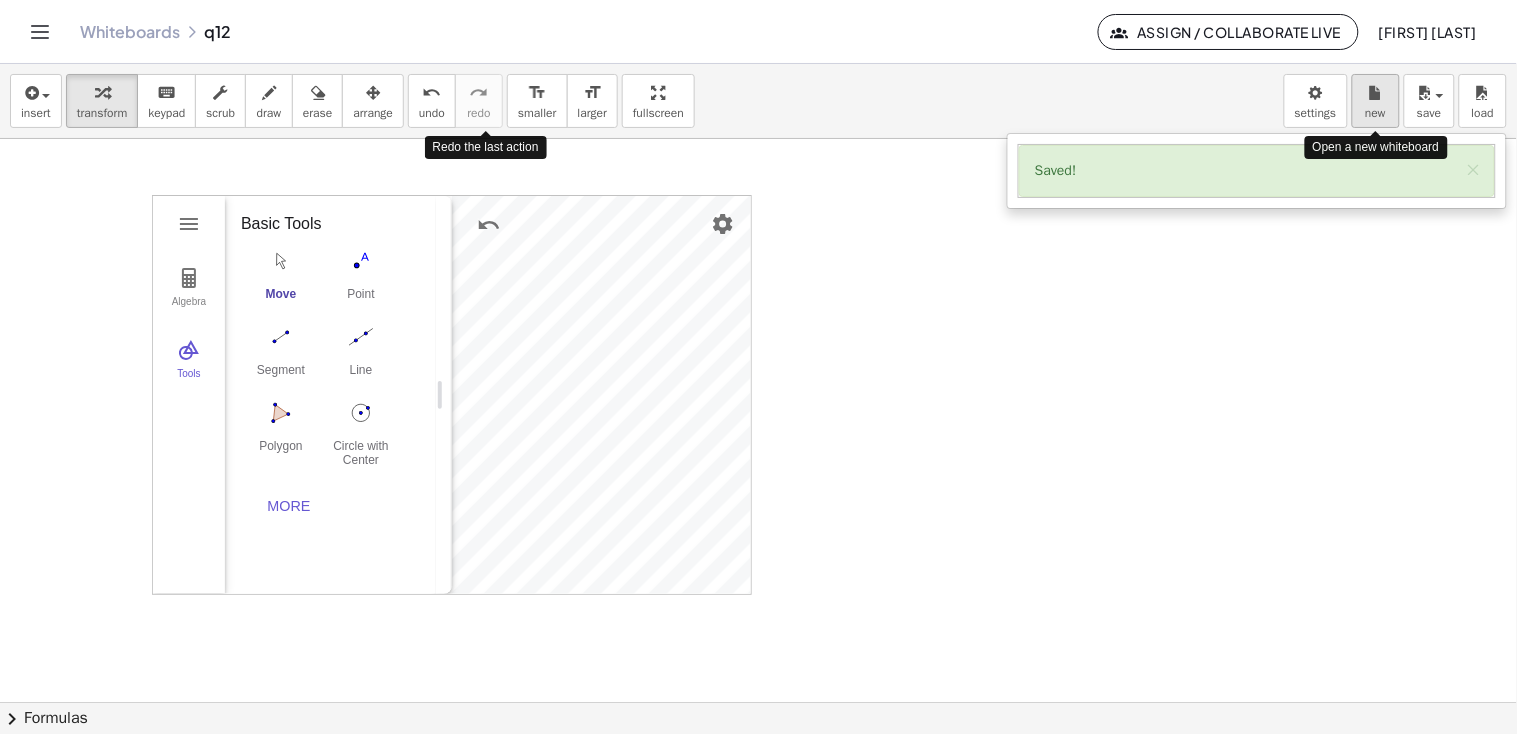 click on "new" at bounding box center (1375, 113) 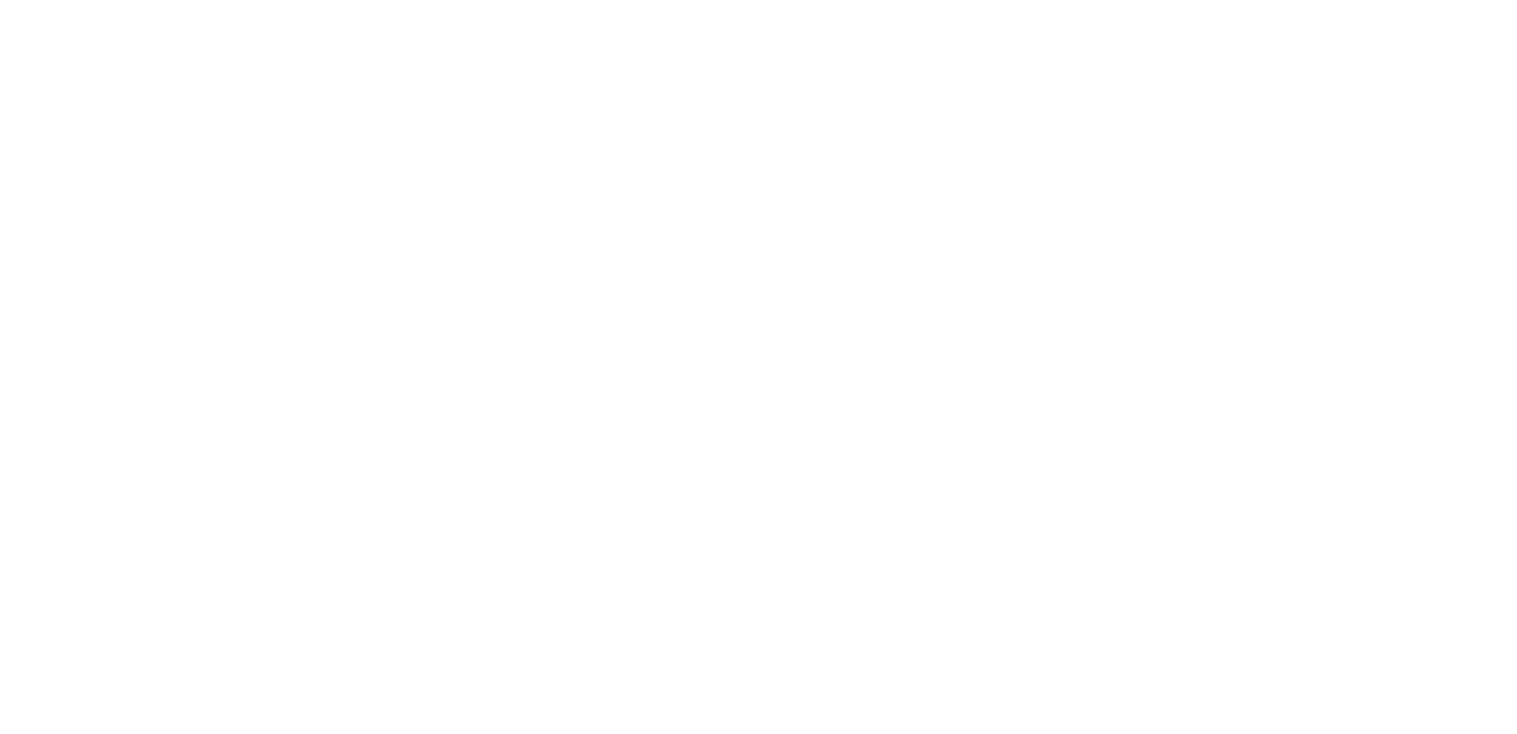 scroll, scrollTop: 0, scrollLeft: 0, axis: both 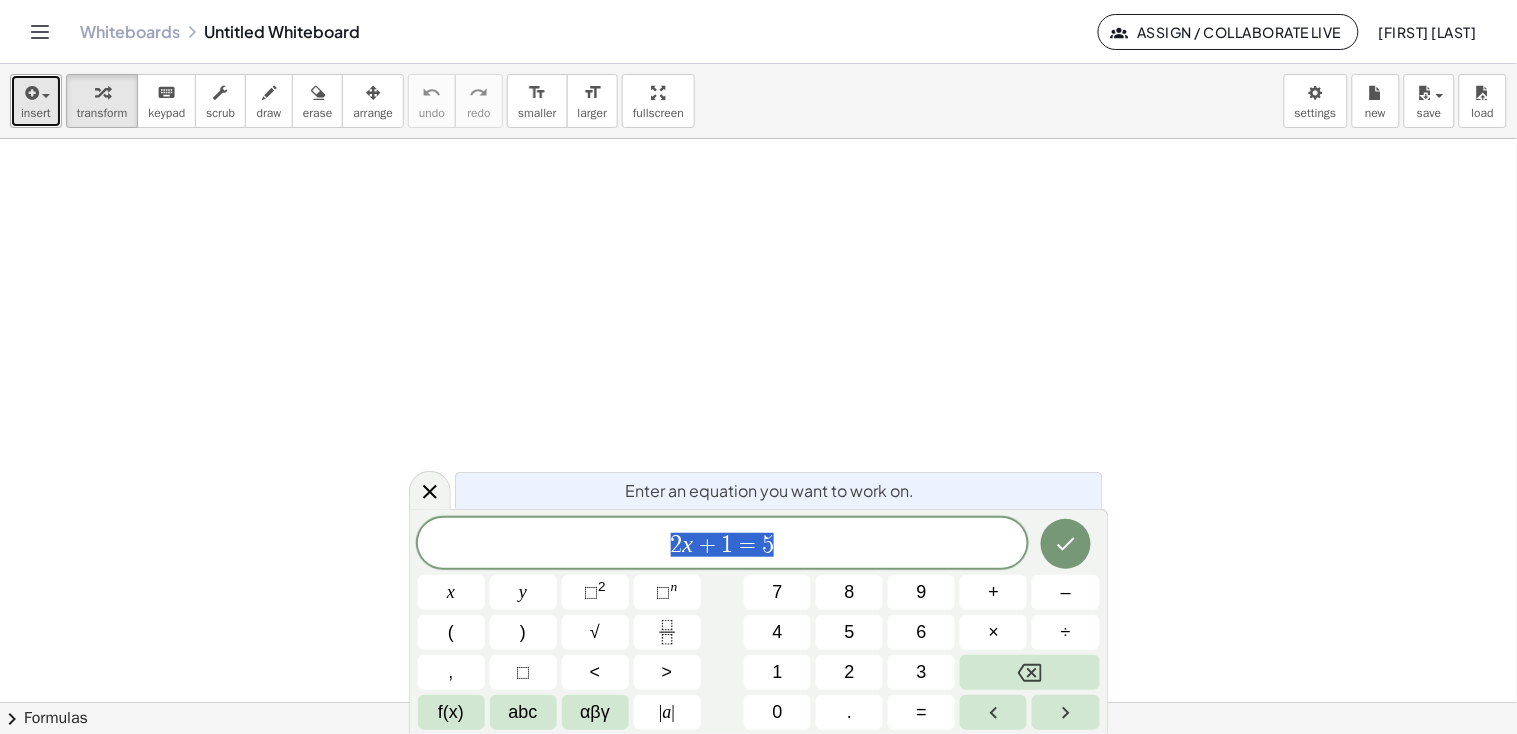 click on "insert" at bounding box center (36, 101) 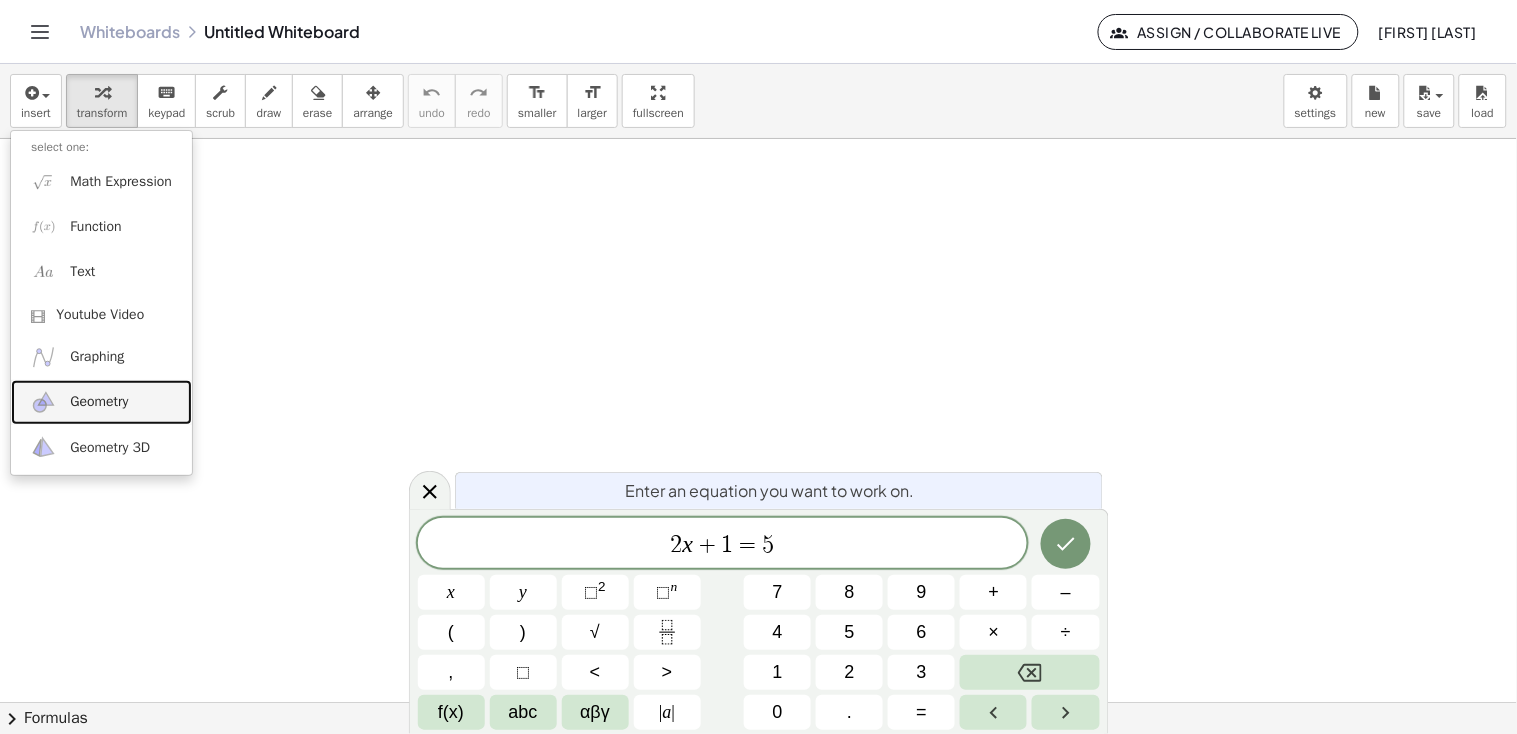 click on "Geometry" at bounding box center [101, 402] 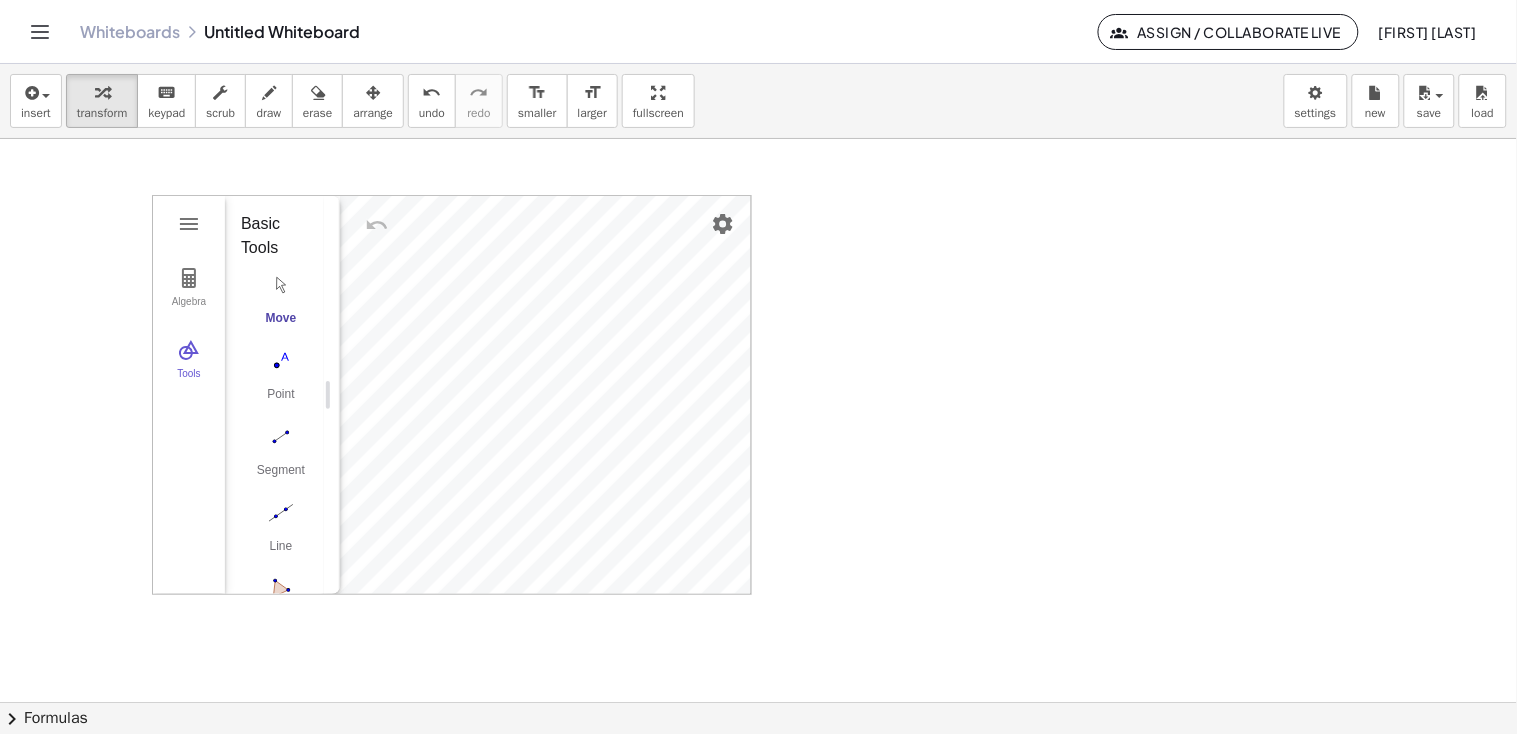 click at bounding box center (281, 589) 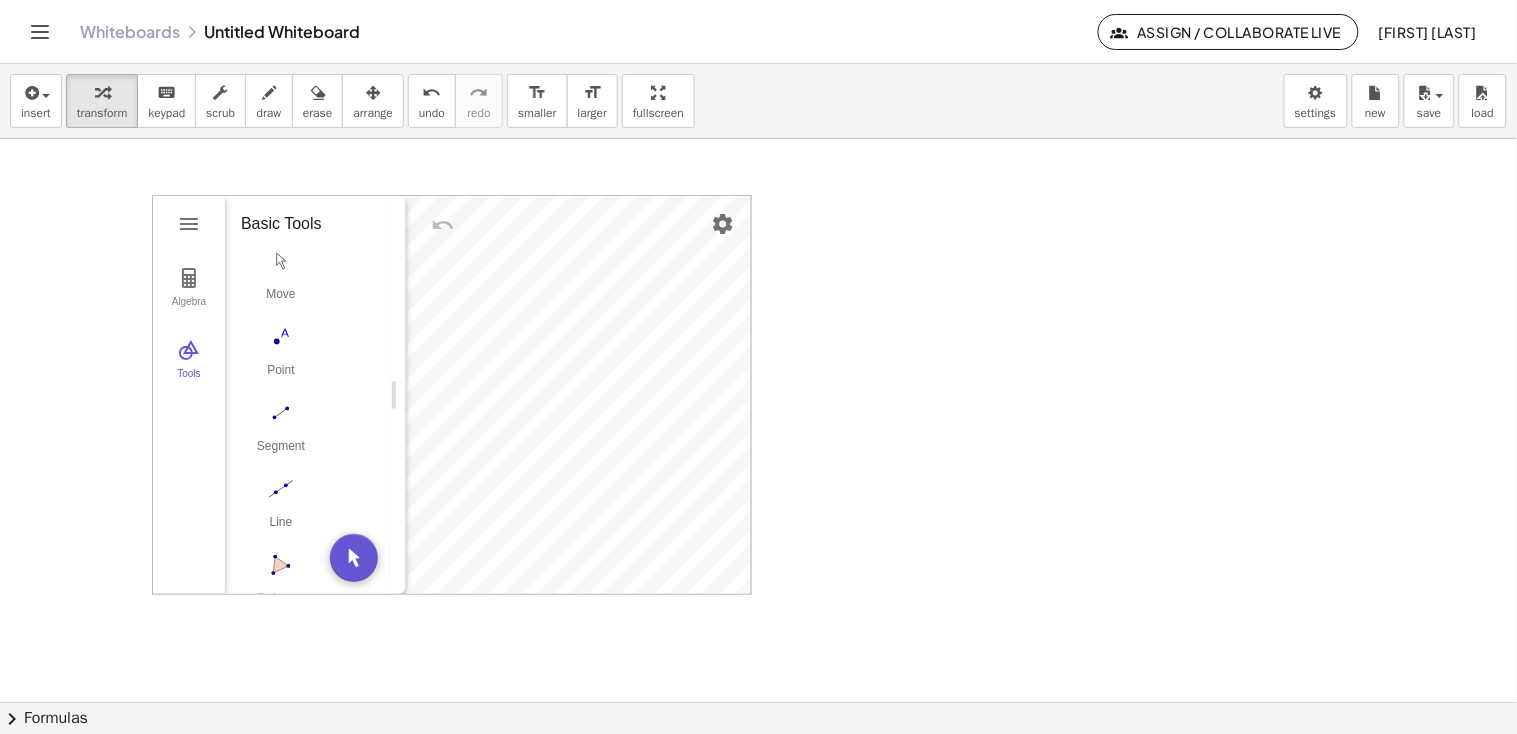 drag, startPoint x: 325, startPoint y: 400, endPoint x: 392, endPoint y: 401, distance: 67.00746 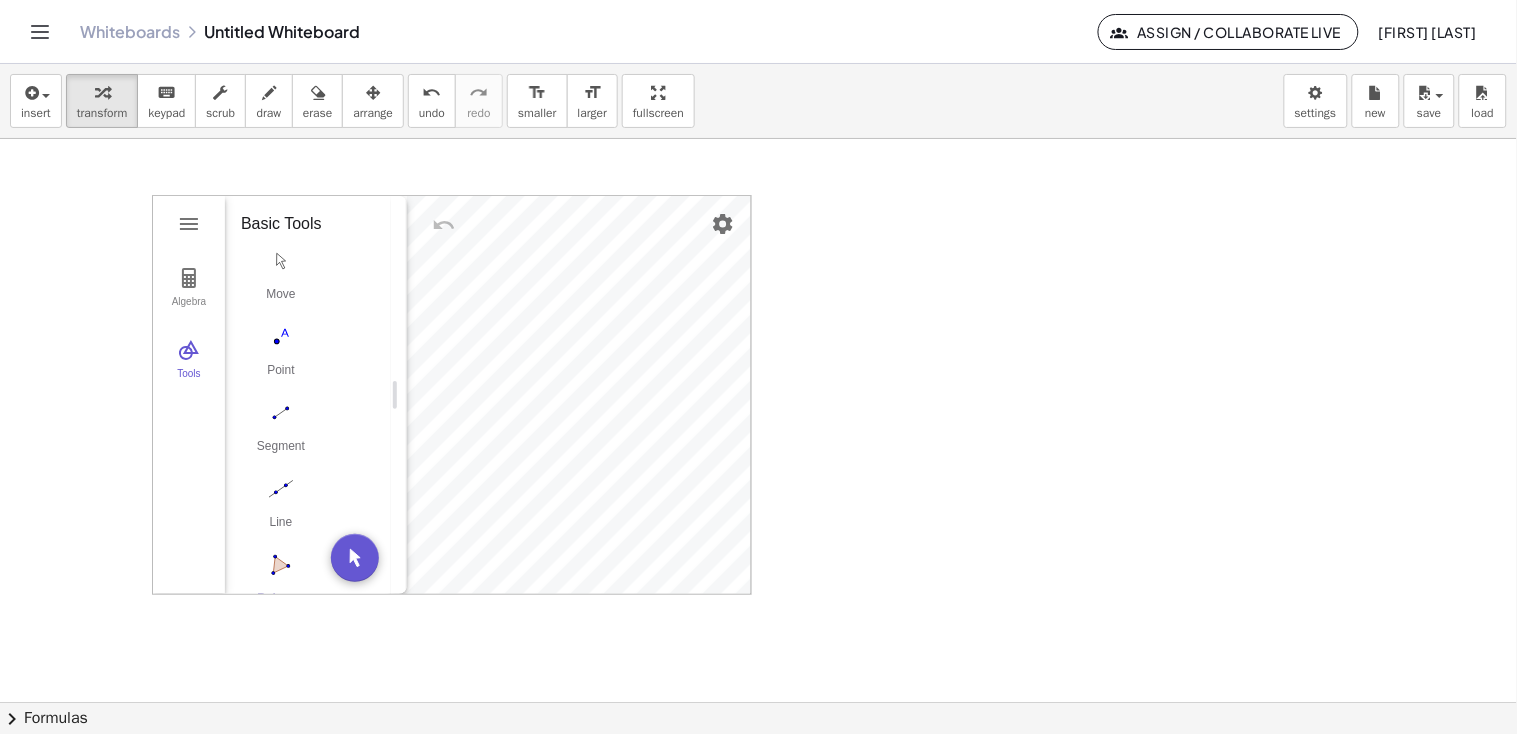 click at bounding box center [281, 565] 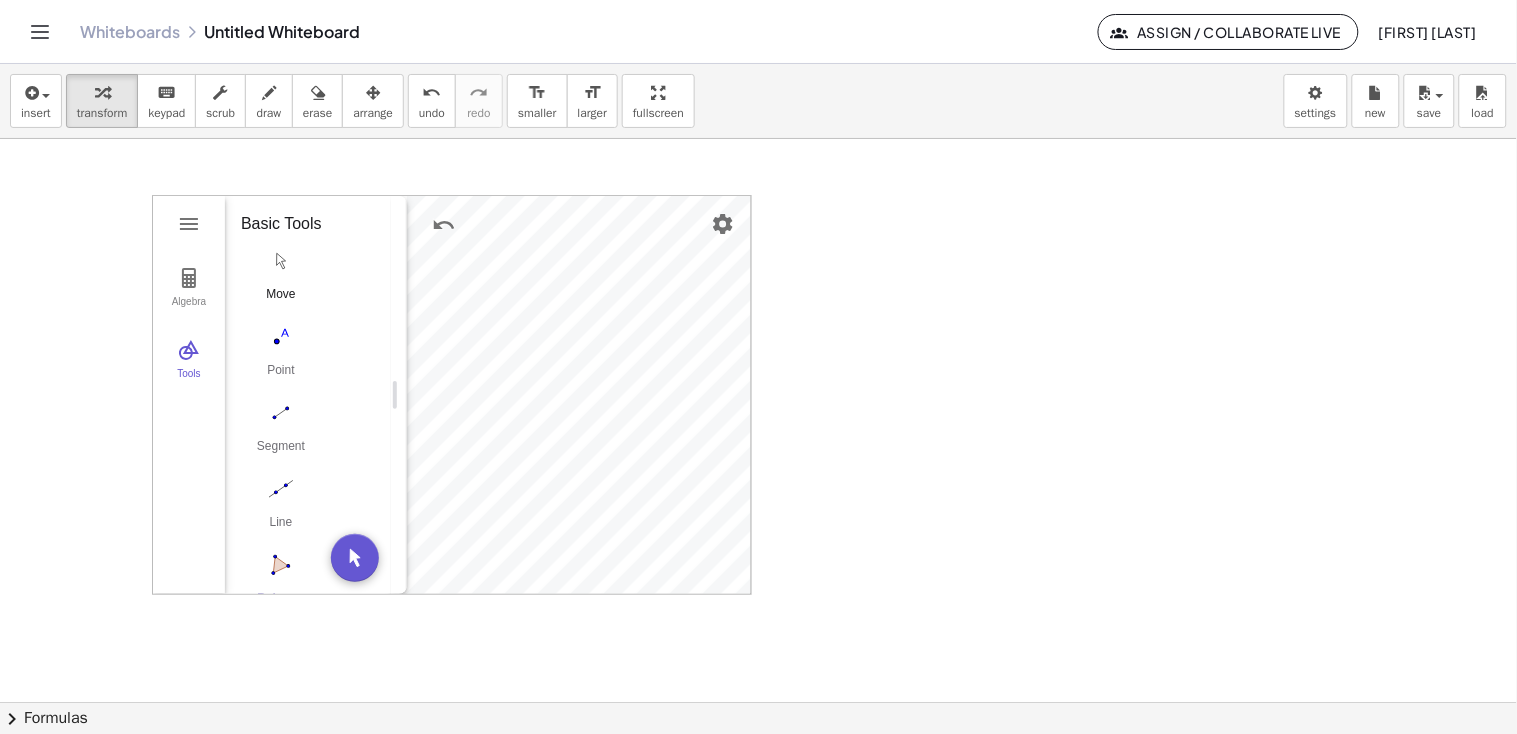 click at bounding box center [281, 261] 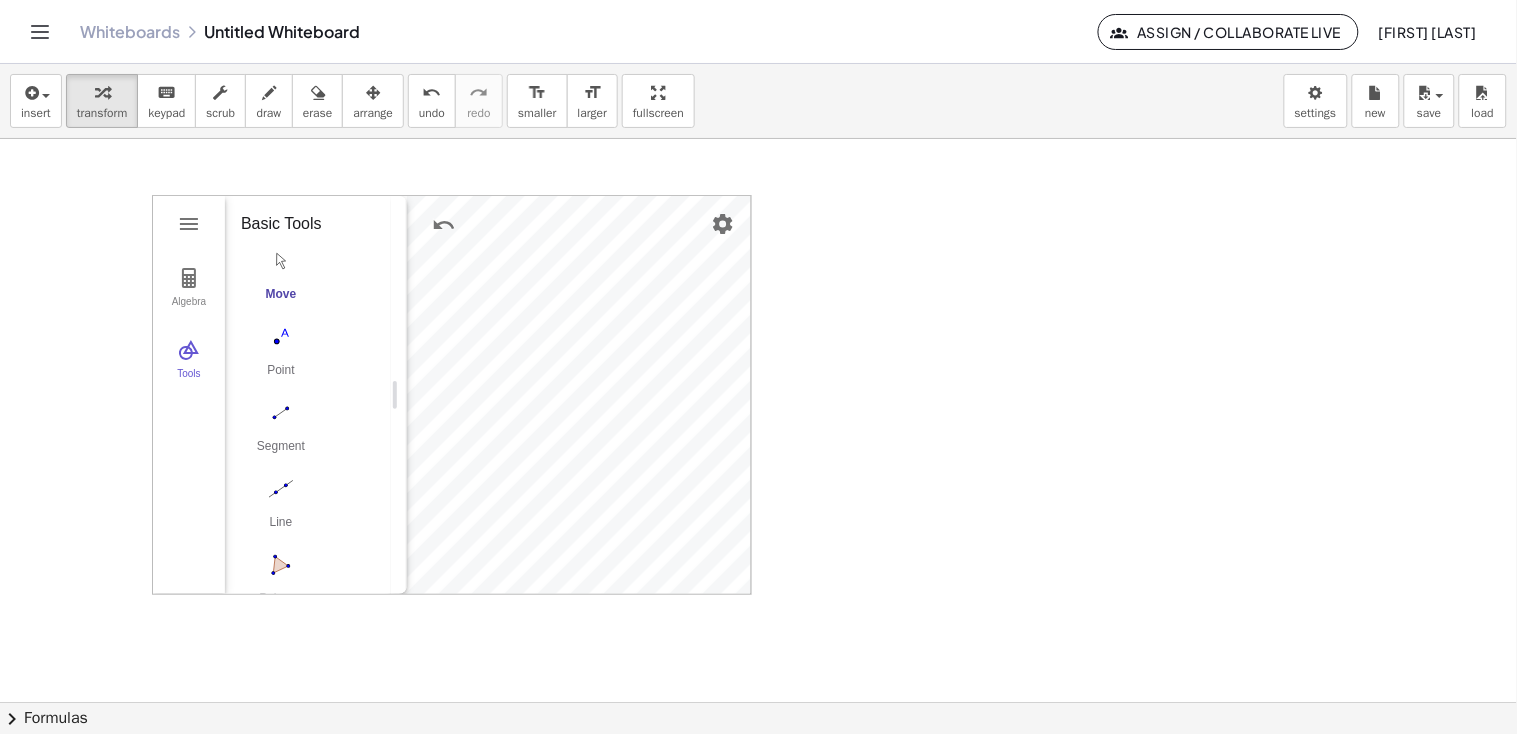 click at bounding box center [758, 702] 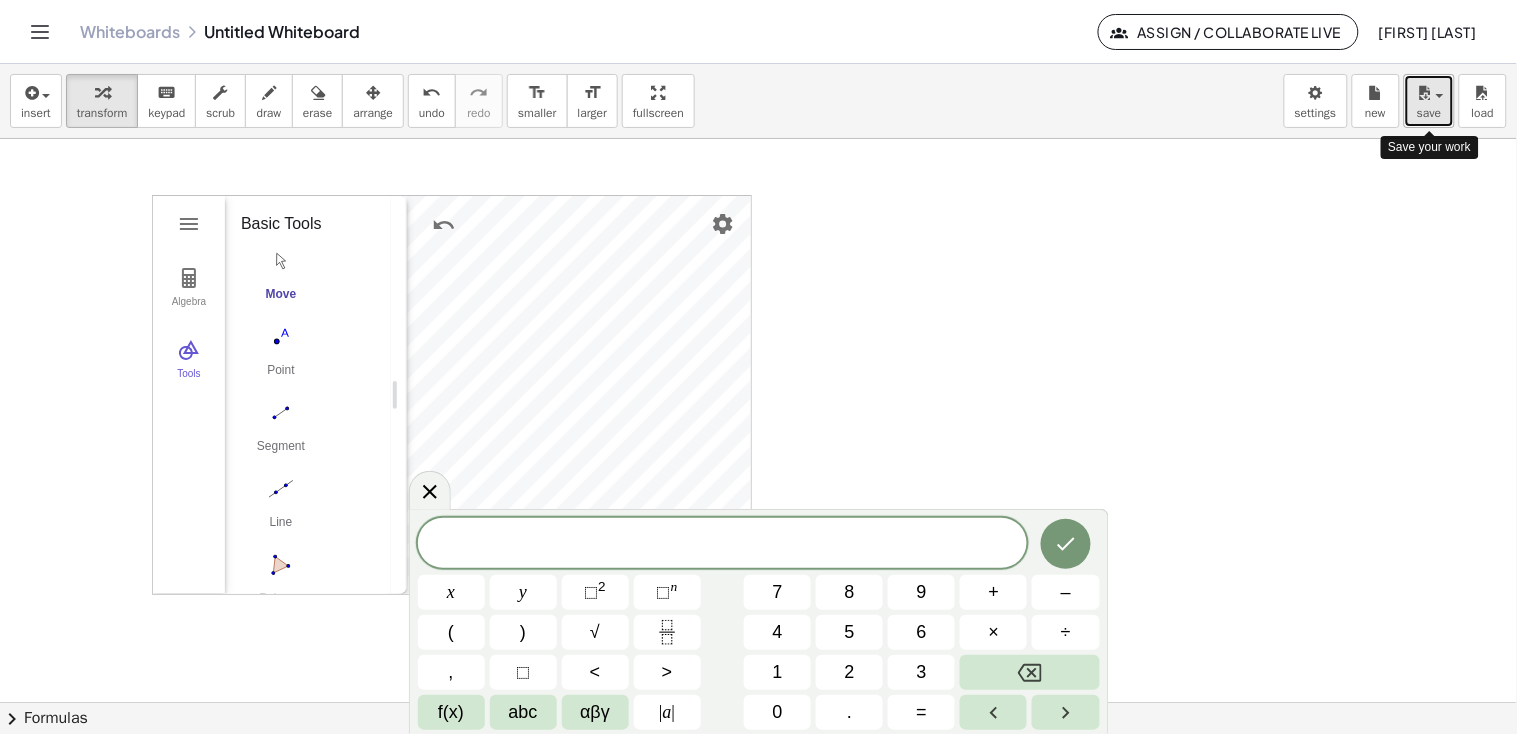click on "save" at bounding box center (1429, 113) 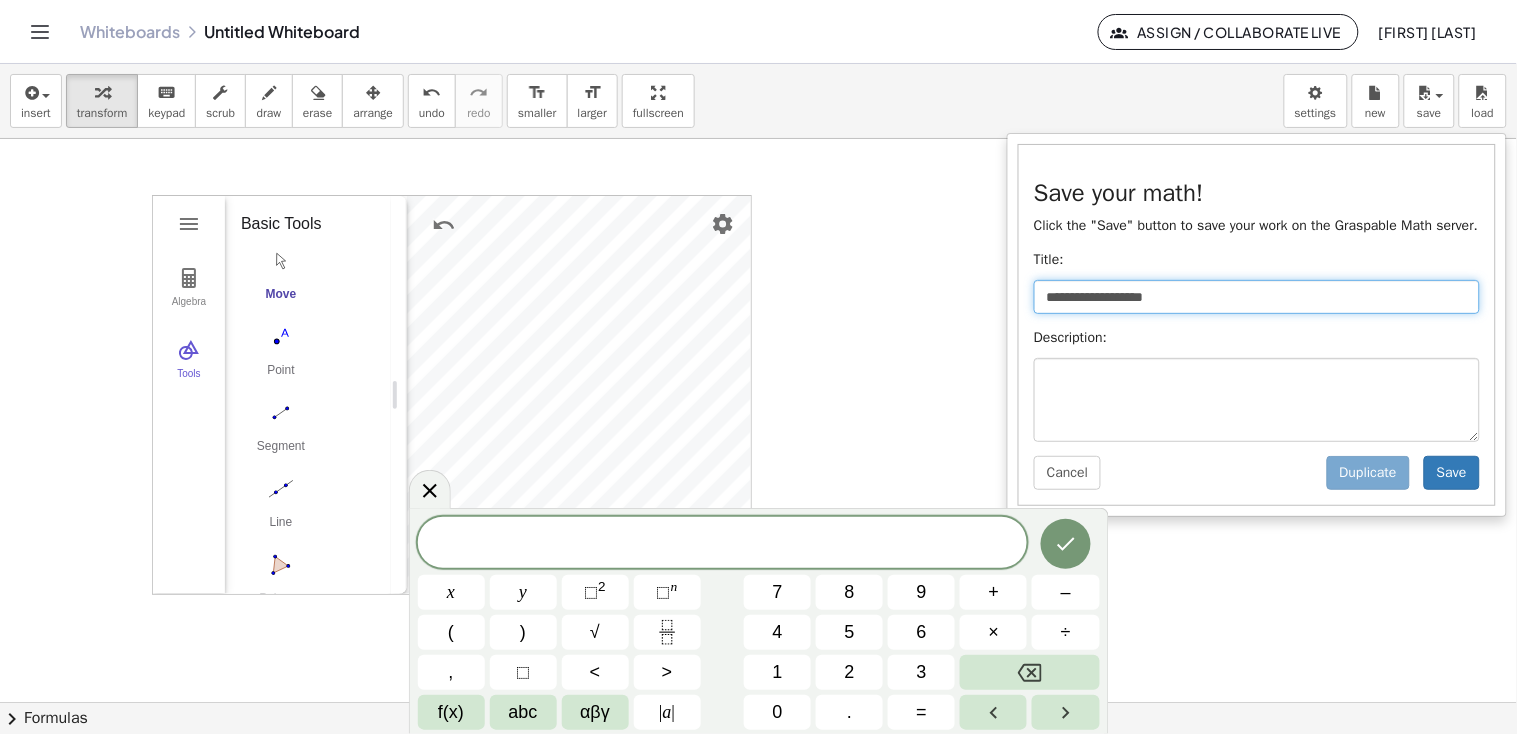 drag, startPoint x: 1180, startPoint y: 319, endPoint x: 1029, endPoint y: 316, distance: 151.0298 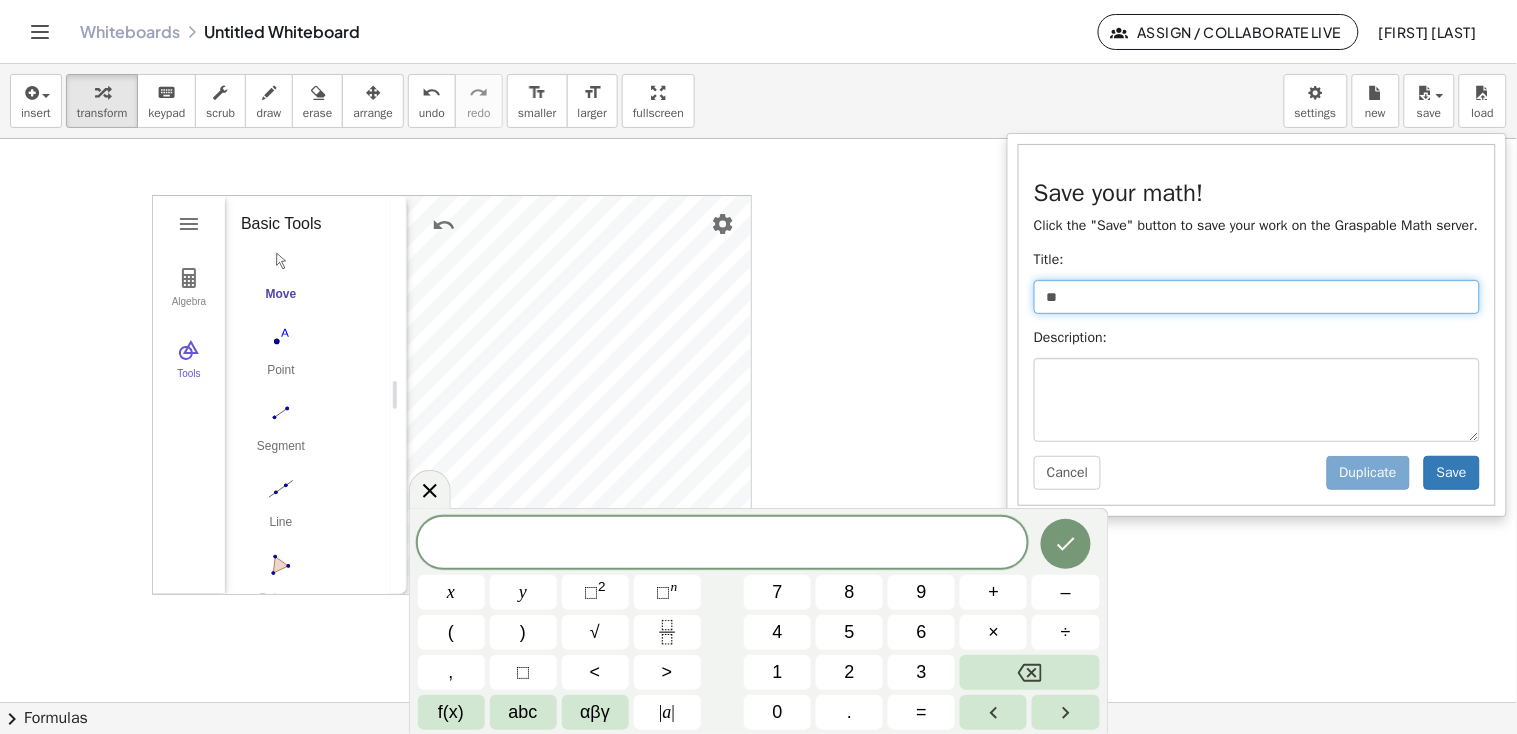 type on "***" 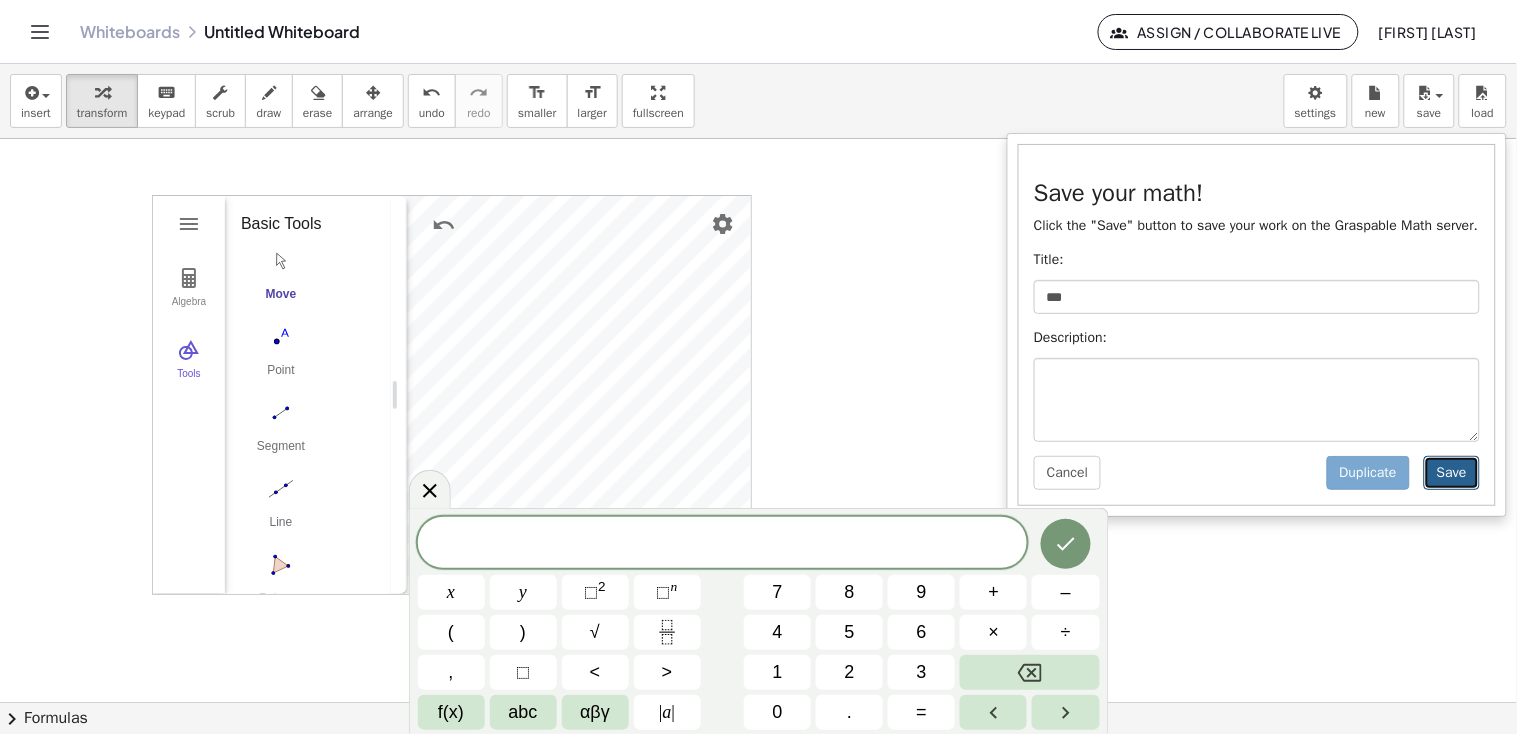 click on "Save" at bounding box center (1452, 473) 